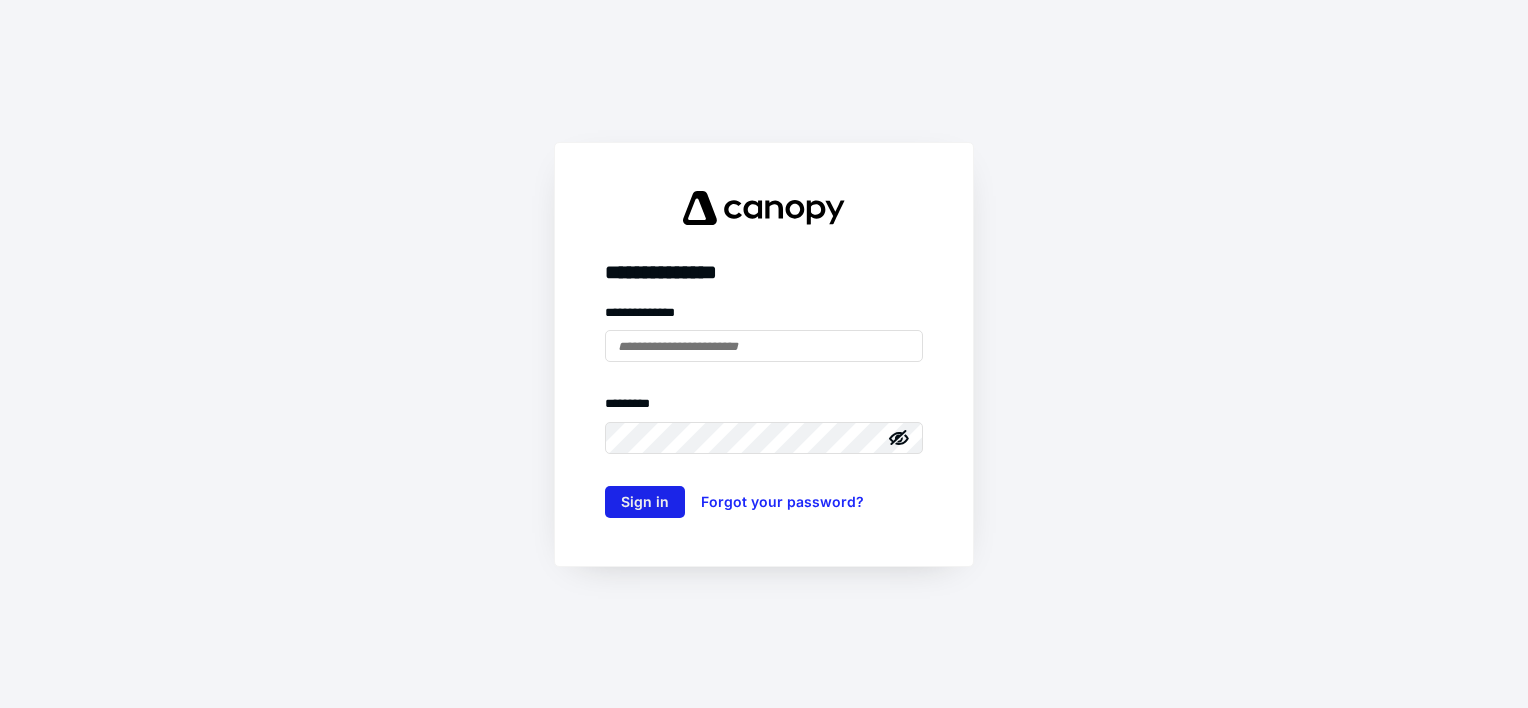 scroll, scrollTop: 0, scrollLeft: 0, axis: both 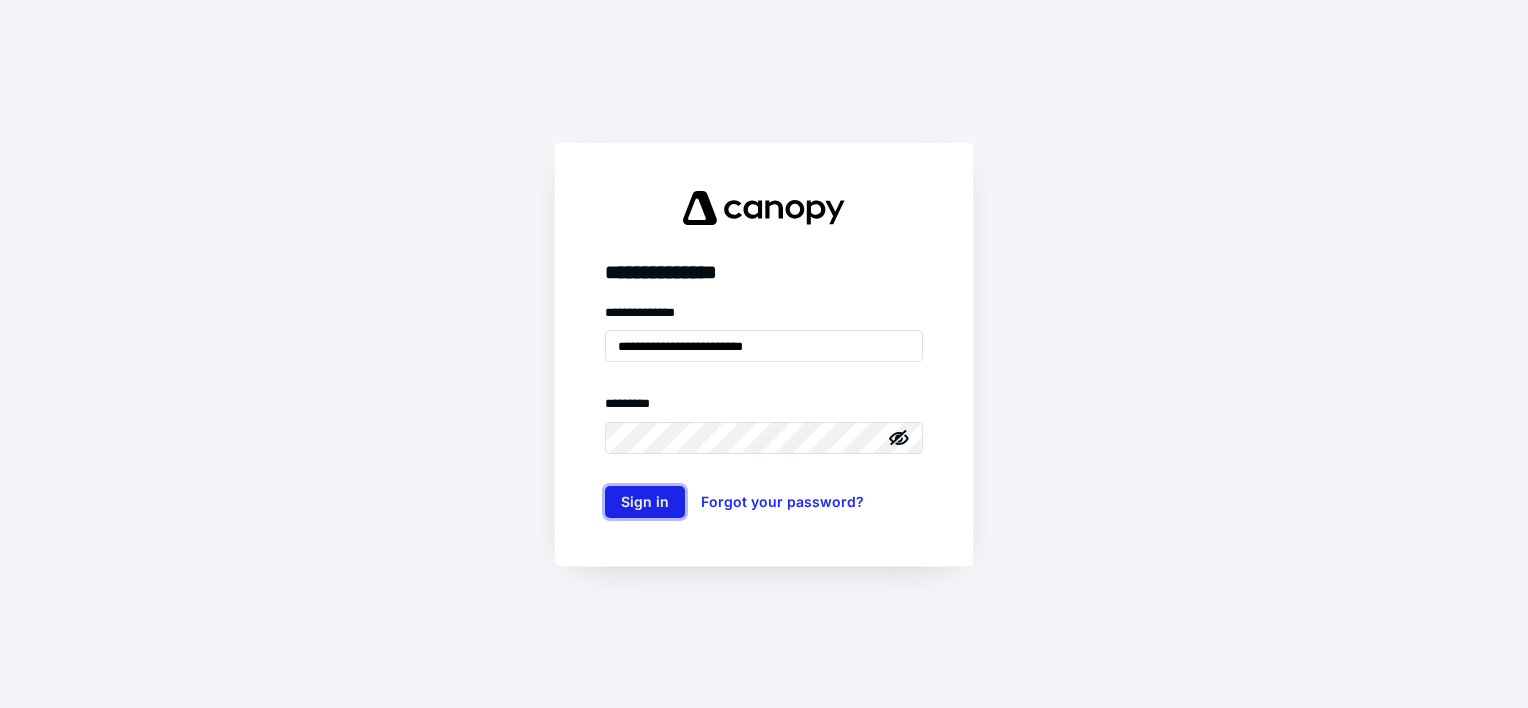 click on "Sign in" at bounding box center [645, 502] 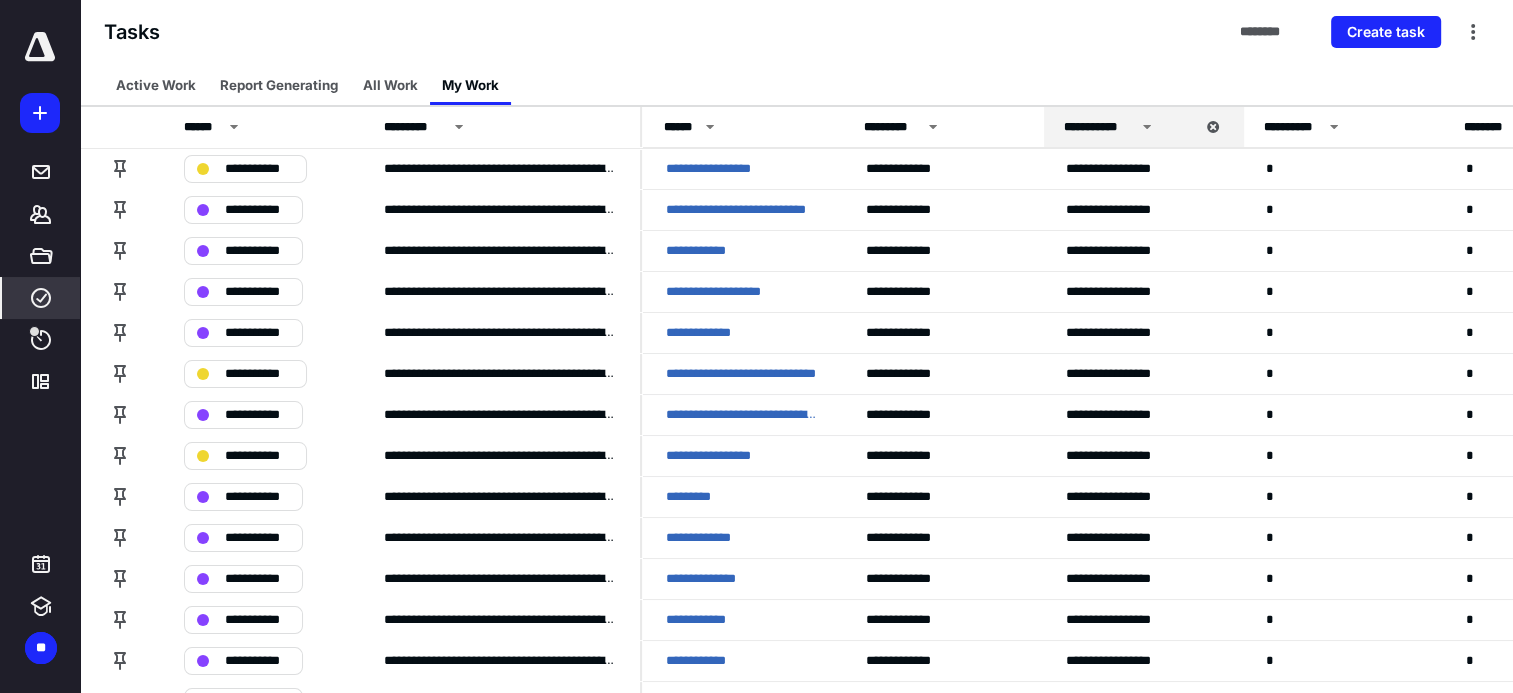 click at bounding box center [40, 47] 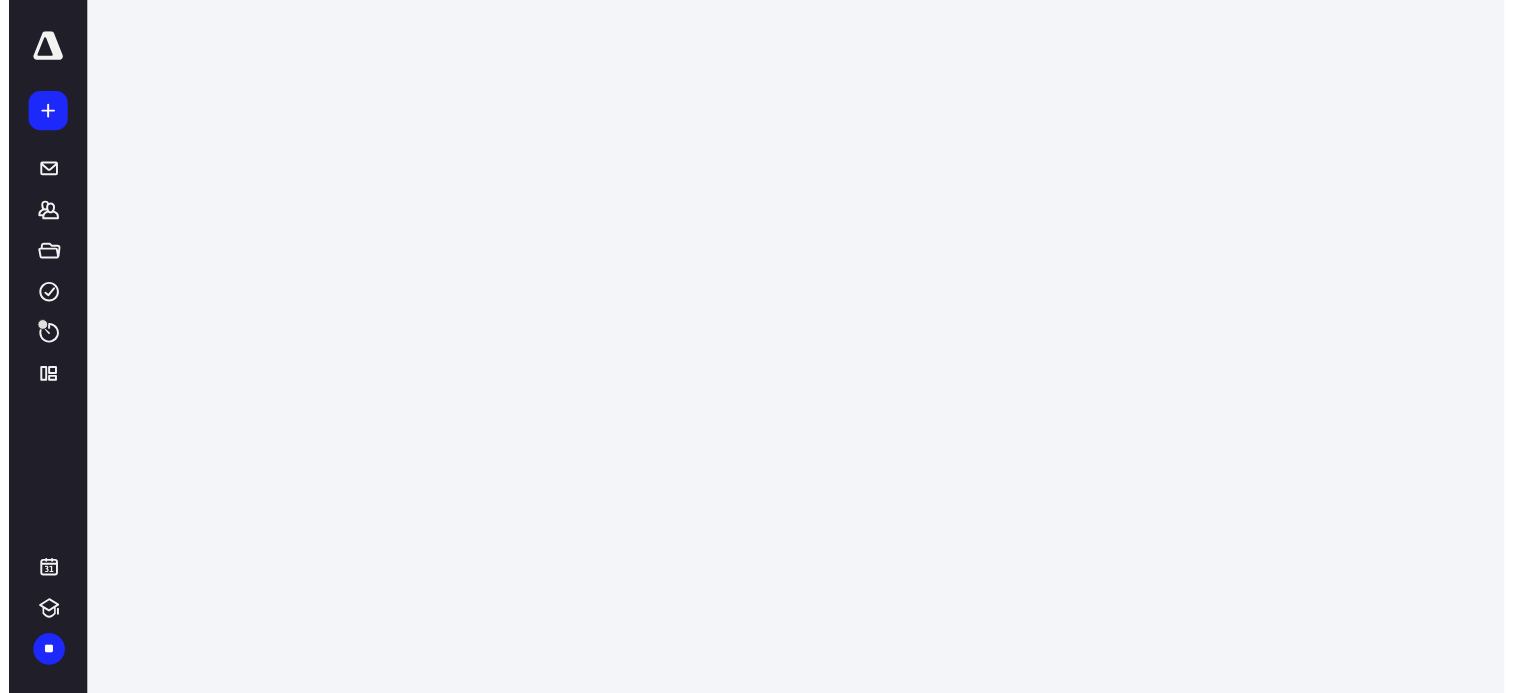 scroll, scrollTop: 0, scrollLeft: 0, axis: both 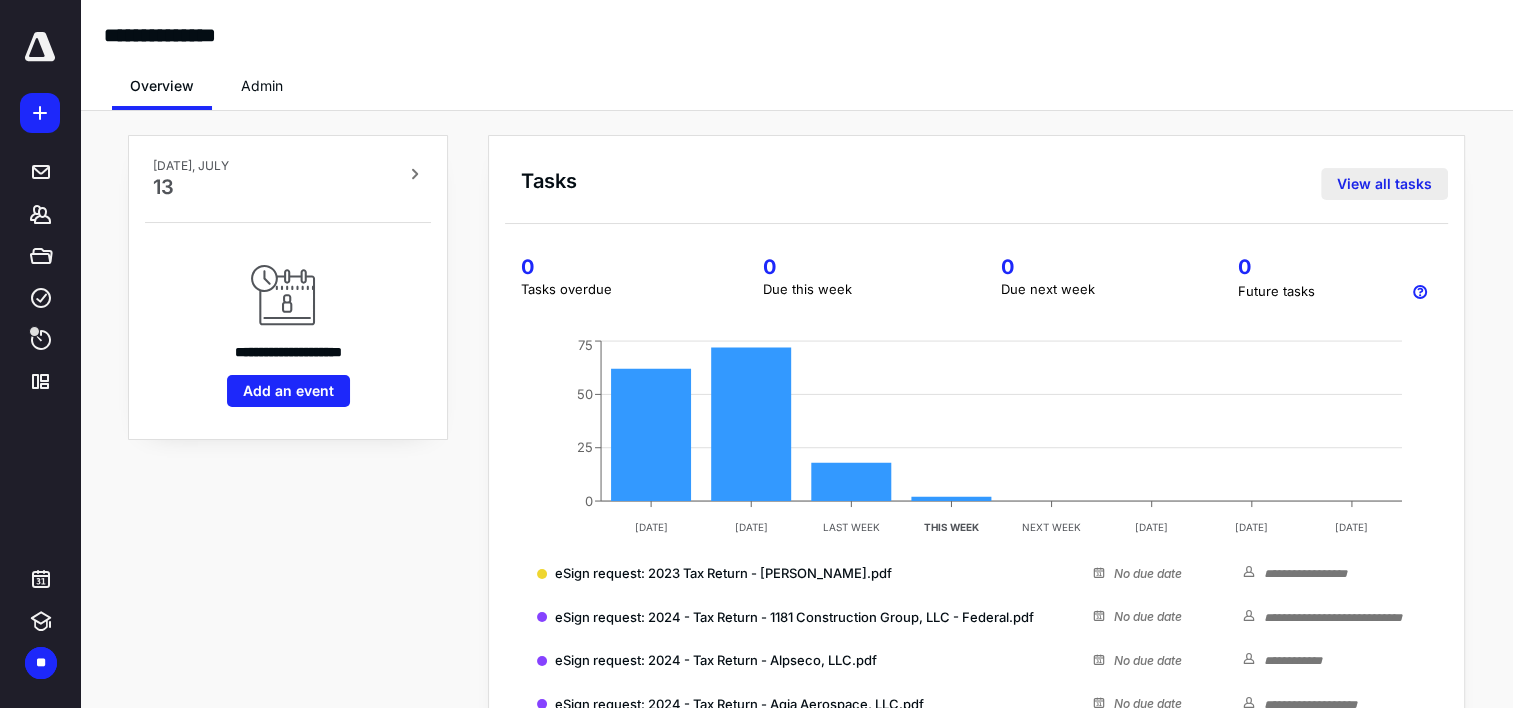 click on "View all tasks" at bounding box center [1384, 184] 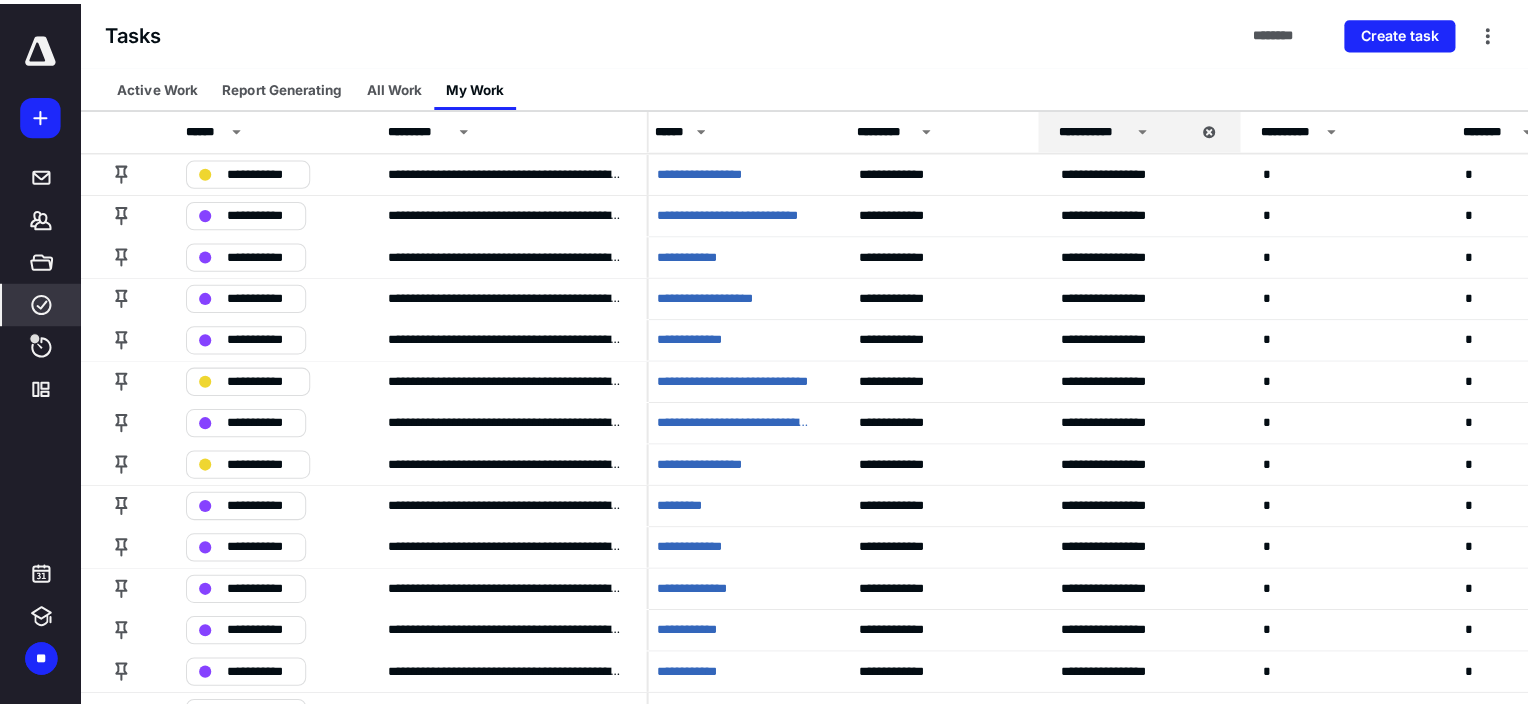 scroll, scrollTop: 0, scrollLeft: 0, axis: both 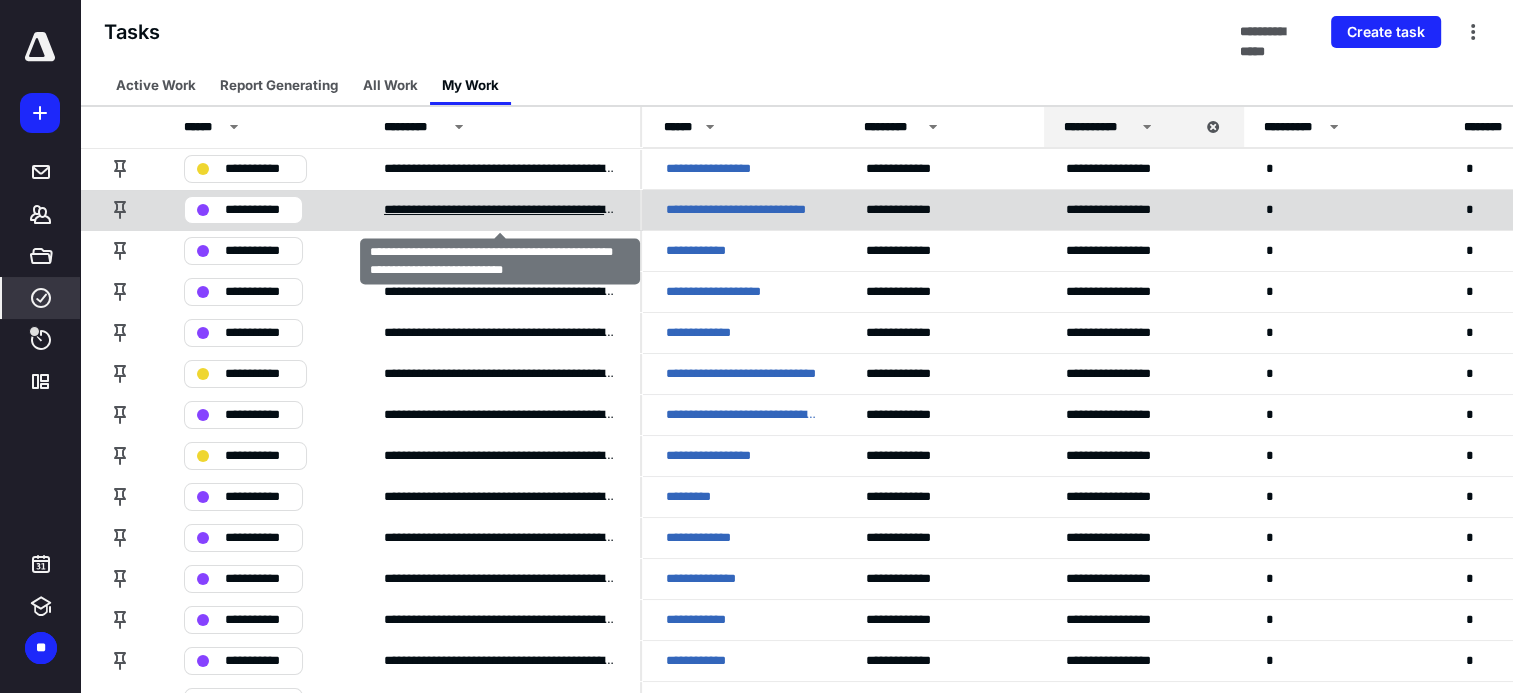 click on "**********" at bounding box center (500, 210) 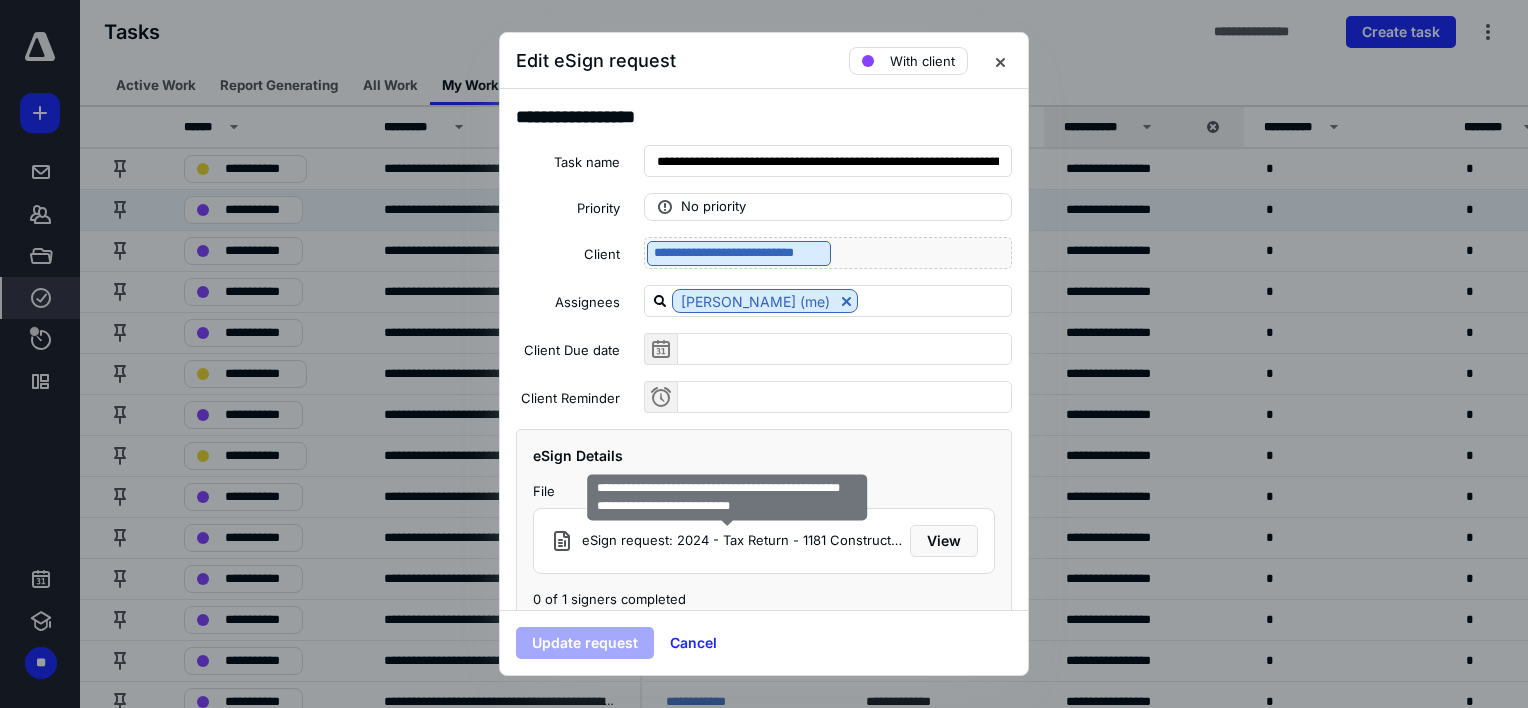 scroll, scrollTop: 26, scrollLeft: 0, axis: vertical 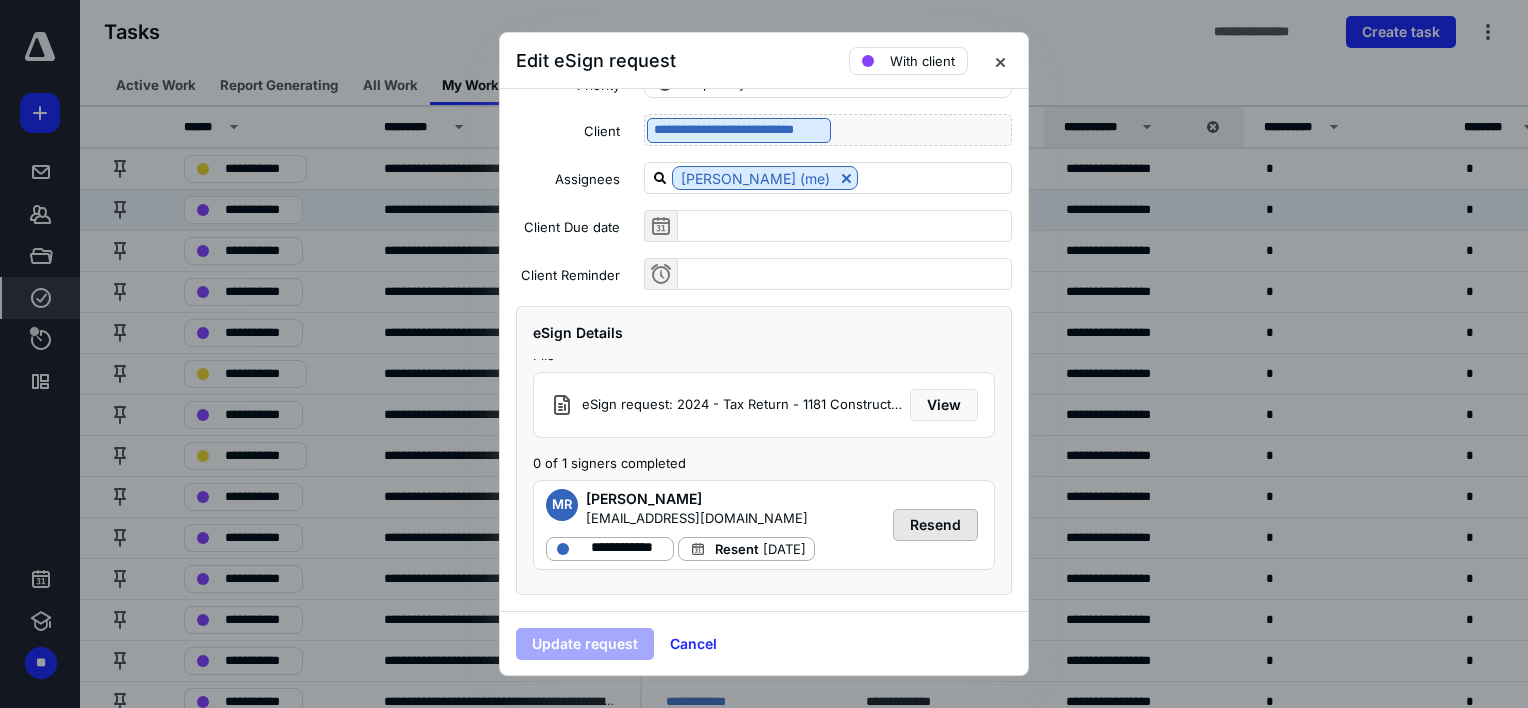 click on "Resend" at bounding box center (935, 525) 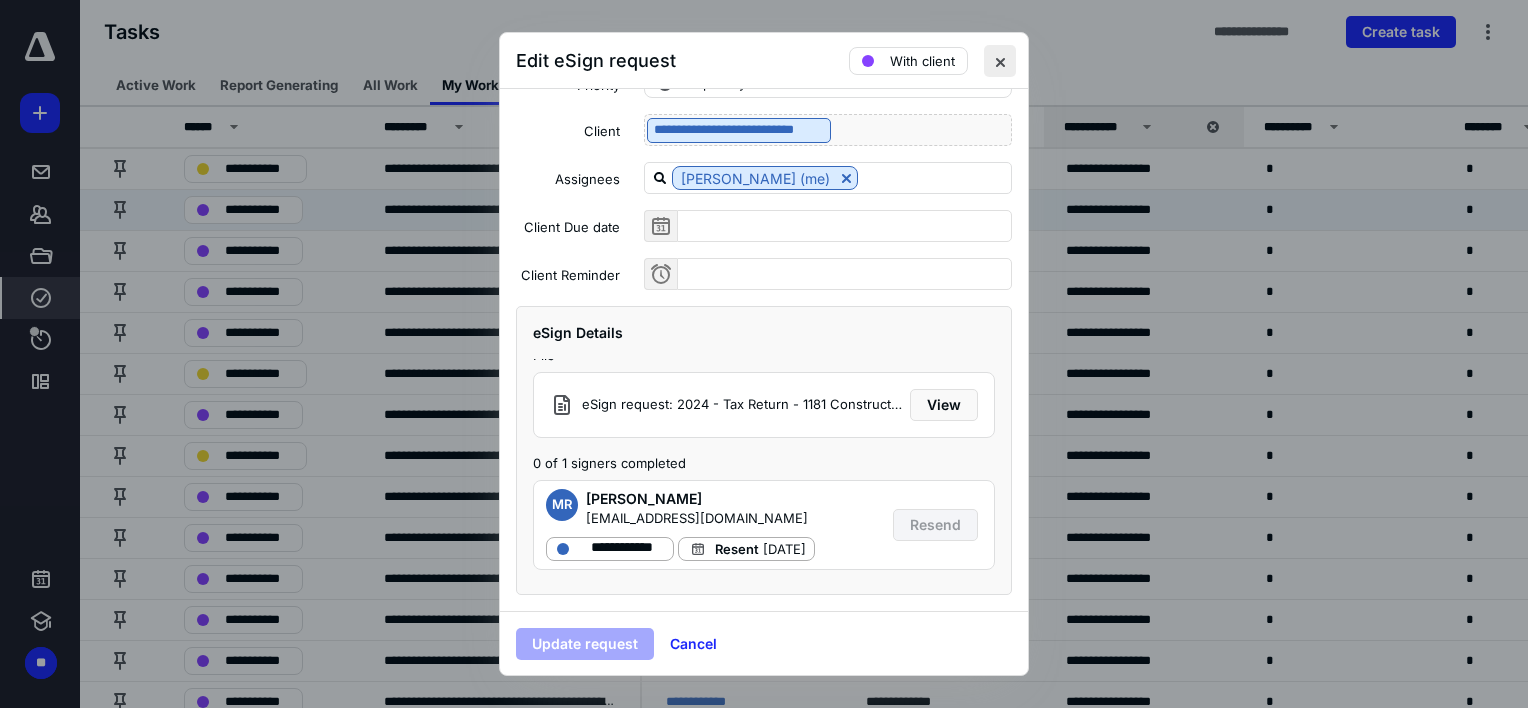 click at bounding box center [1000, 61] 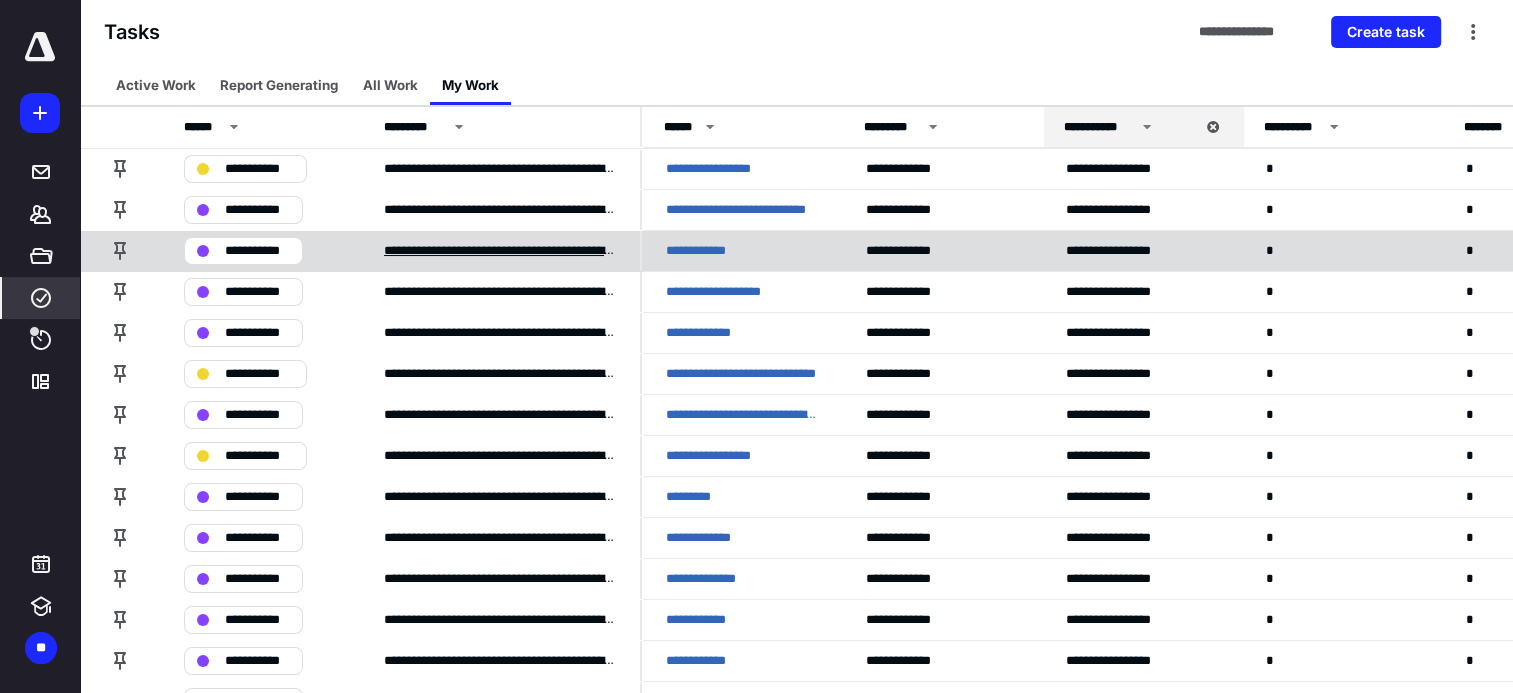 click on "**********" at bounding box center (500, 251) 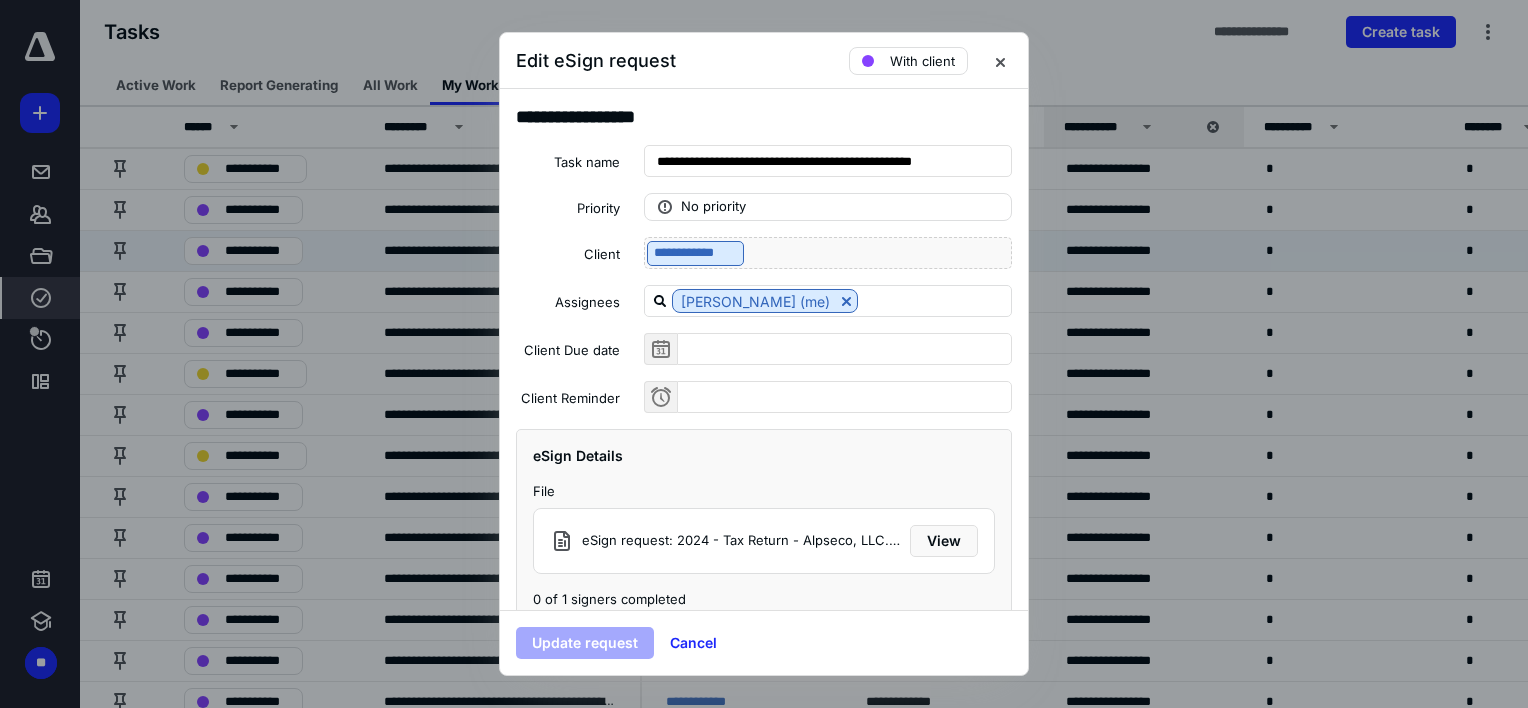 scroll, scrollTop: 26, scrollLeft: 0, axis: vertical 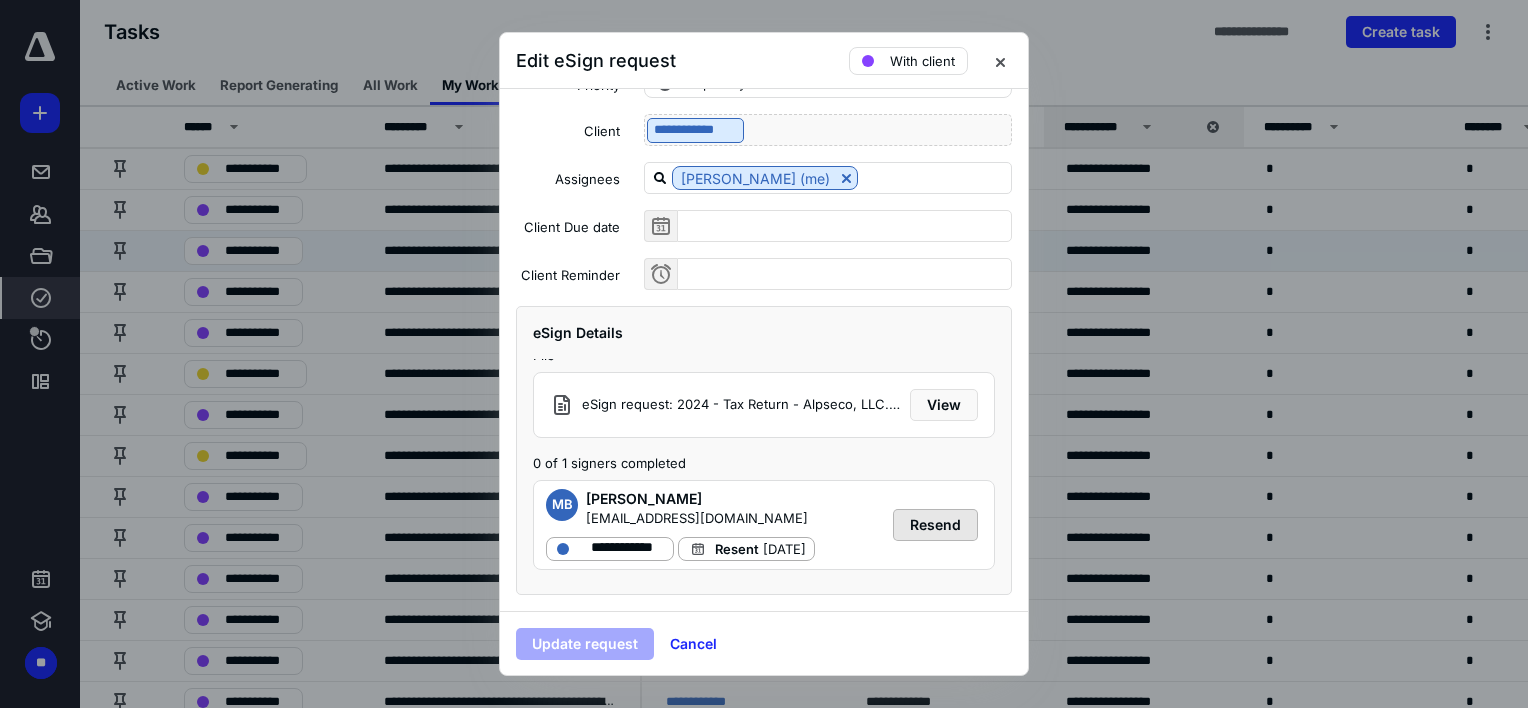 click on "Resend" at bounding box center (935, 525) 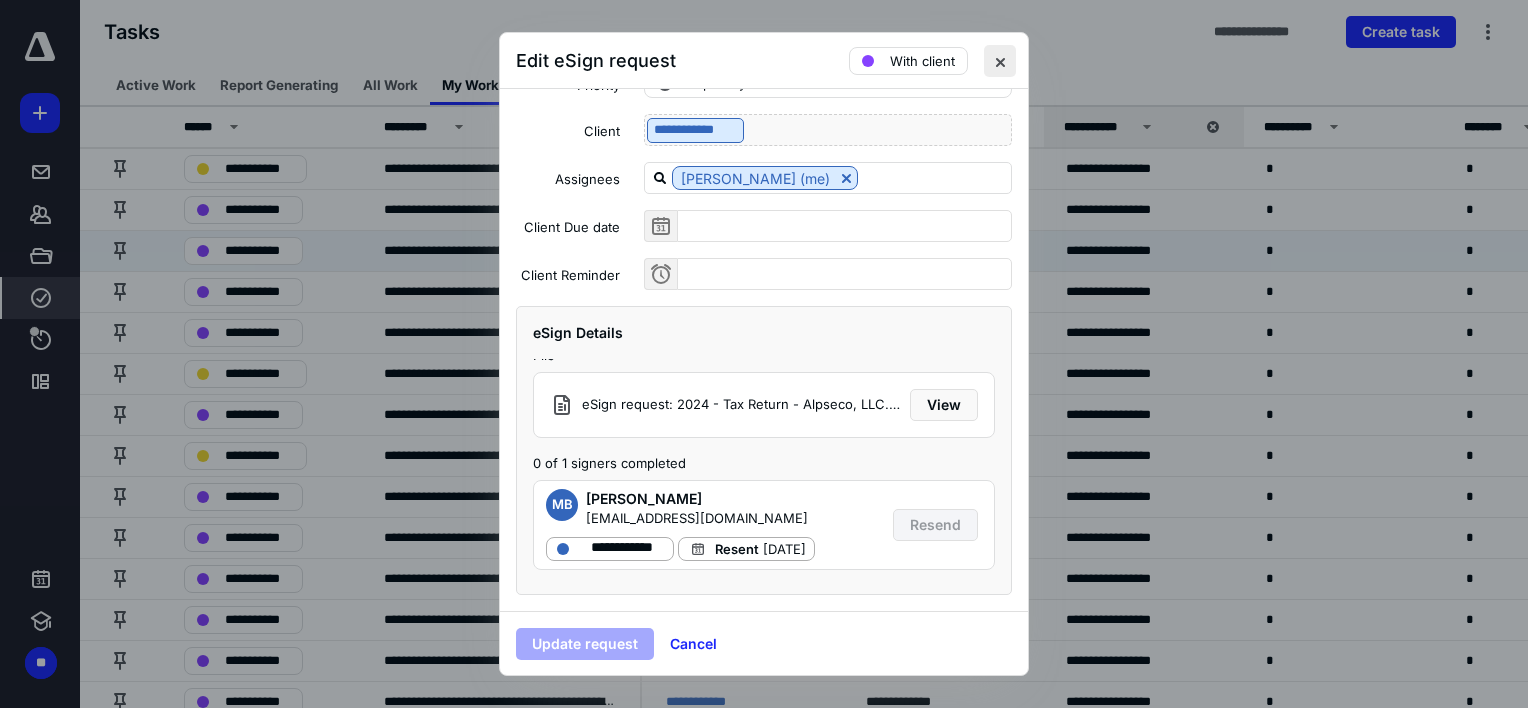 click at bounding box center (1000, 61) 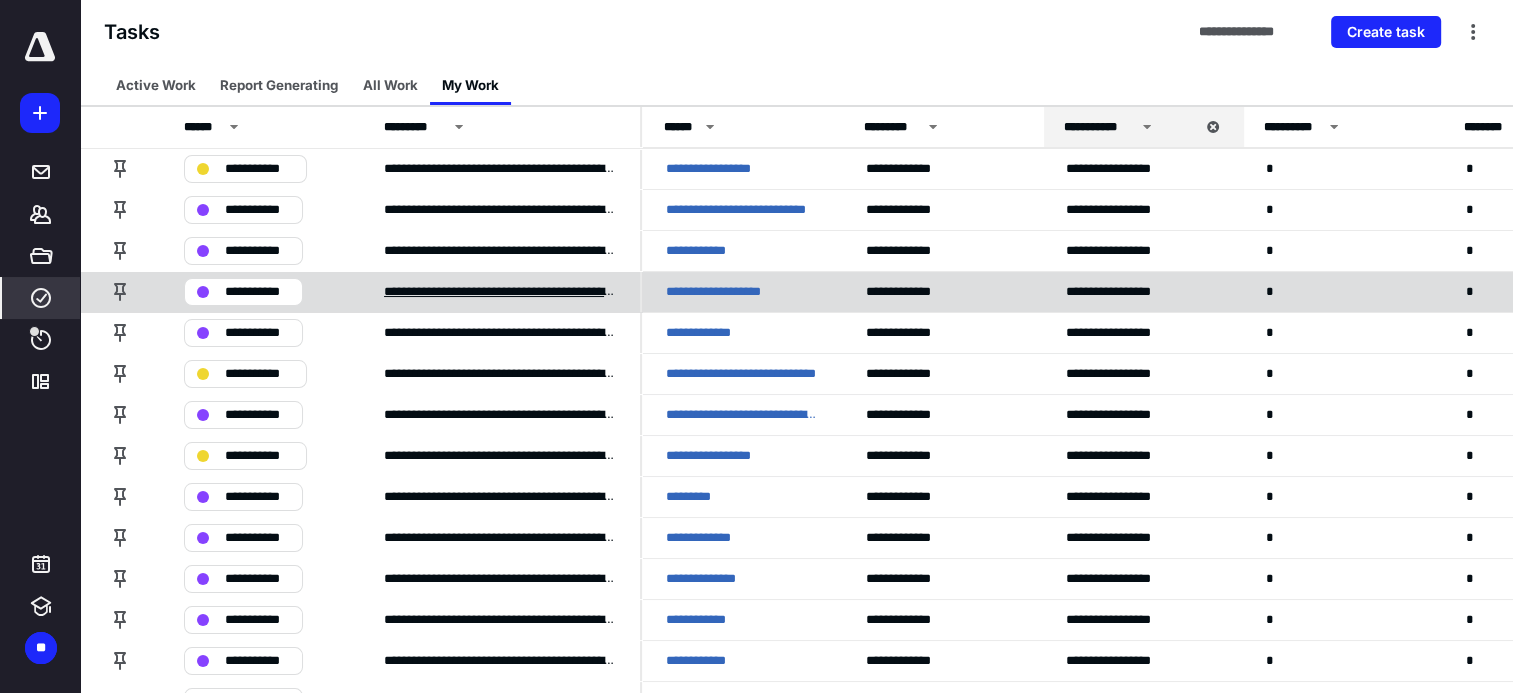 click on "**********" at bounding box center (500, 292) 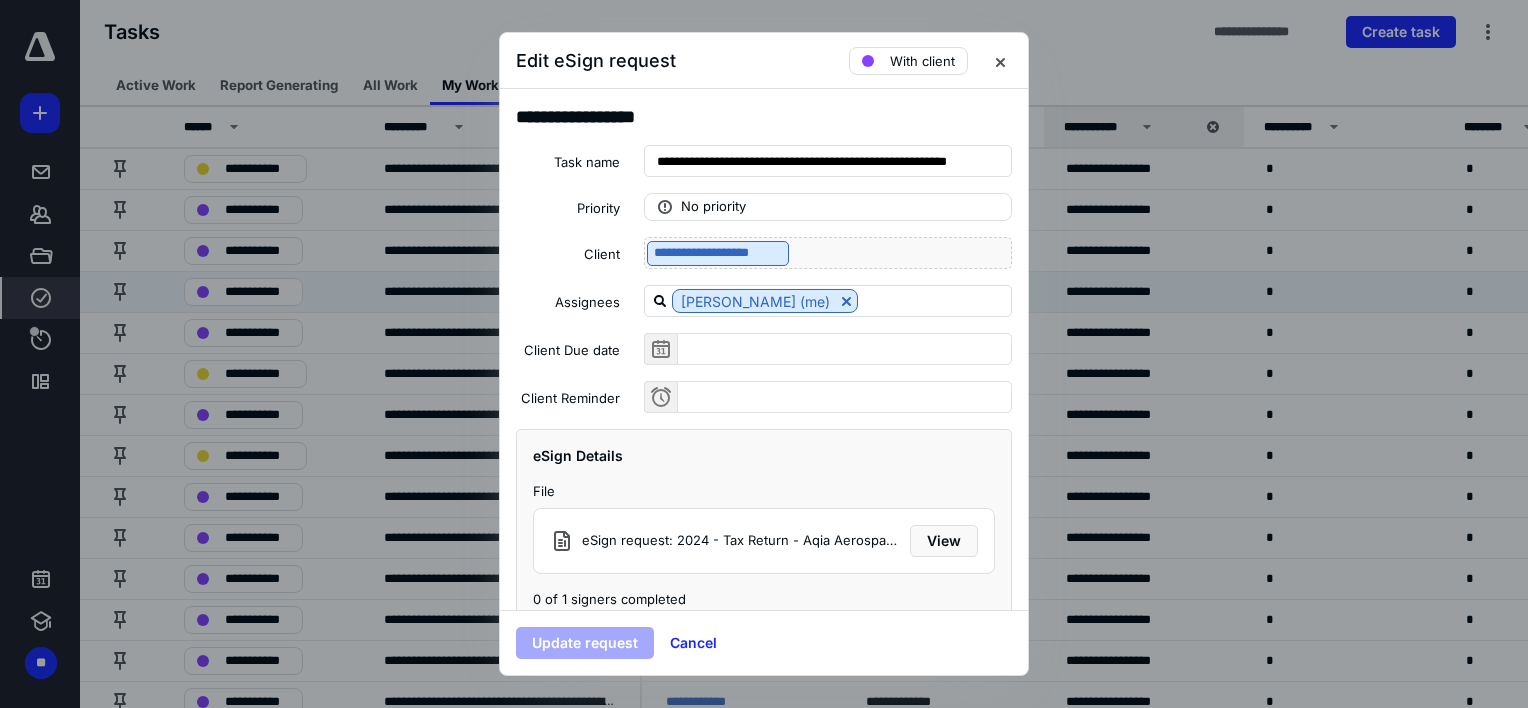 scroll, scrollTop: 26, scrollLeft: 0, axis: vertical 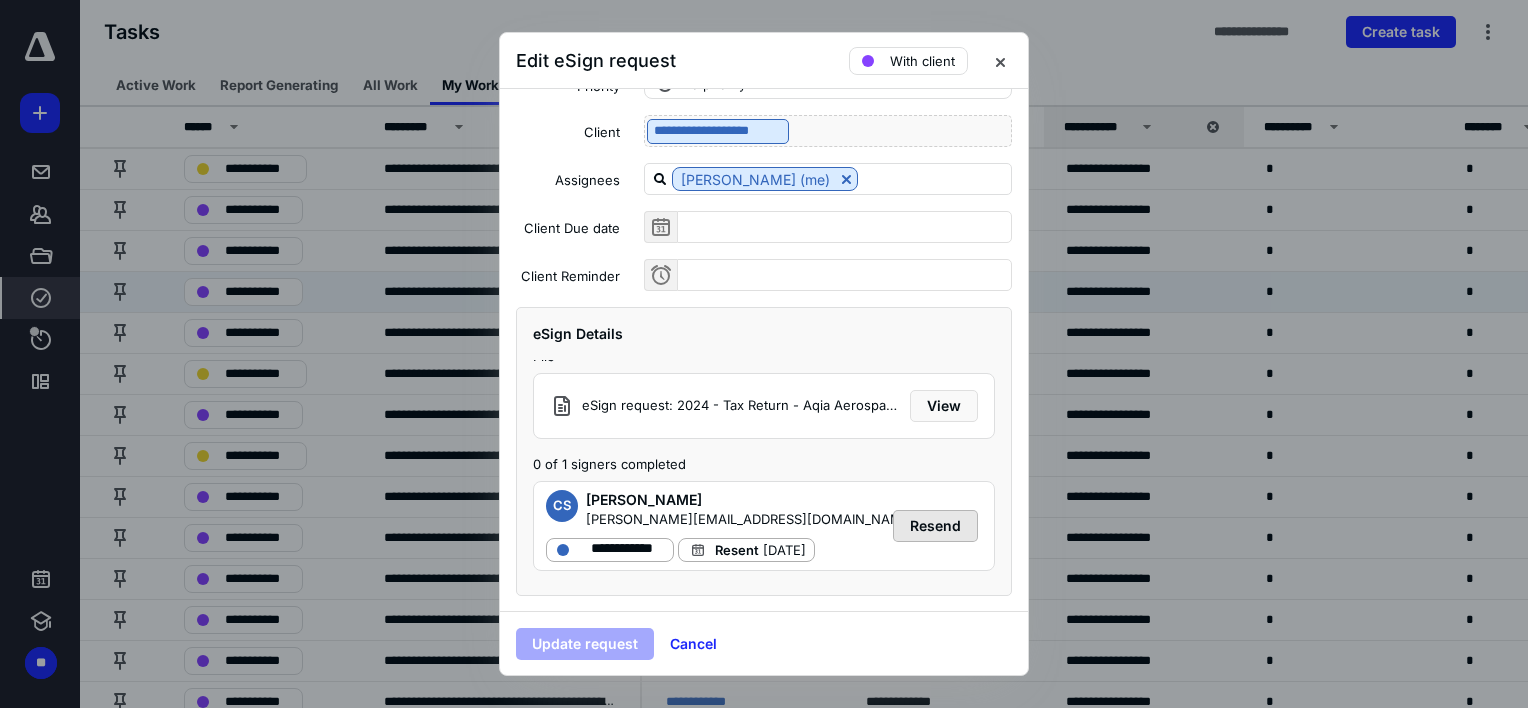 click on "Resend" at bounding box center (935, 526) 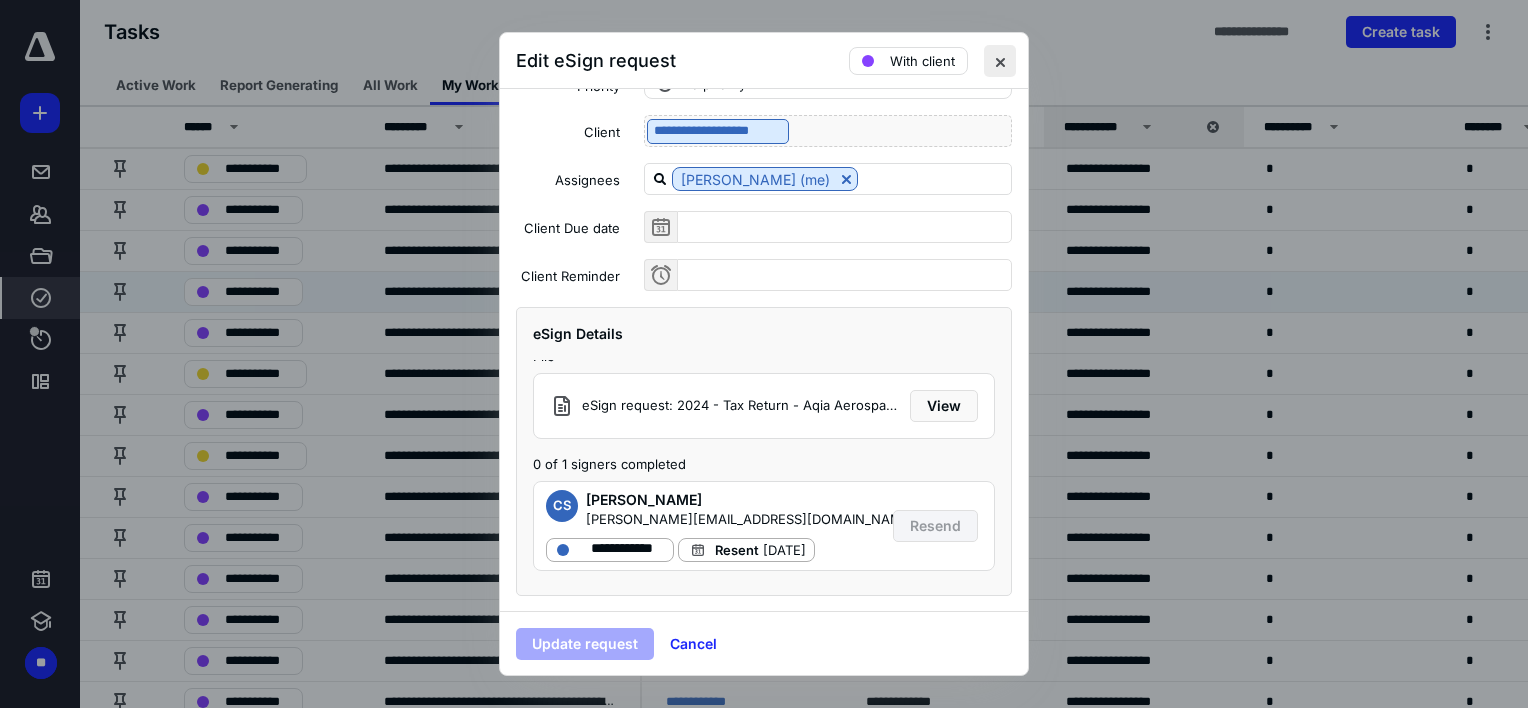 click at bounding box center (1000, 61) 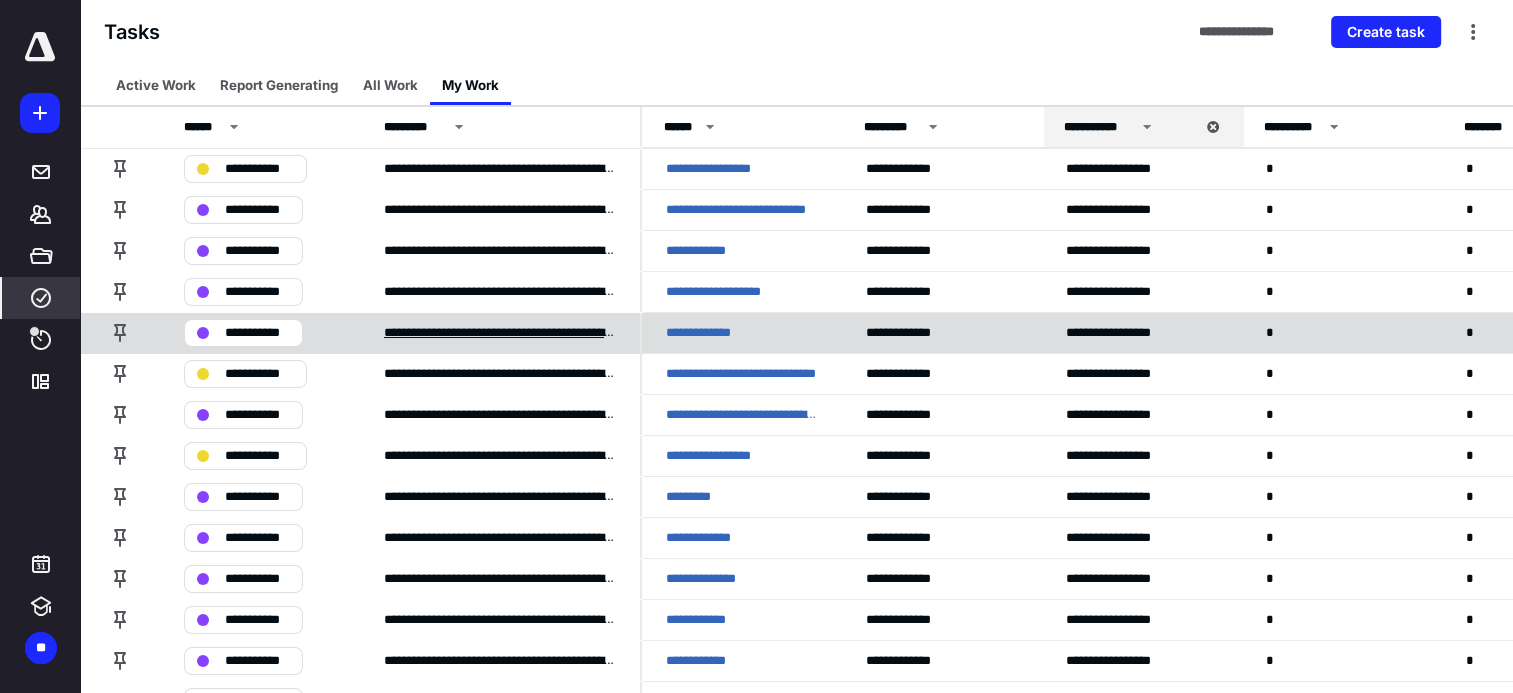 click on "**********" at bounding box center (500, 333) 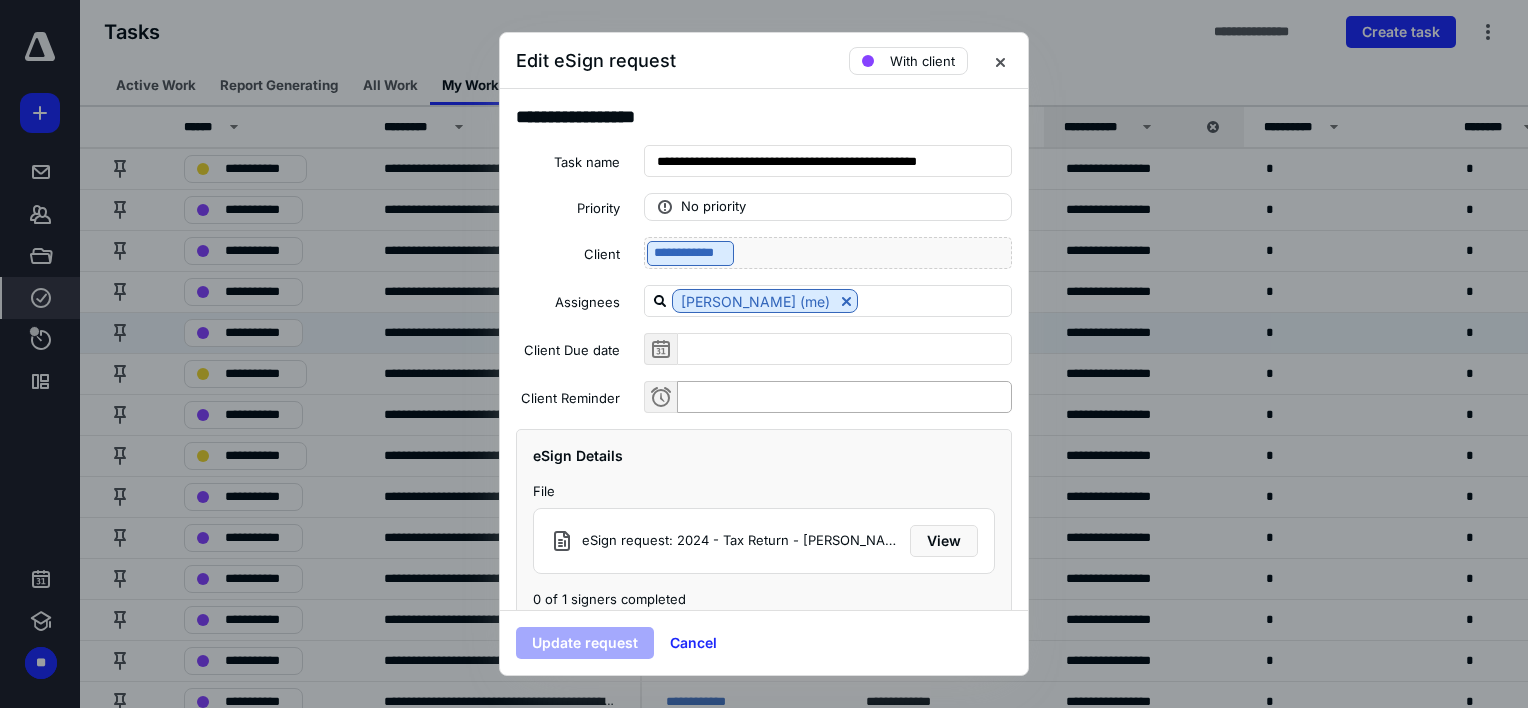 scroll, scrollTop: 123, scrollLeft: 0, axis: vertical 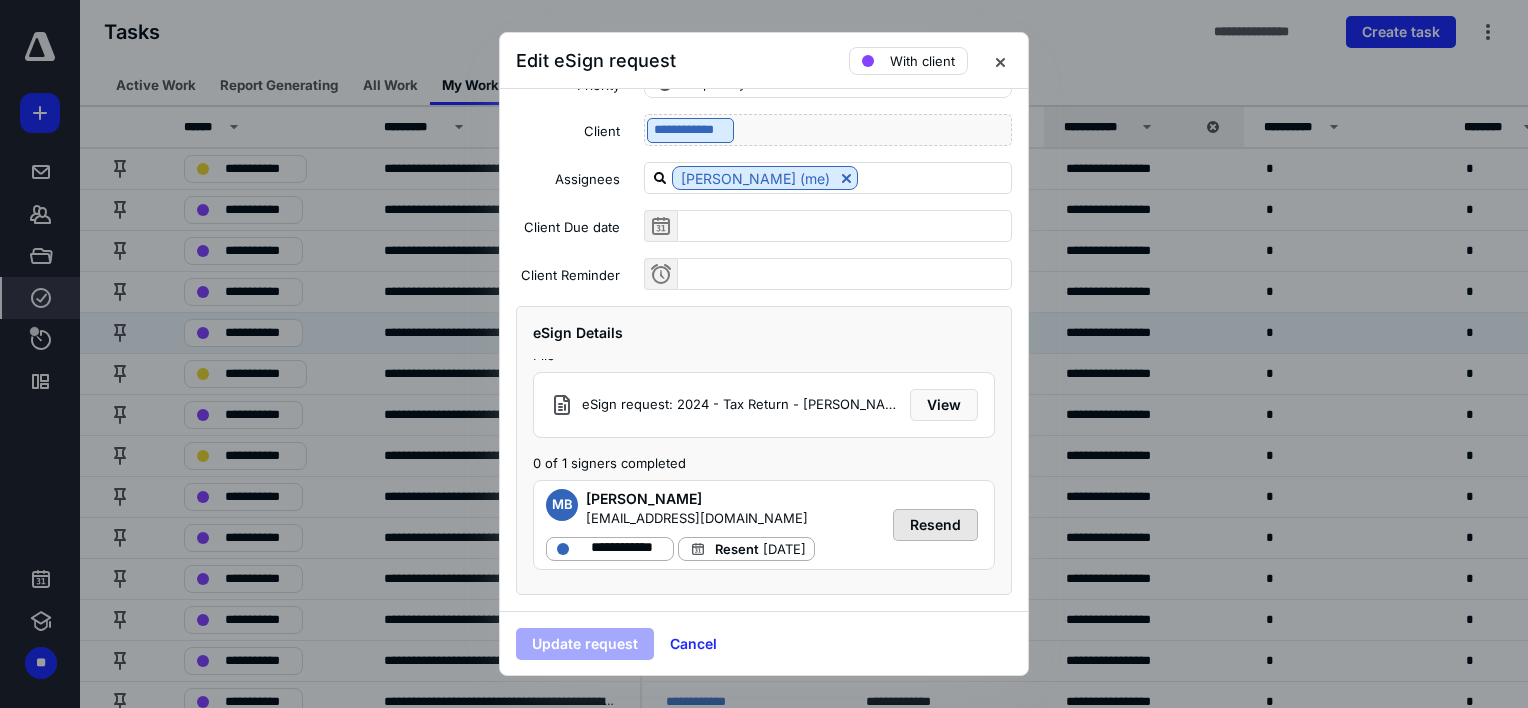 click on "Resend" at bounding box center [935, 525] 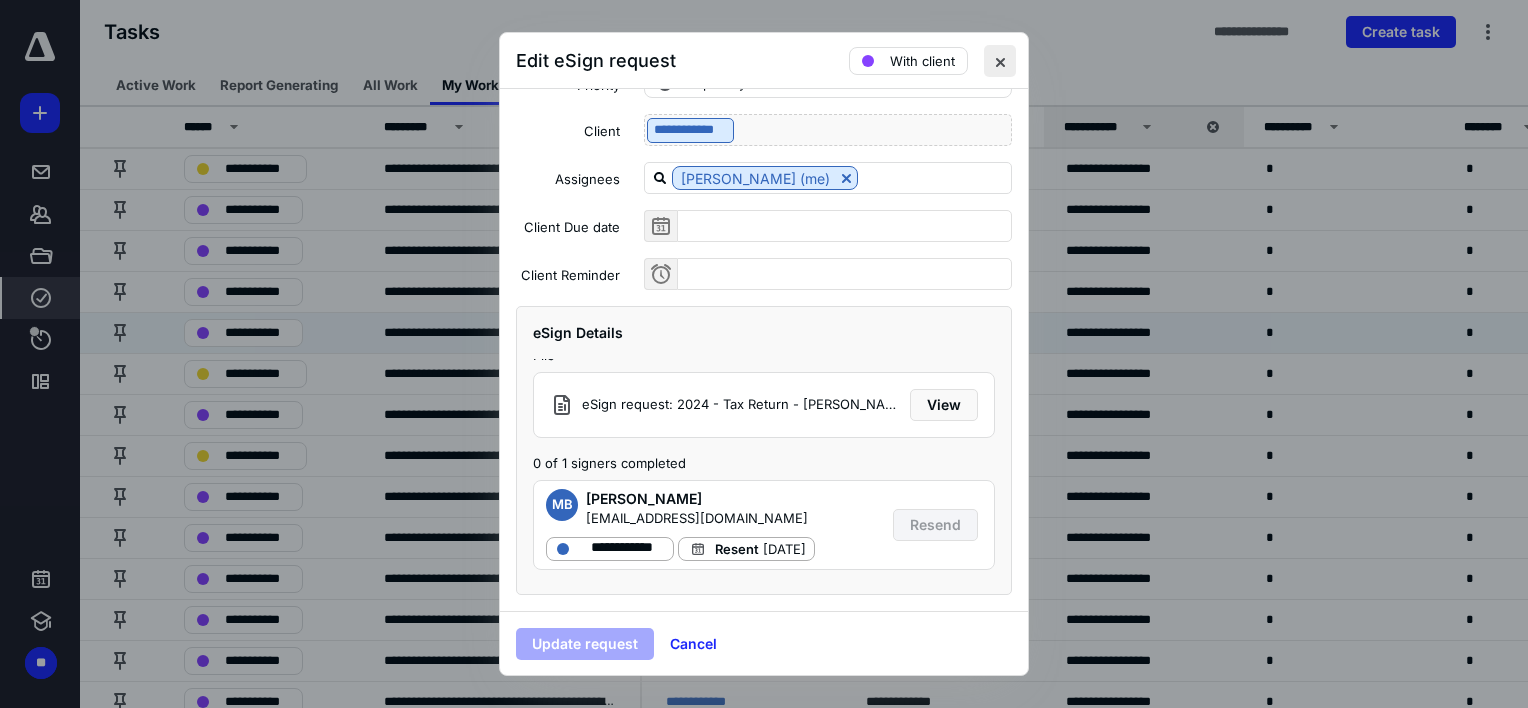 click at bounding box center (1000, 61) 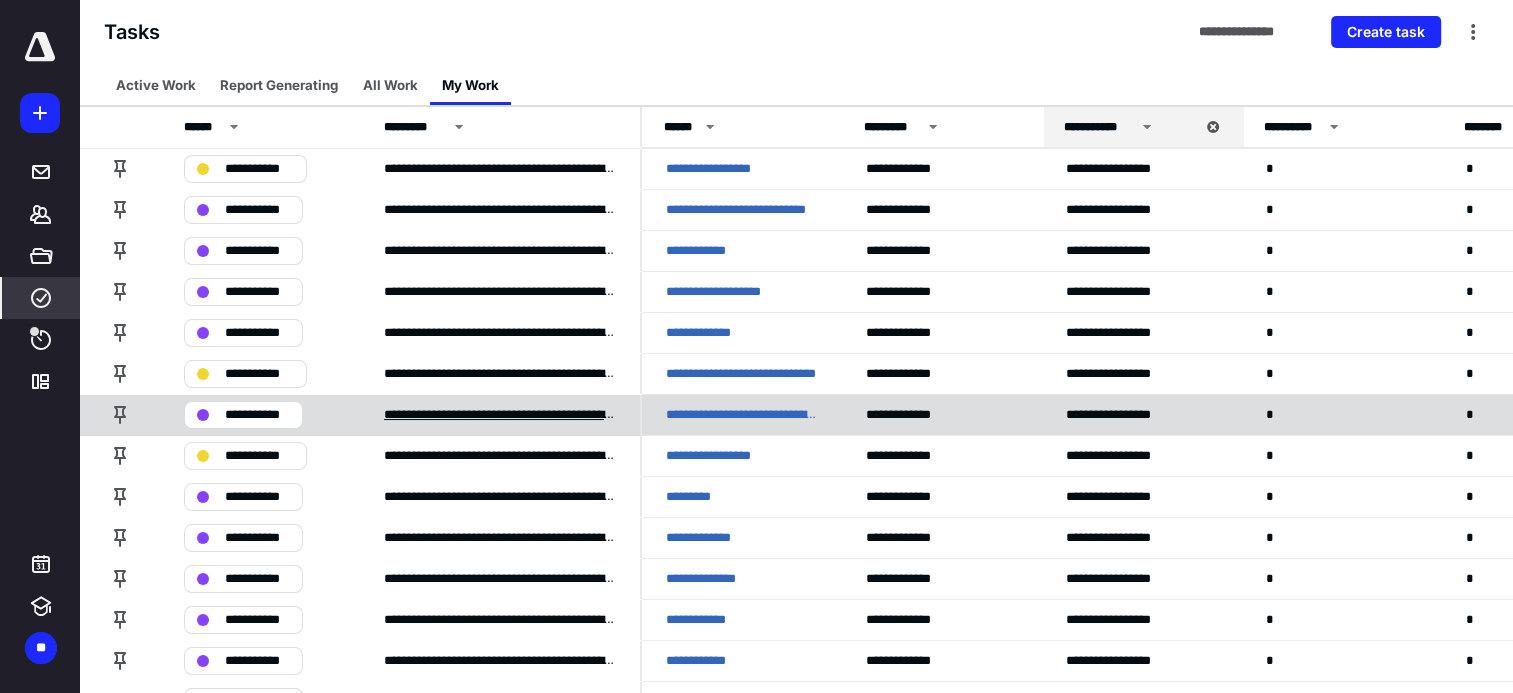 click on "**********" at bounding box center [500, 415] 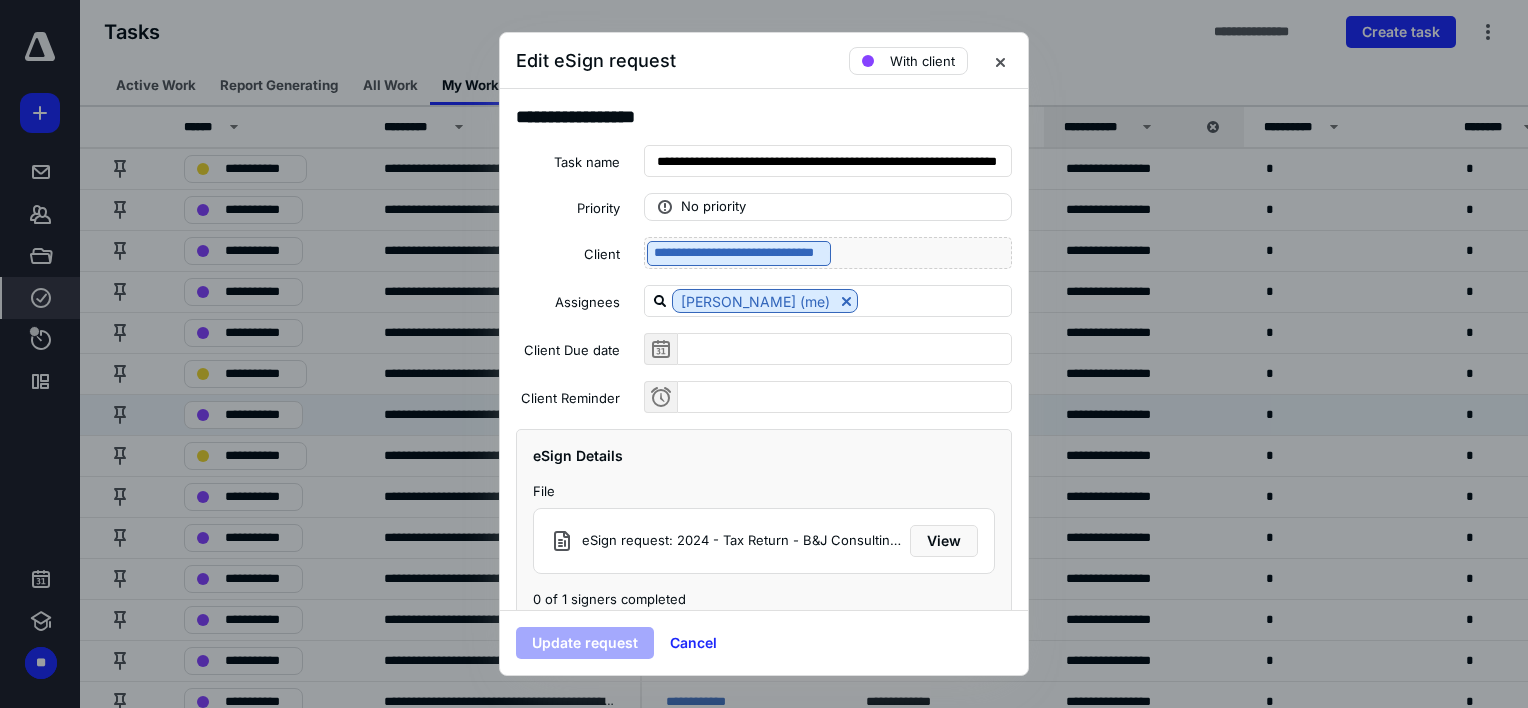 scroll, scrollTop: 123, scrollLeft: 0, axis: vertical 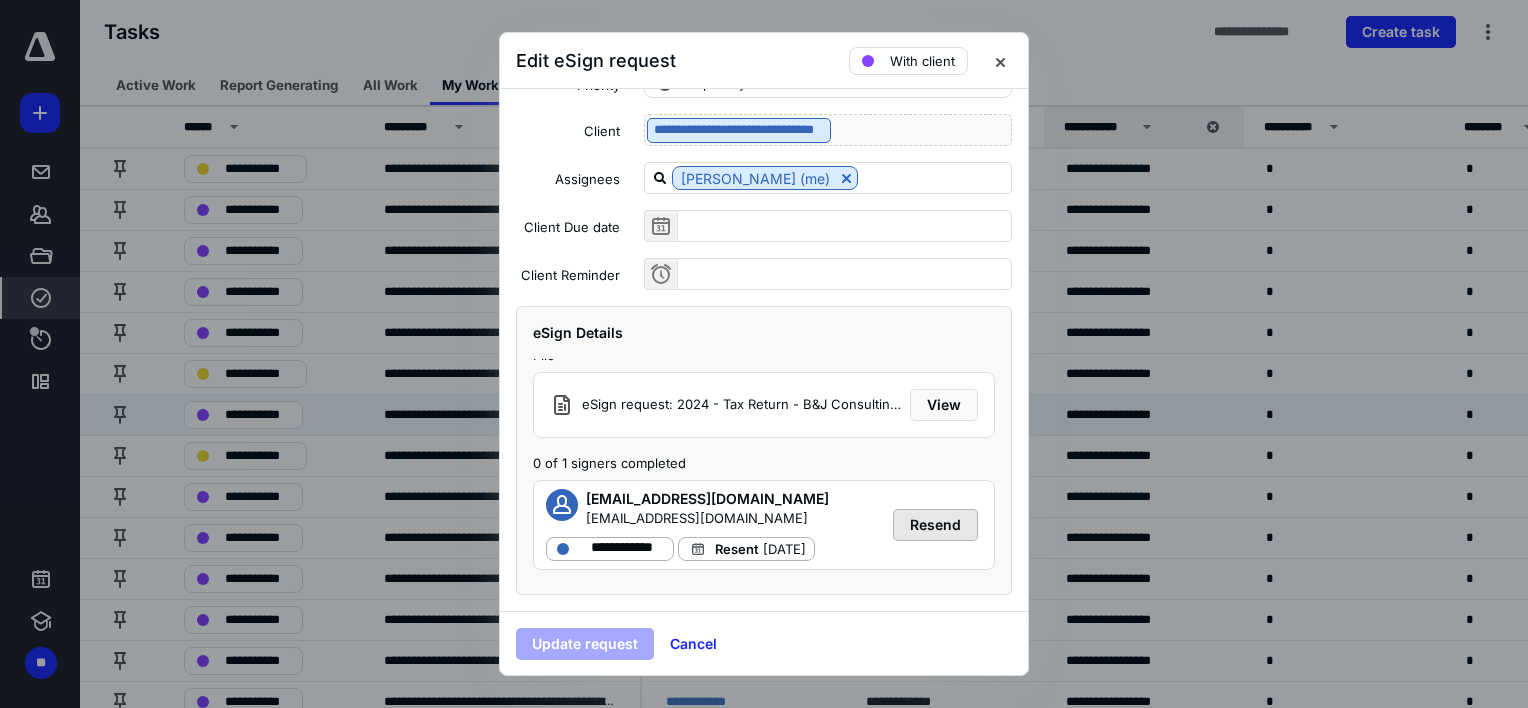 click on "Resend" at bounding box center (935, 525) 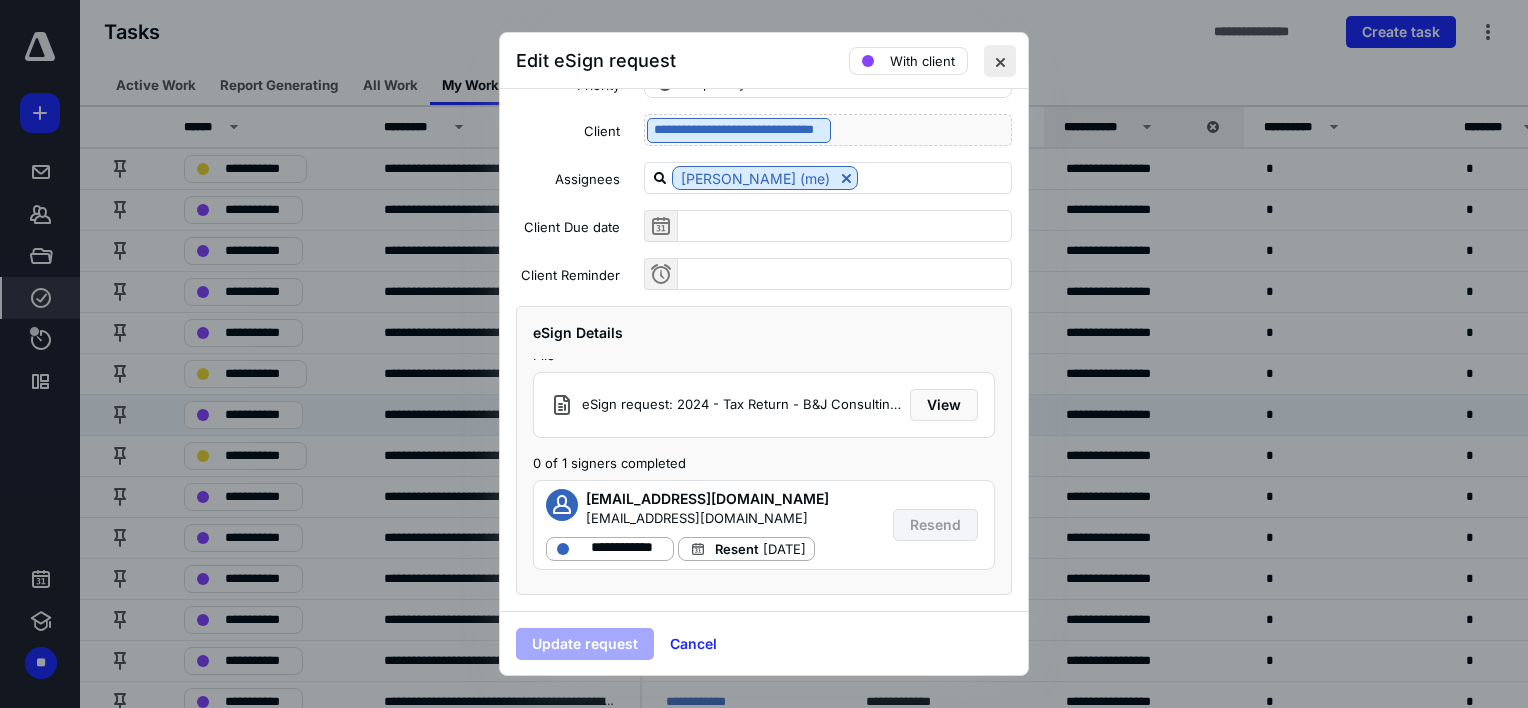 click at bounding box center (1000, 61) 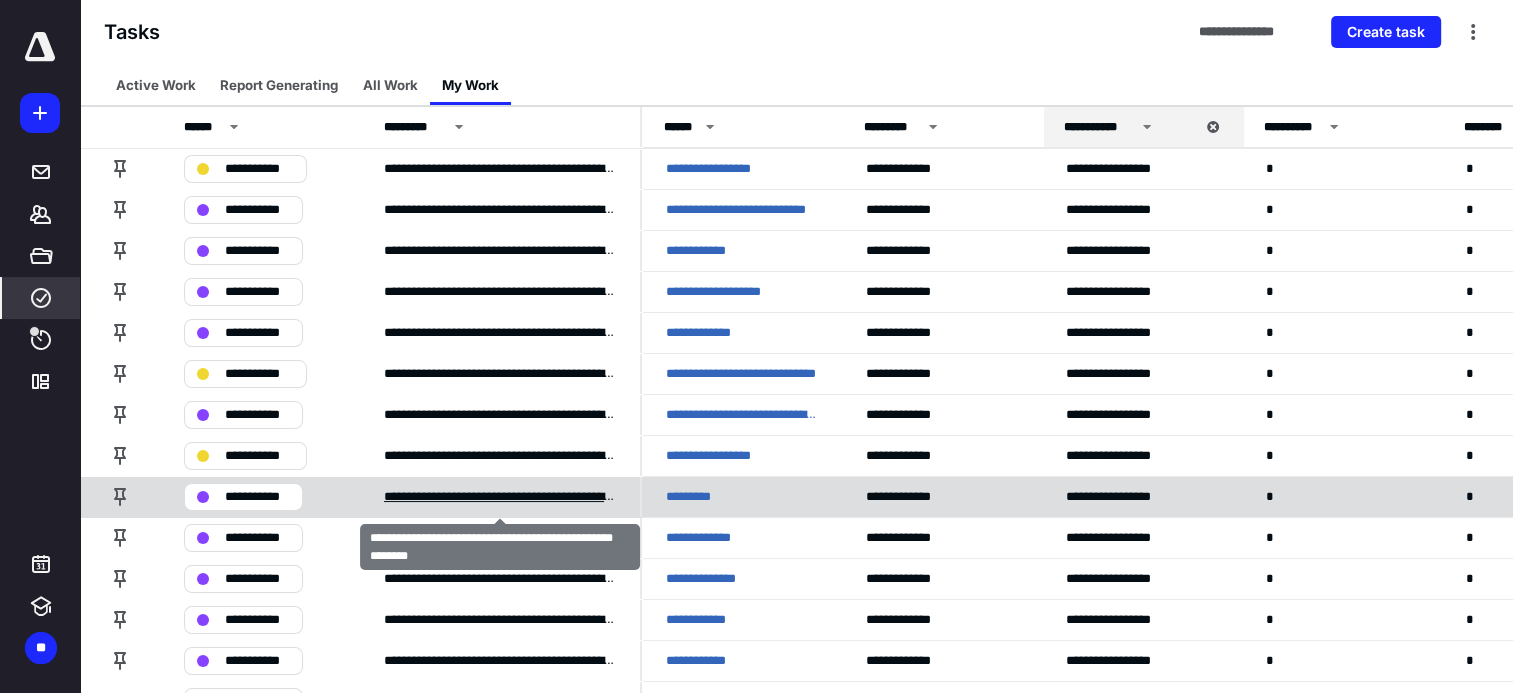 click on "**********" at bounding box center [500, 497] 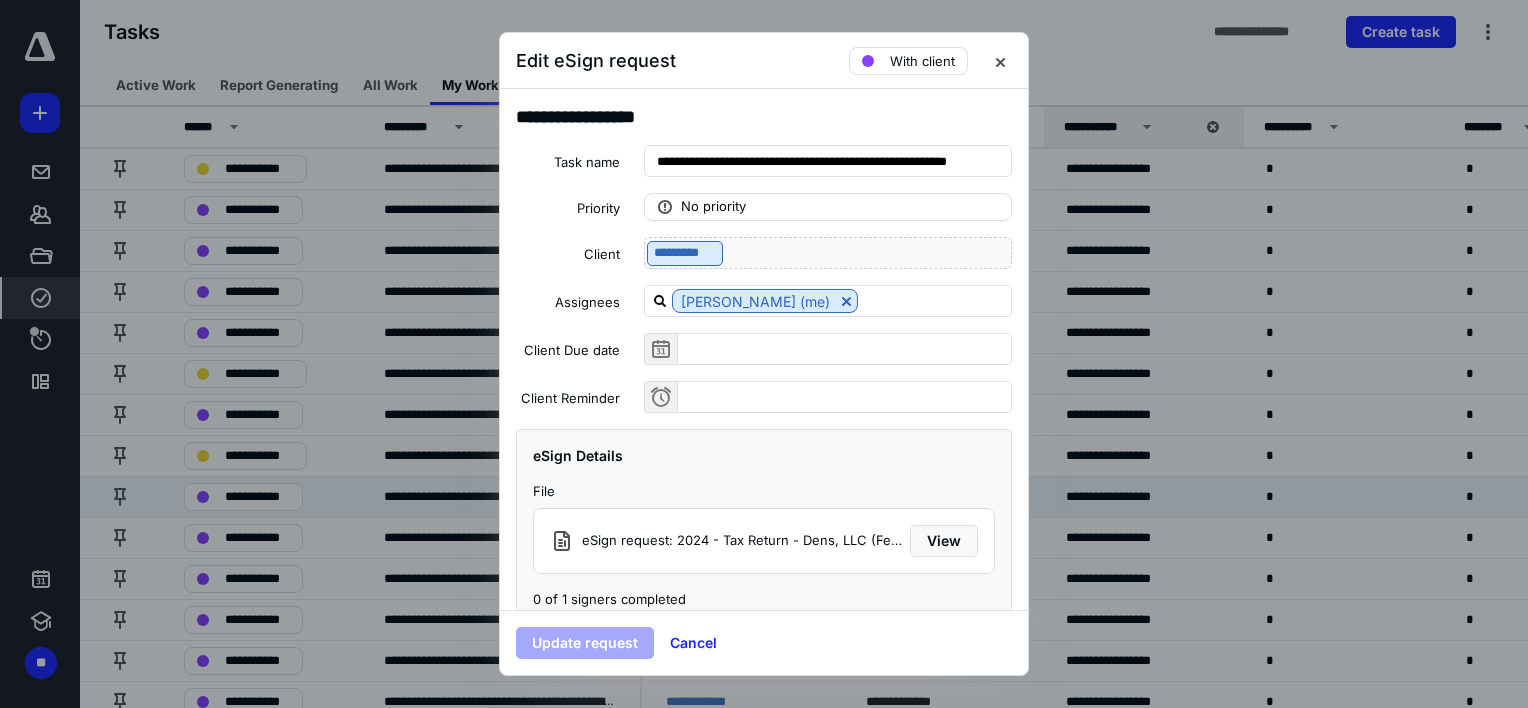 scroll, scrollTop: 123, scrollLeft: 0, axis: vertical 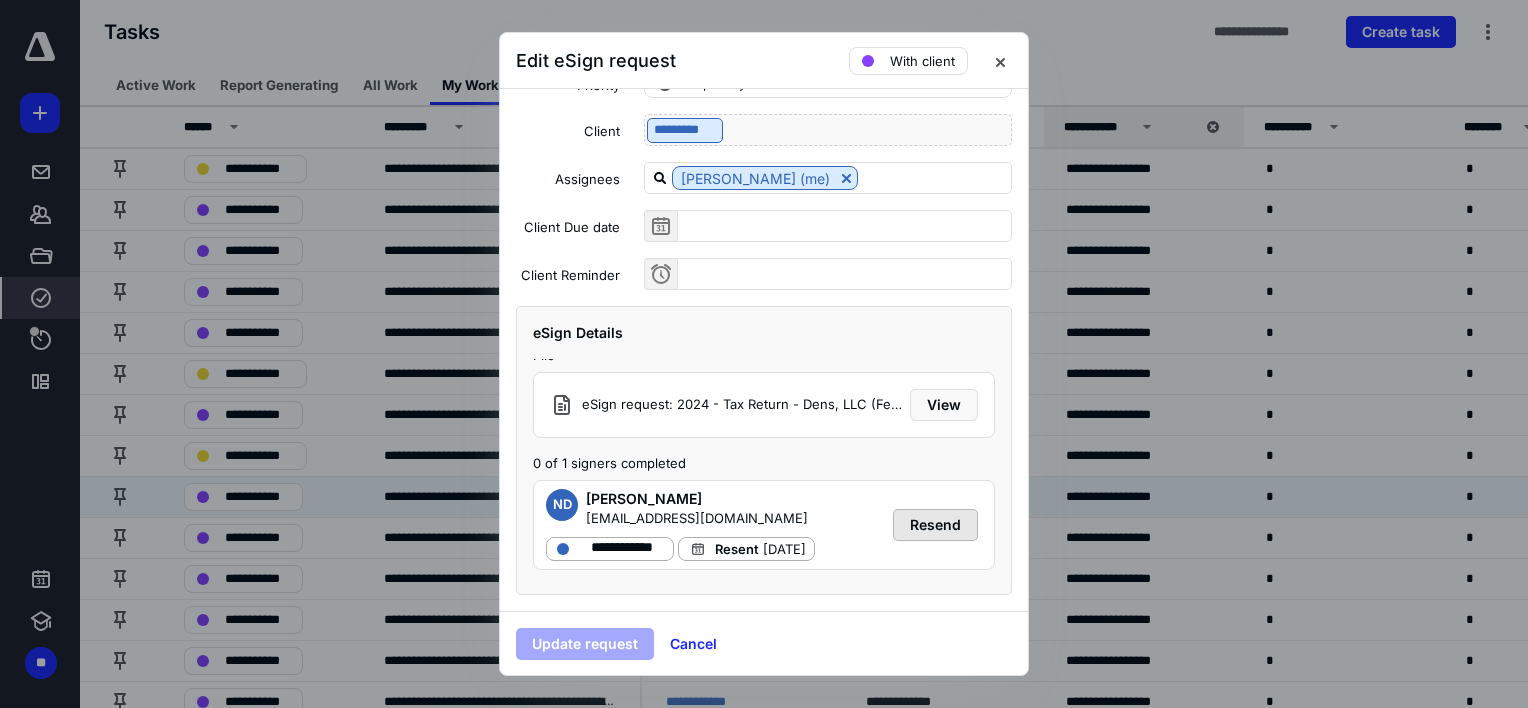 click on "Resend" at bounding box center (935, 525) 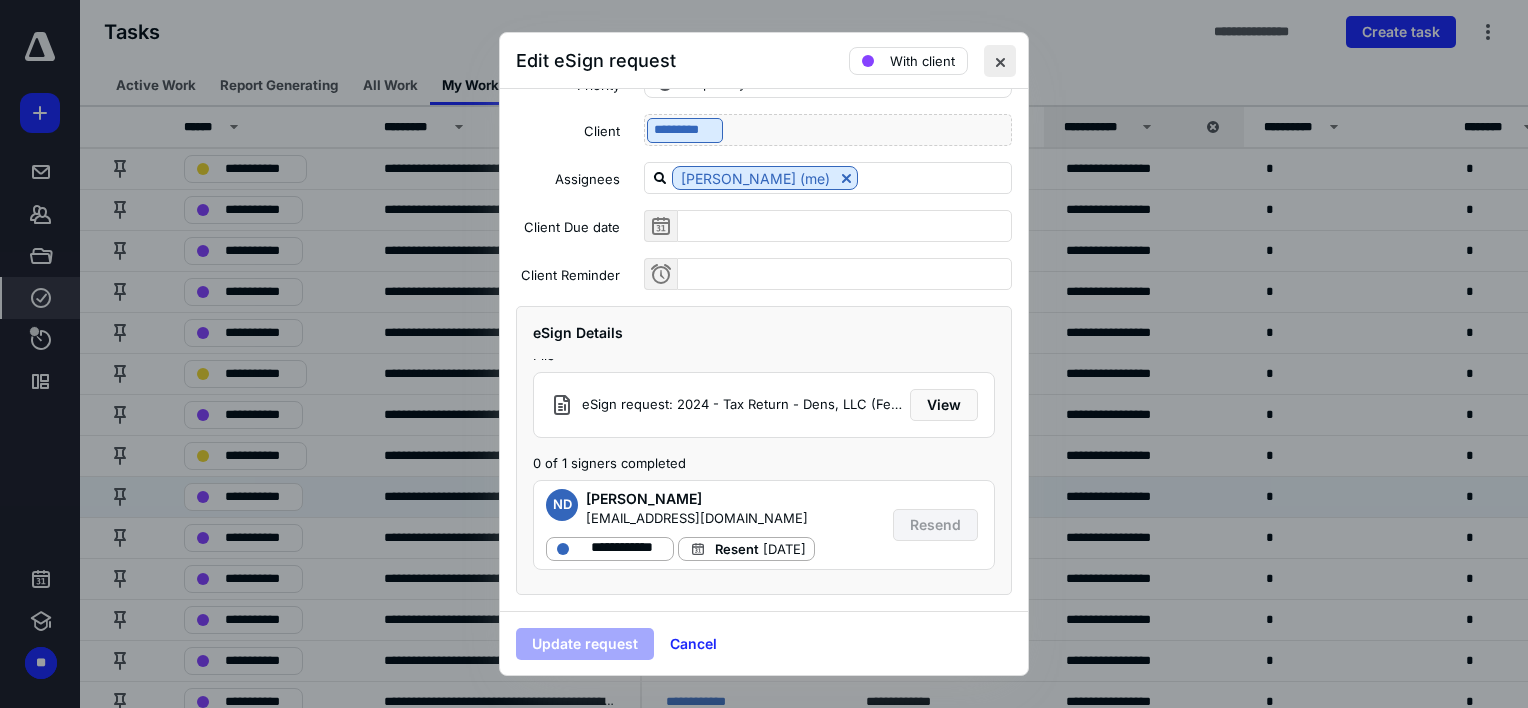 click at bounding box center (1000, 61) 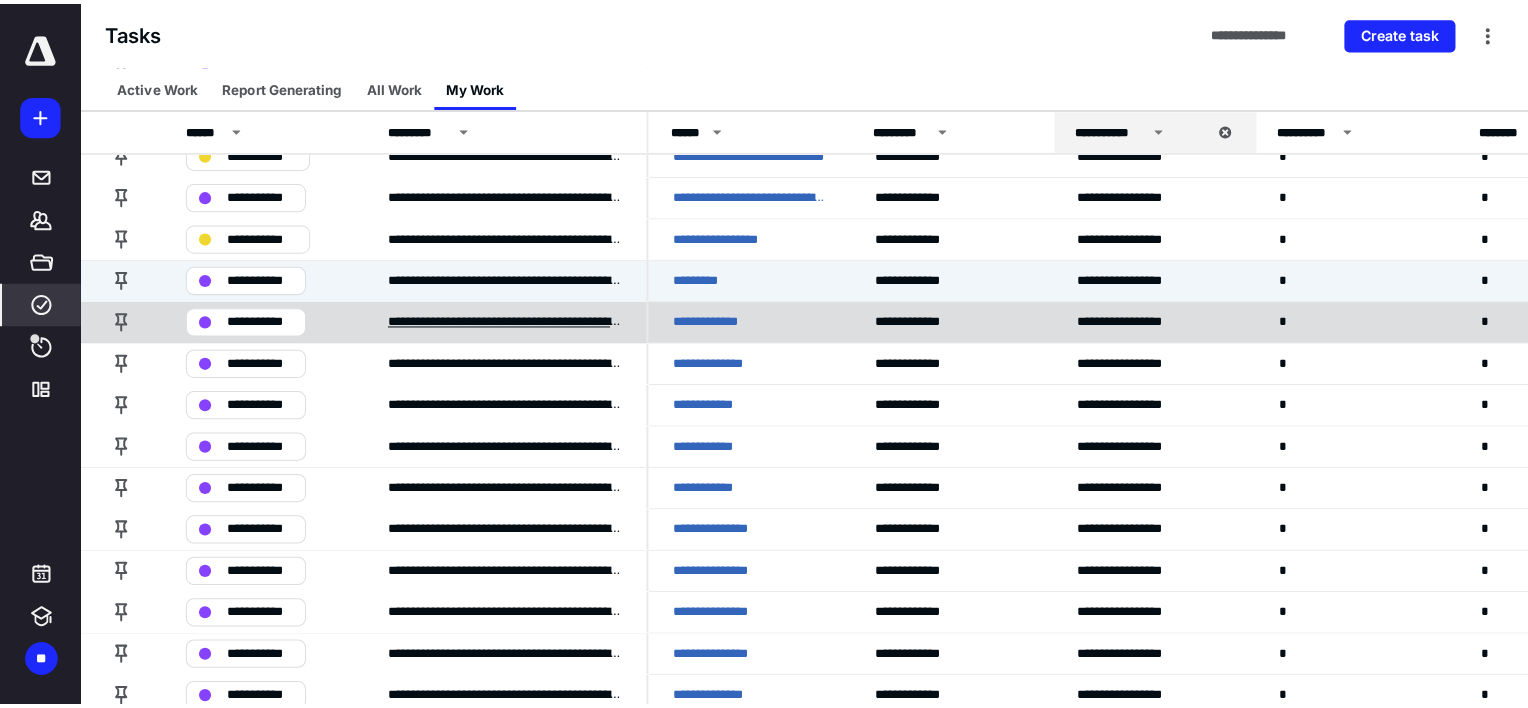 scroll, scrollTop: 228, scrollLeft: 0, axis: vertical 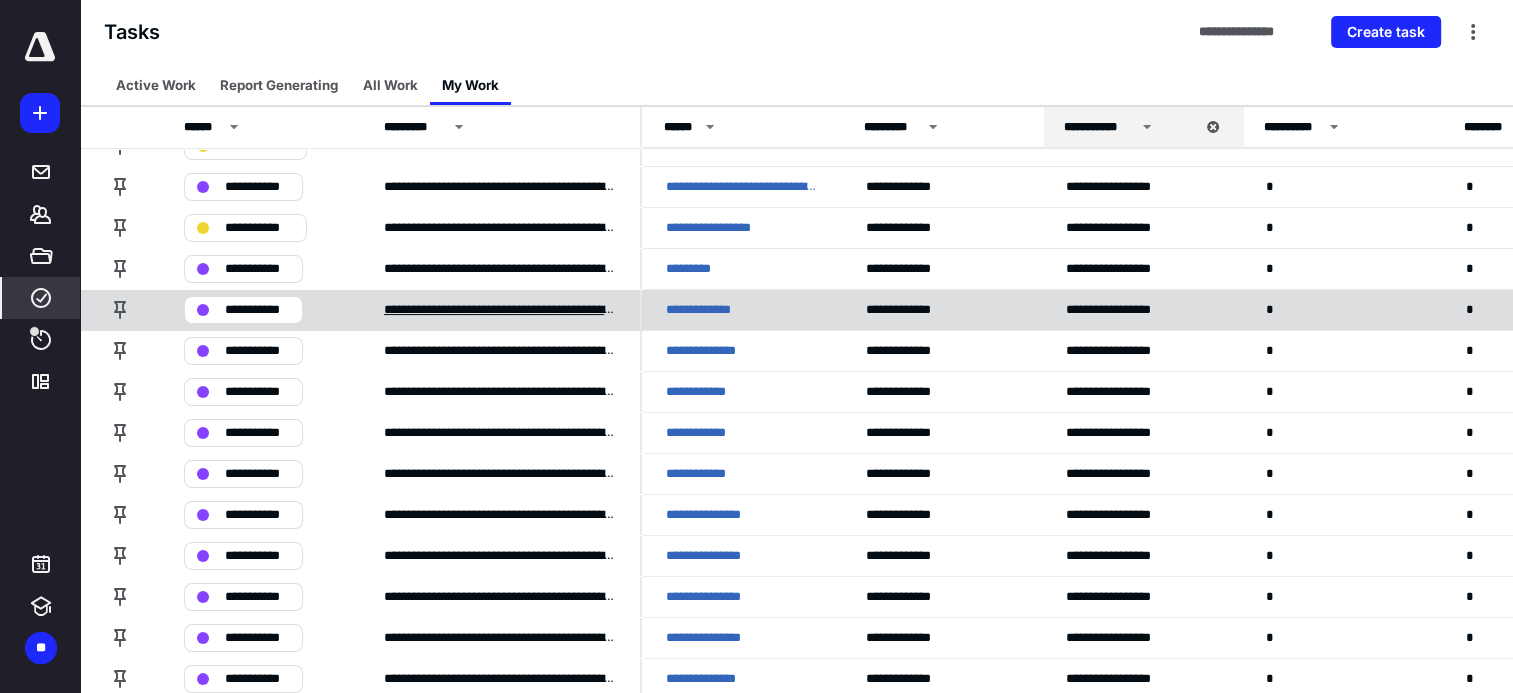 click on "**********" at bounding box center [500, 310] 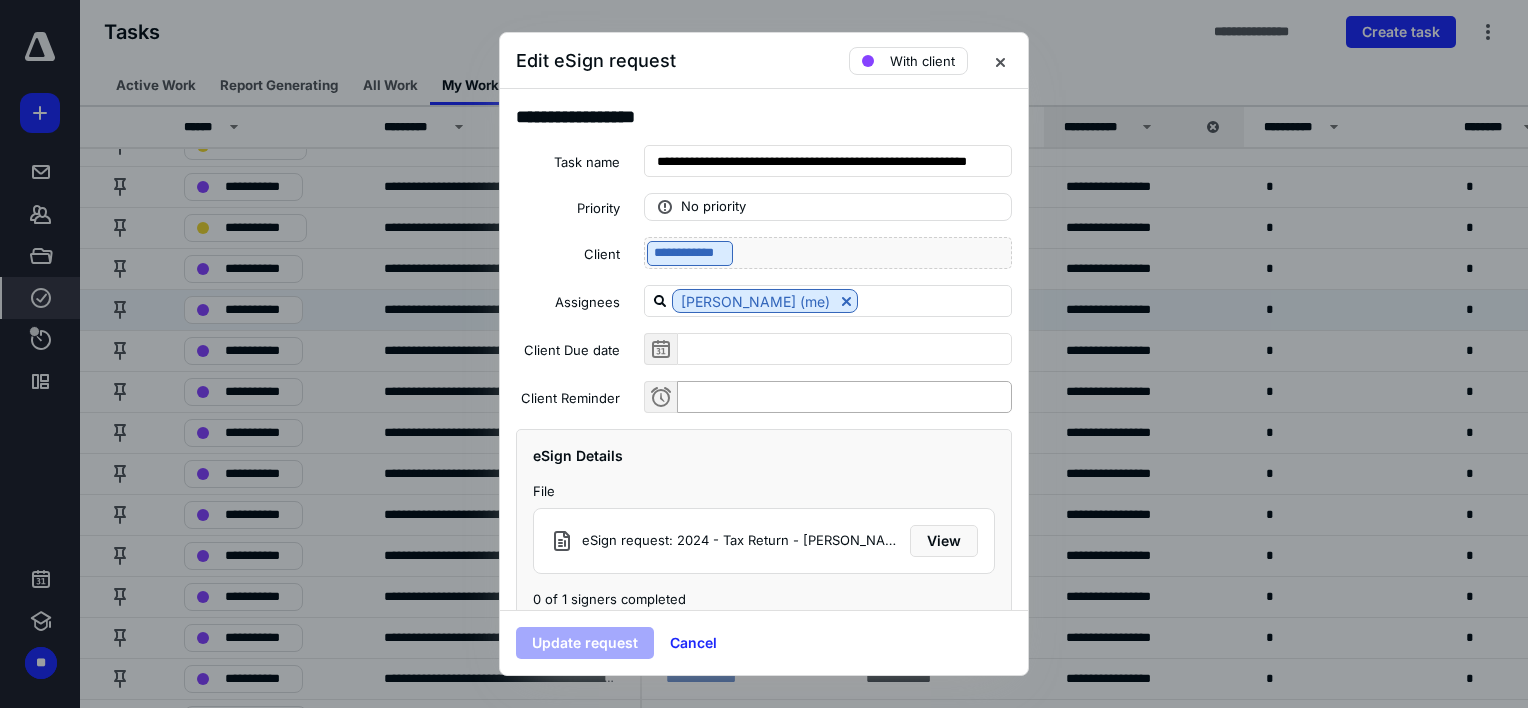 scroll, scrollTop: 123, scrollLeft: 0, axis: vertical 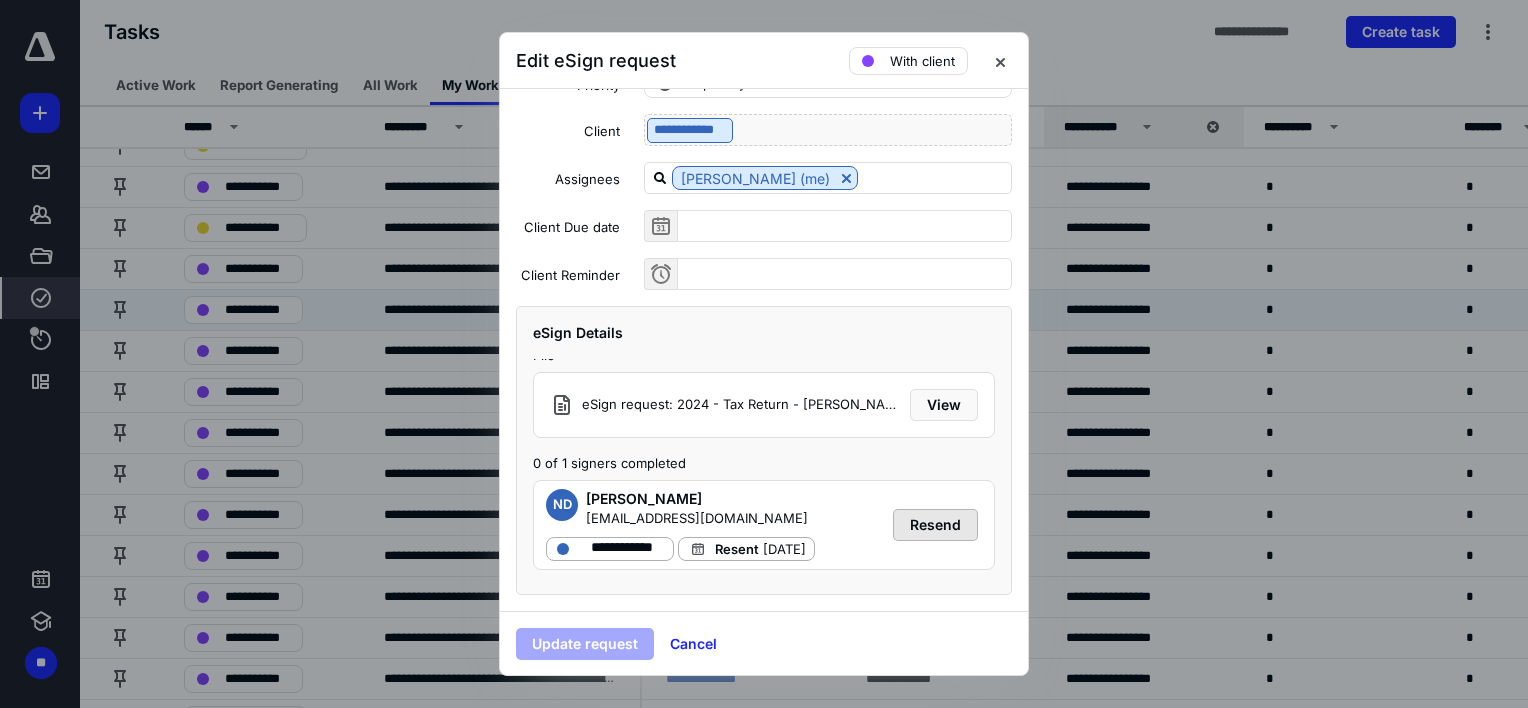 click on "Resend" at bounding box center (935, 525) 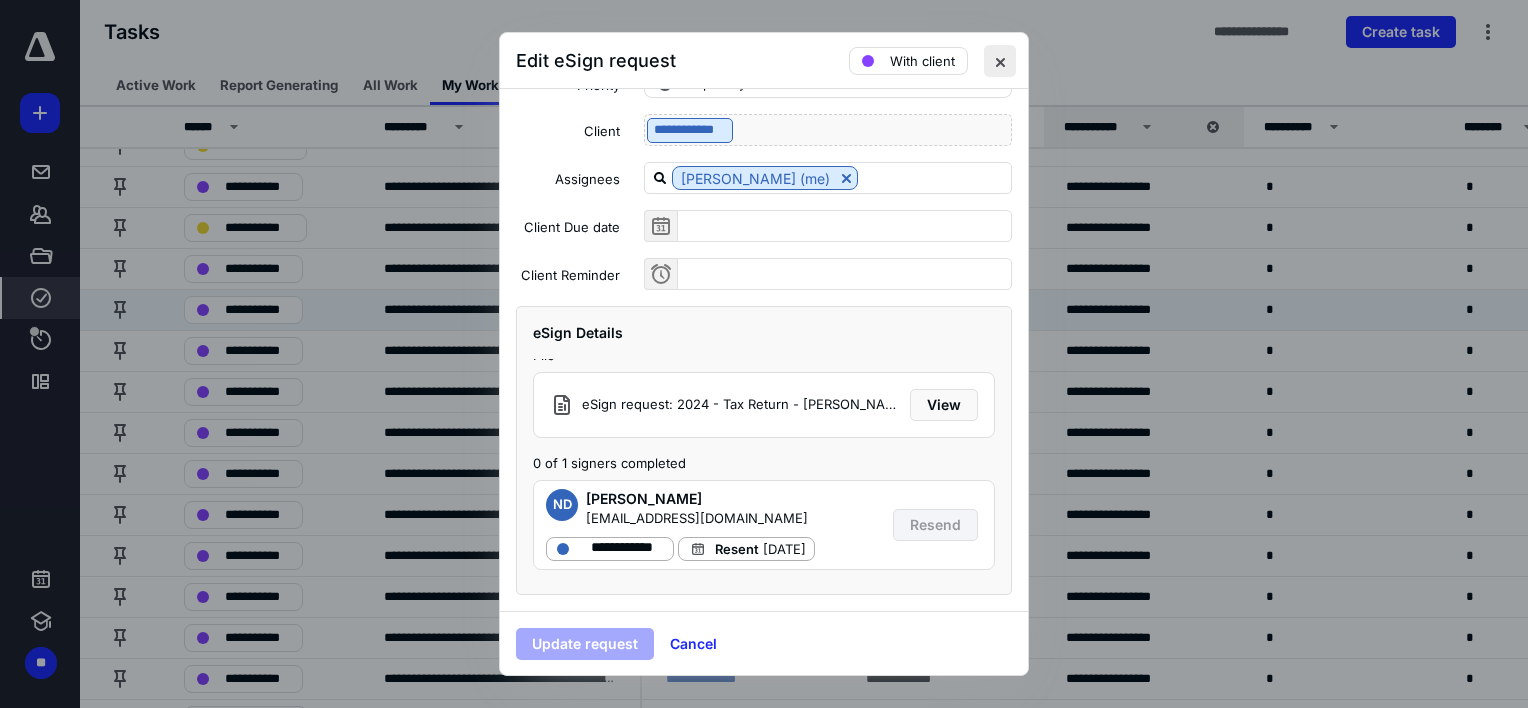 click at bounding box center [1000, 61] 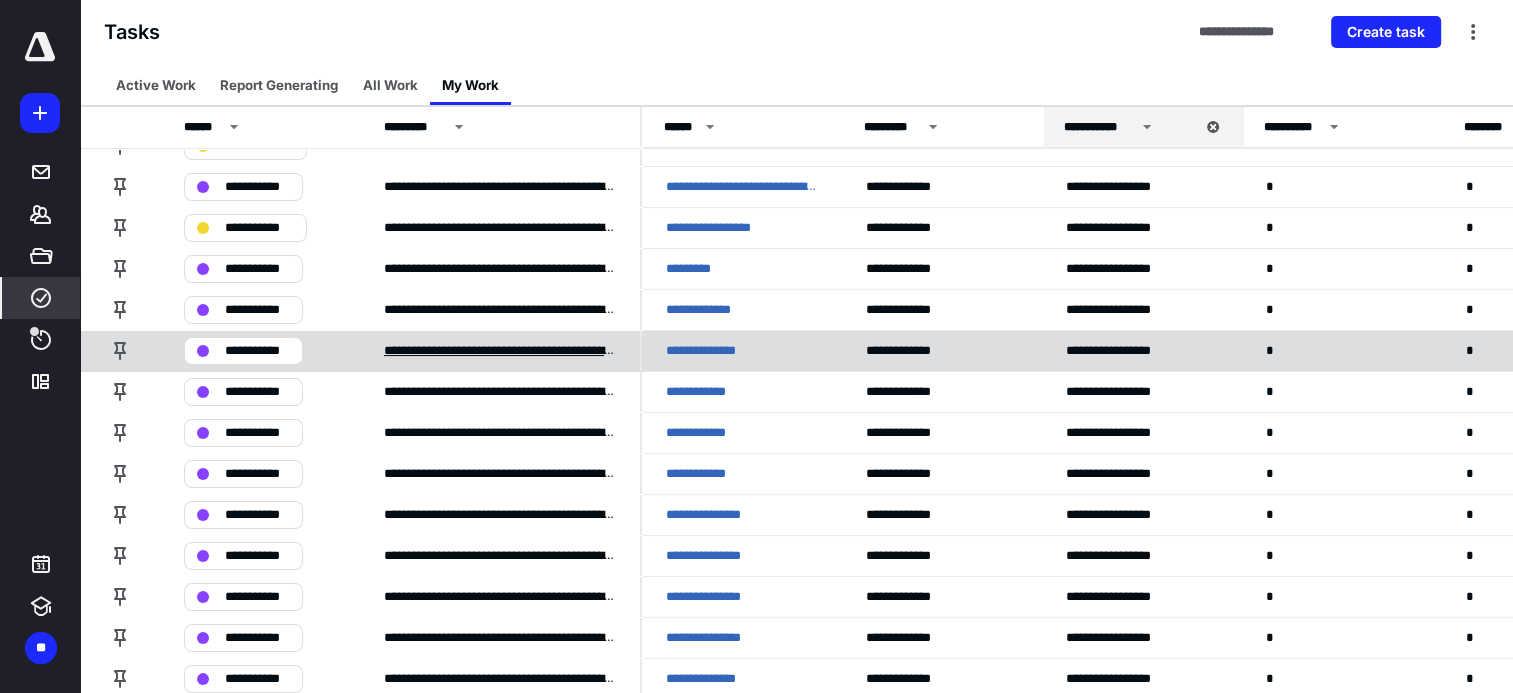 click on "**********" at bounding box center [500, 351] 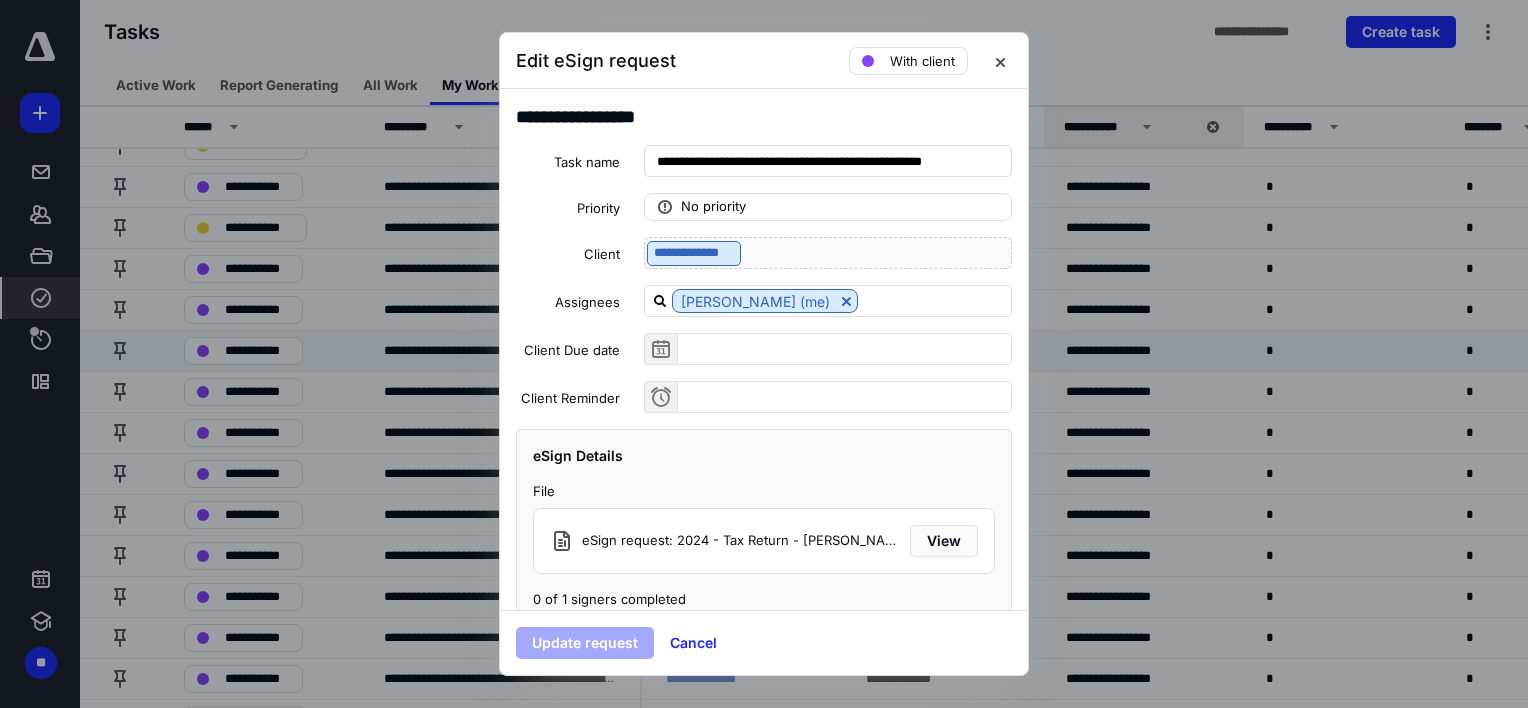 scroll, scrollTop: 123, scrollLeft: 0, axis: vertical 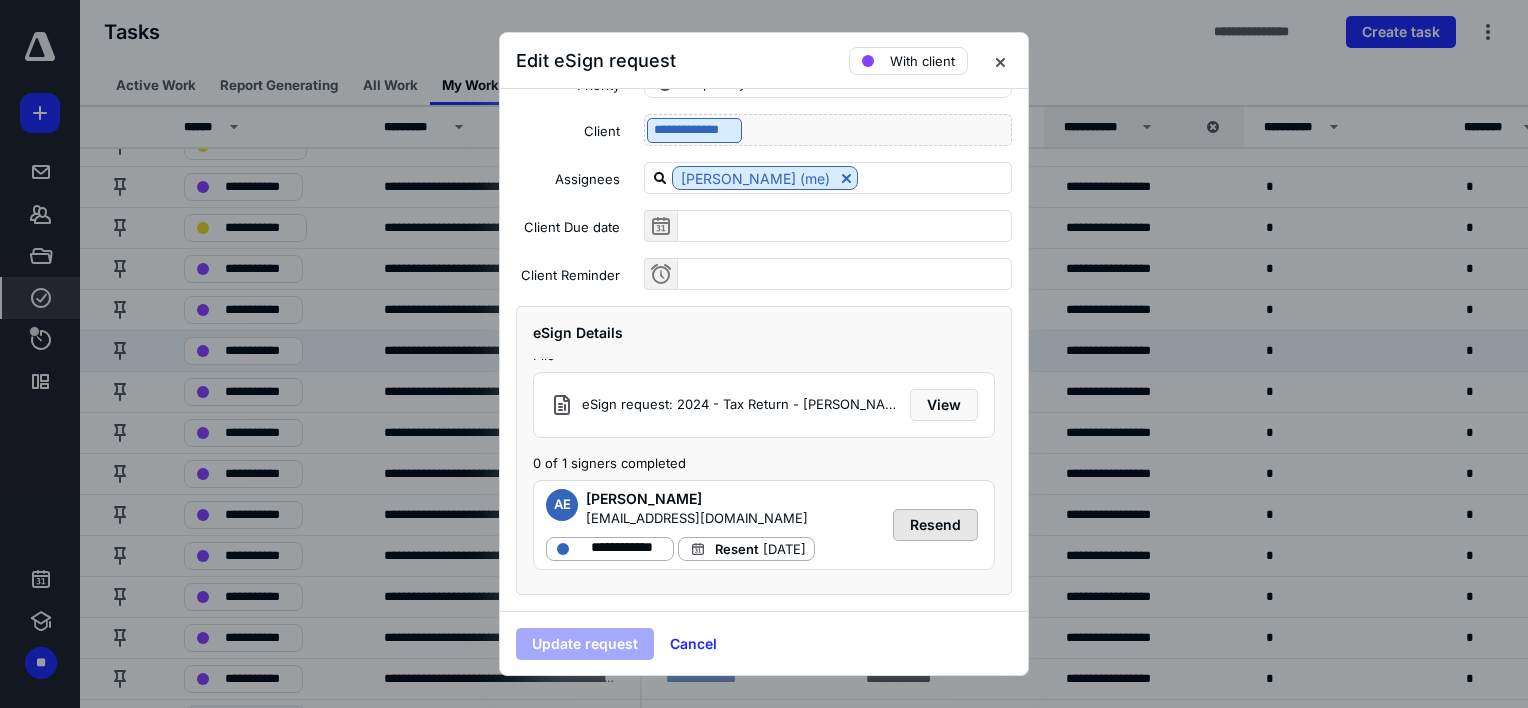 click on "Resend" at bounding box center (935, 525) 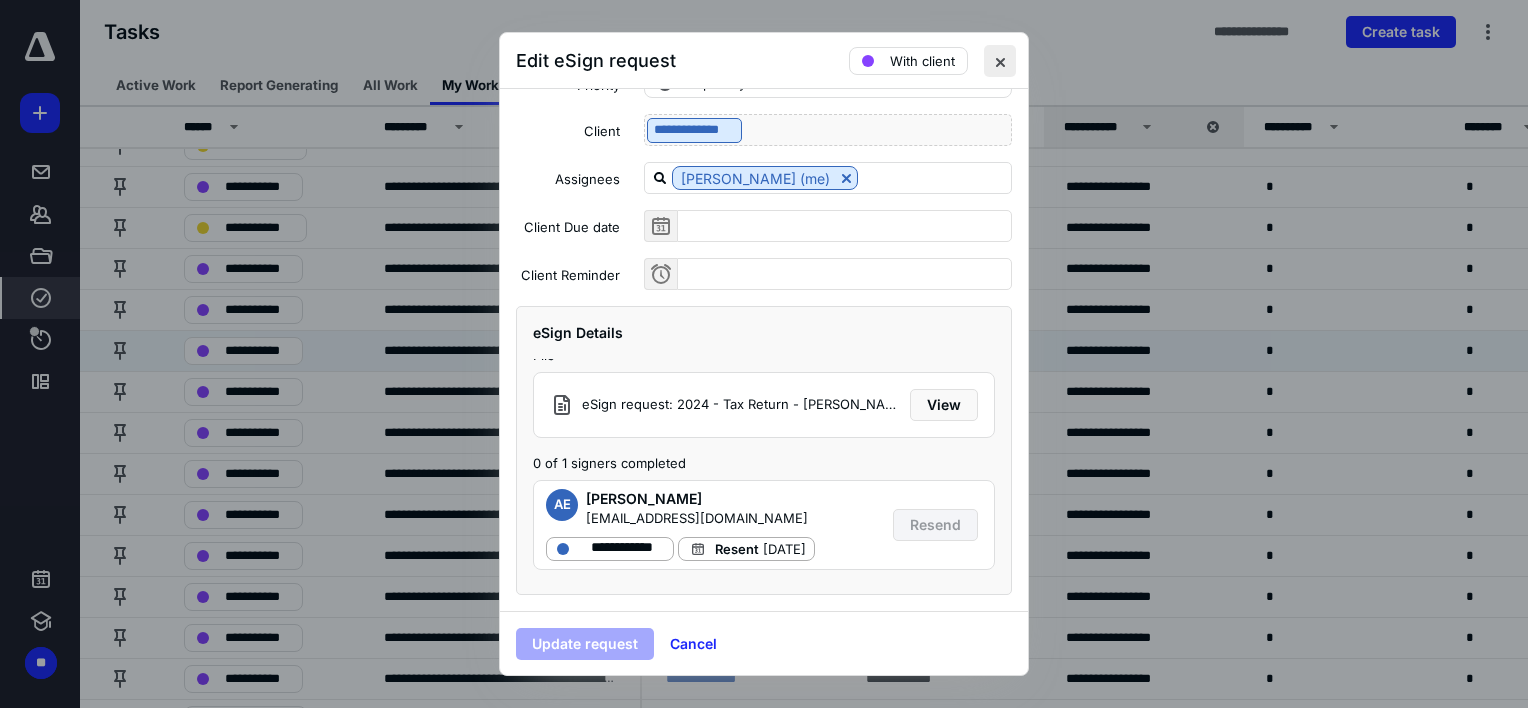 click at bounding box center (1000, 61) 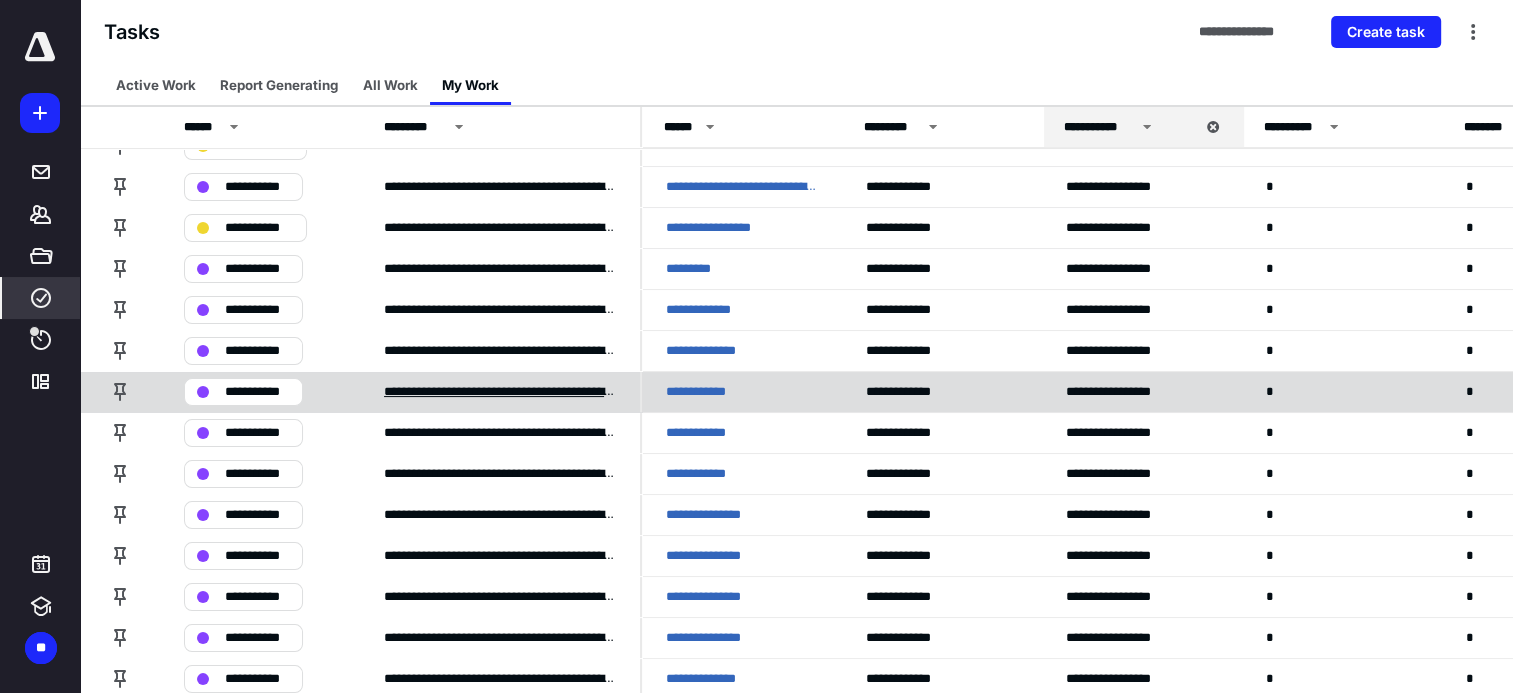 click on "**********" at bounding box center [500, 392] 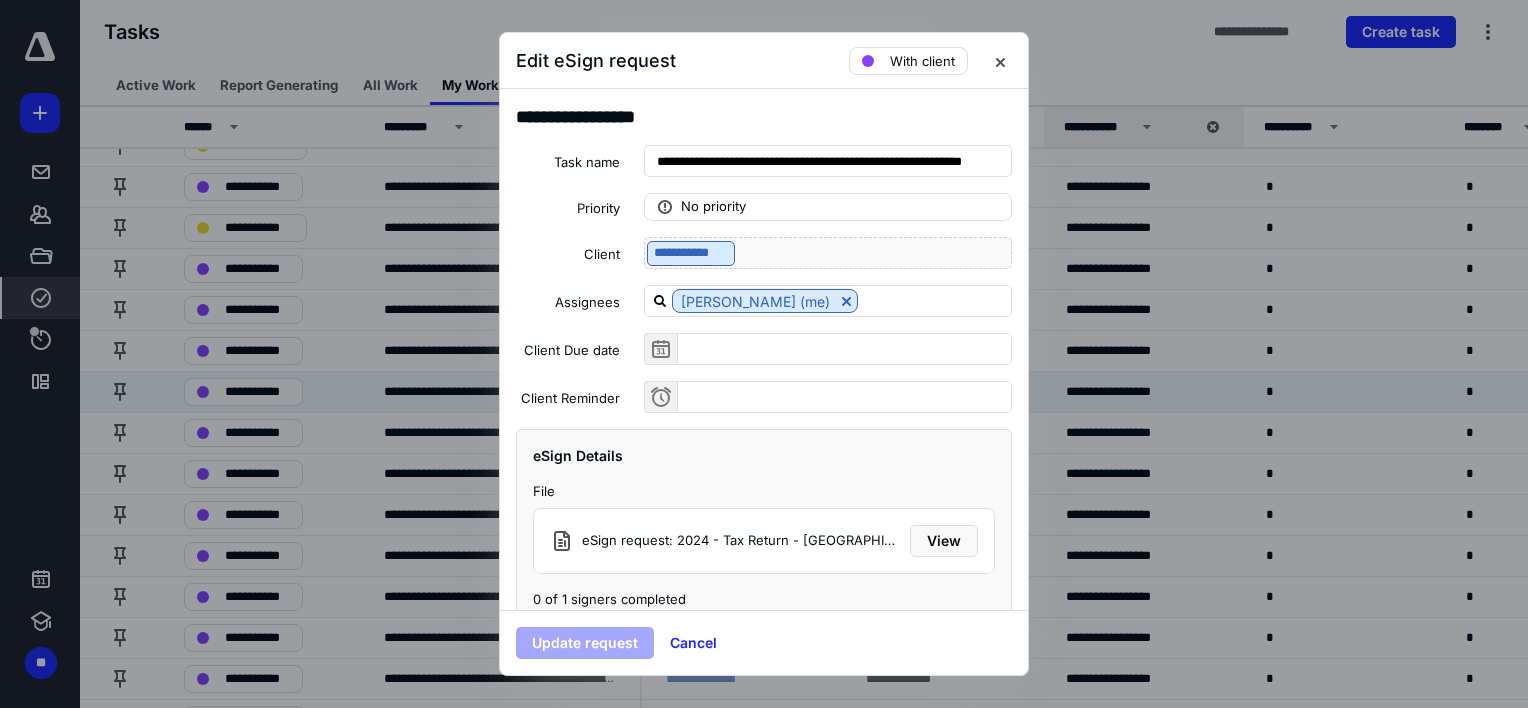 scroll, scrollTop: 123, scrollLeft: 0, axis: vertical 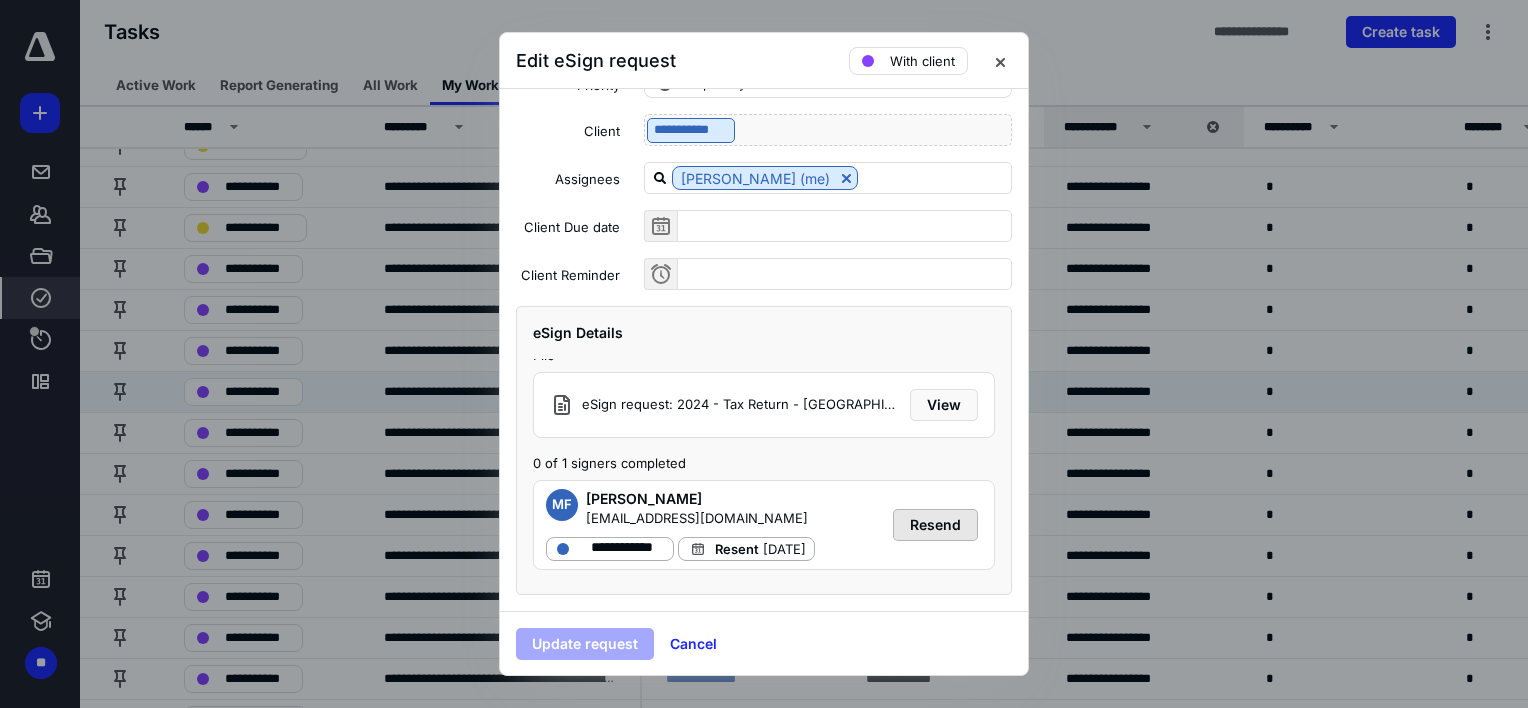 click on "Resend" at bounding box center [935, 525] 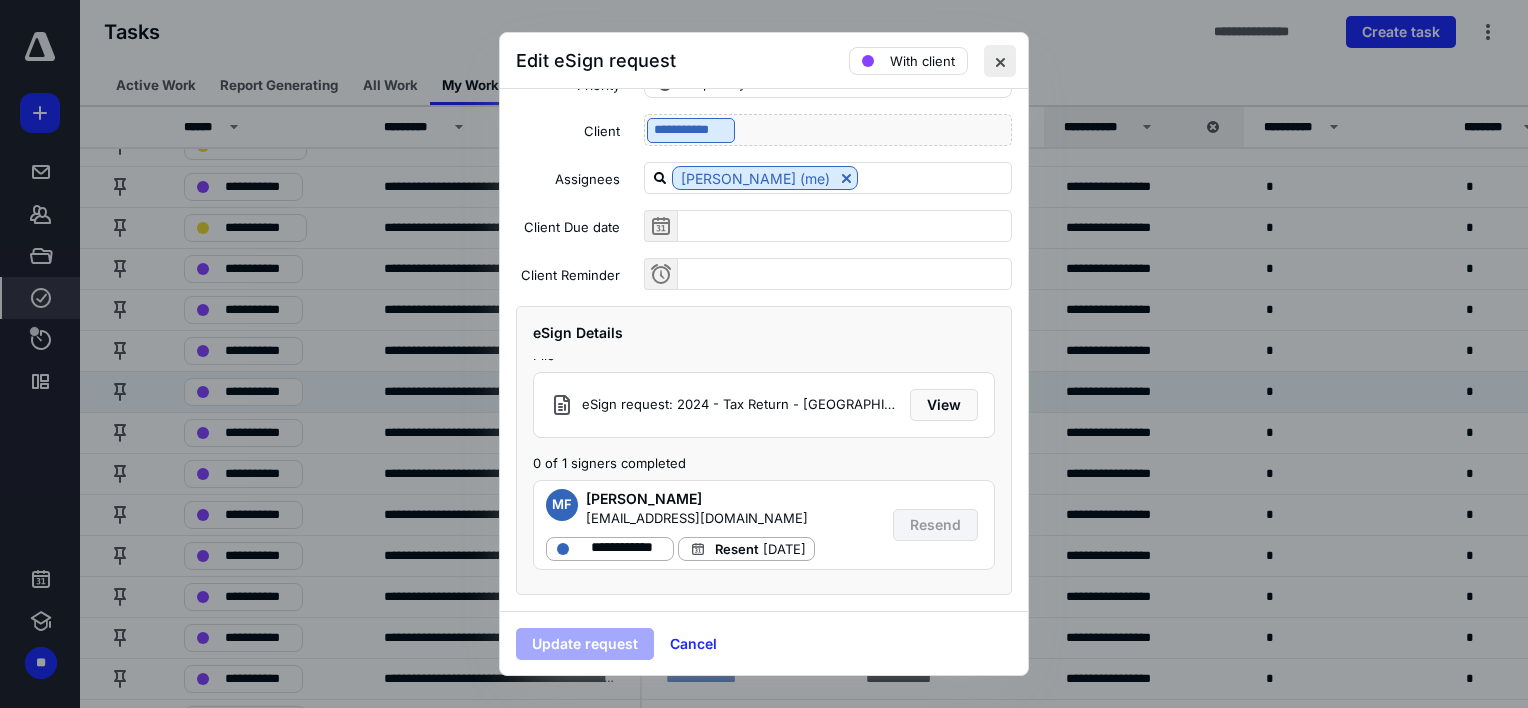 click at bounding box center [1000, 61] 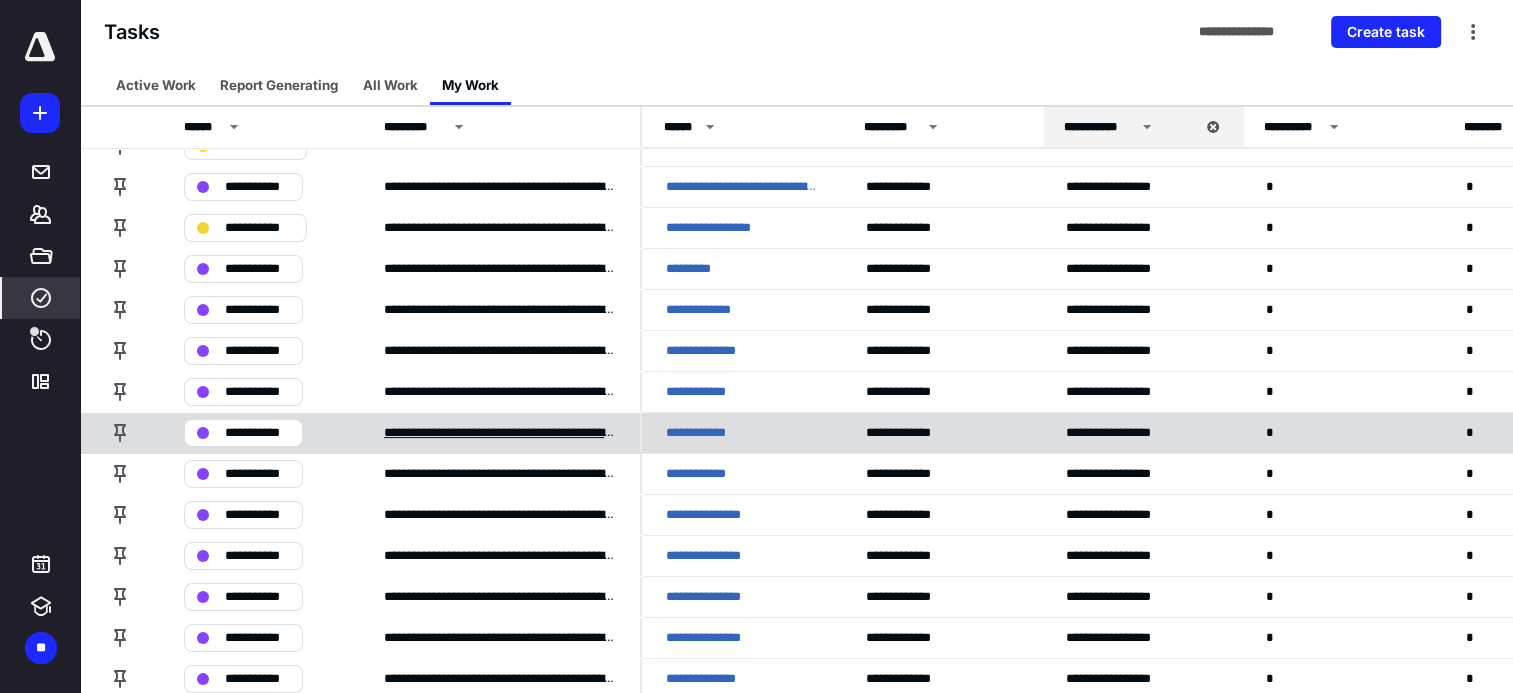 click on "**********" at bounding box center [500, 433] 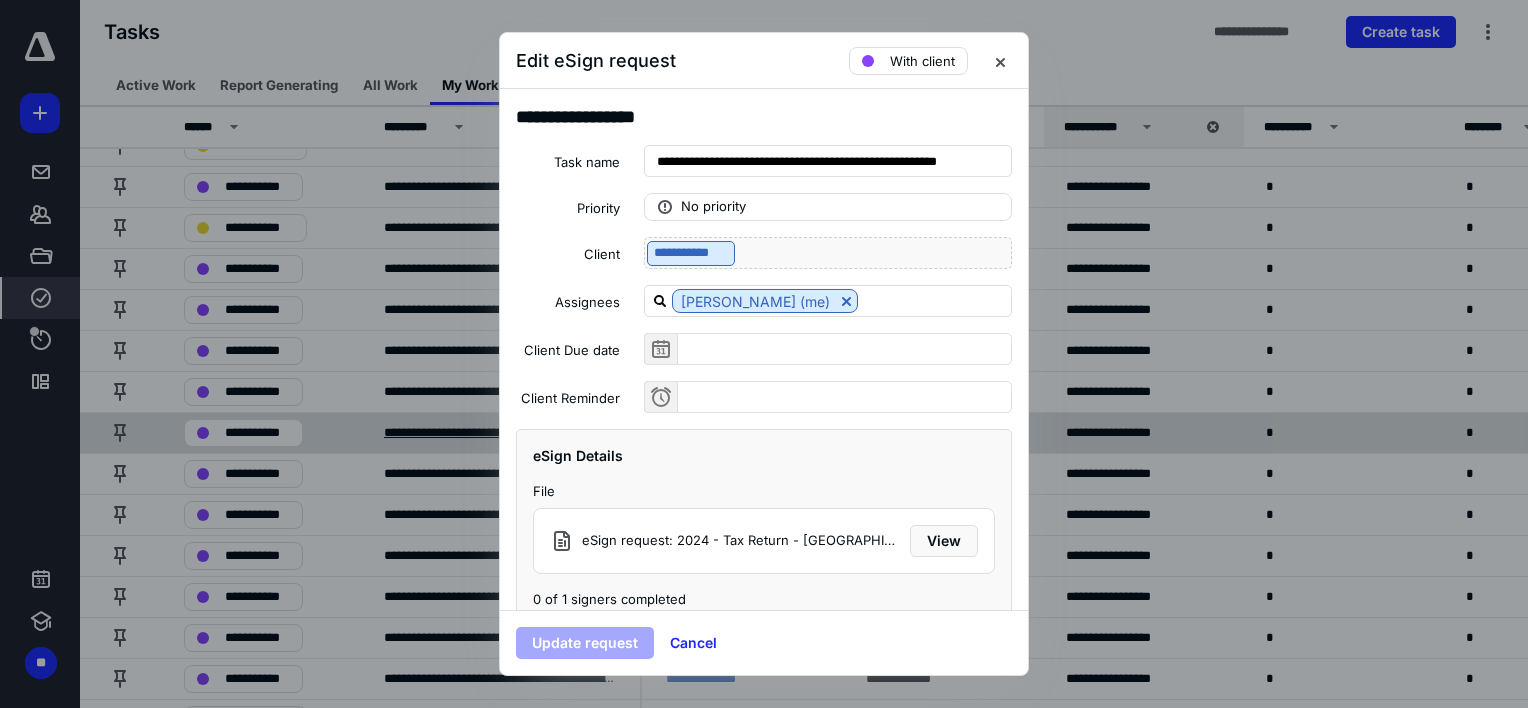 scroll, scrollTop: 123, scrollLeft: 0, axis: vertical 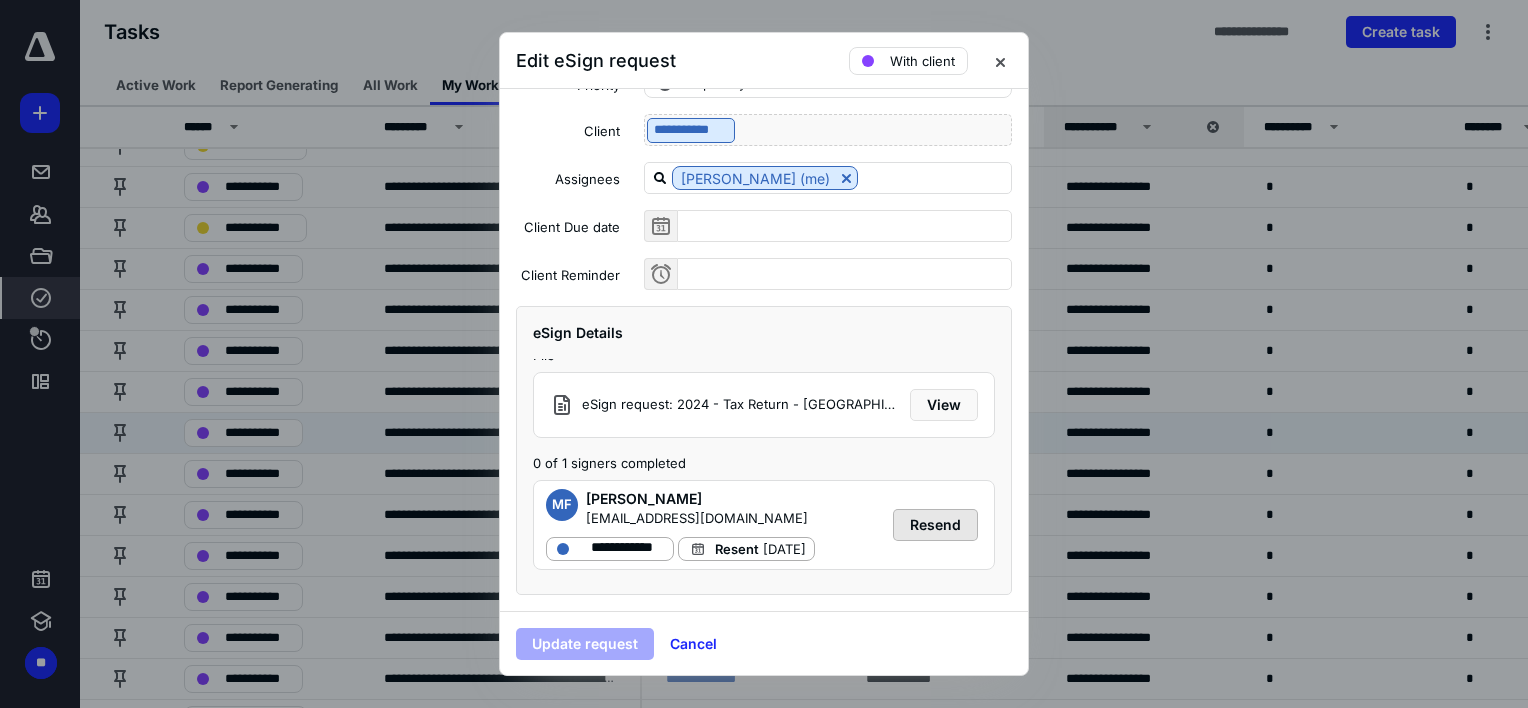 click on "Resend" at bounding box center [935, 525] 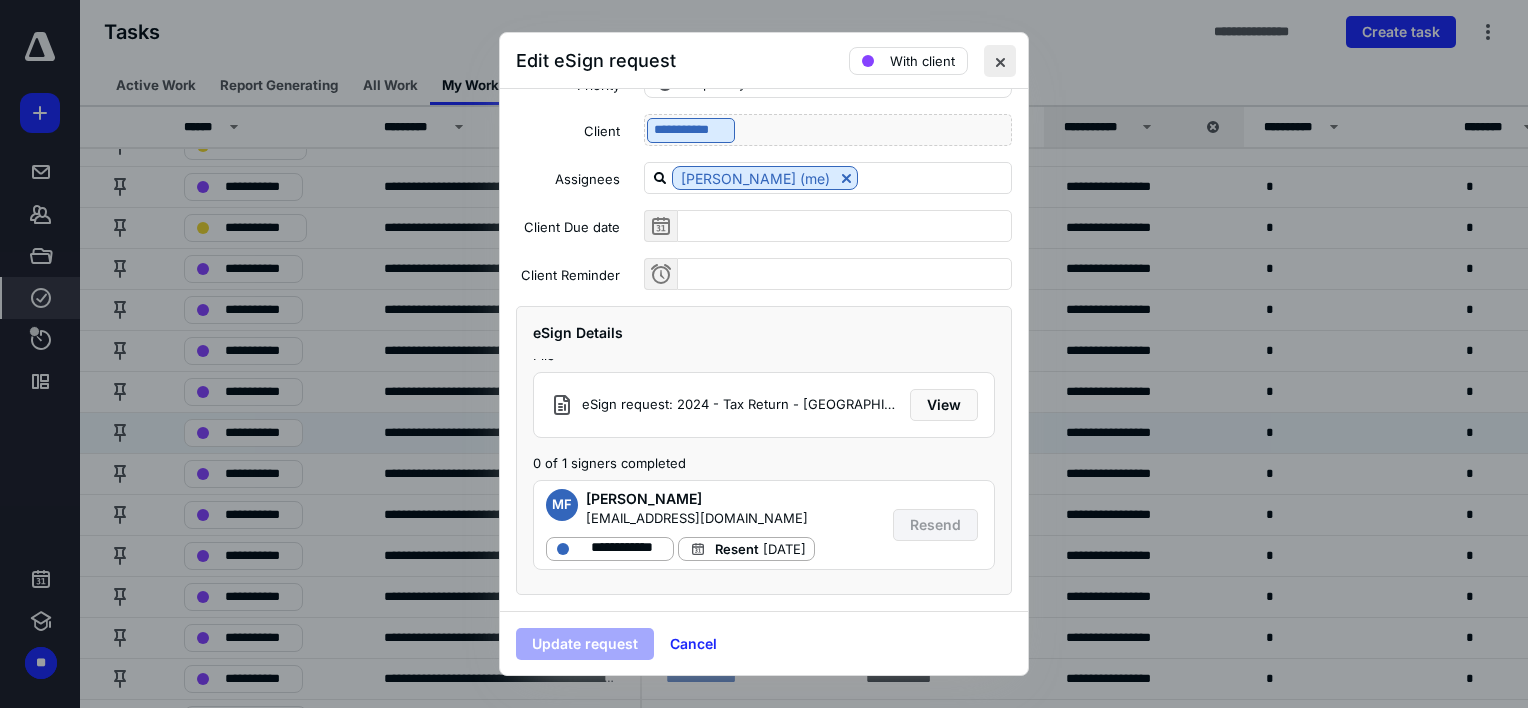 click at bounding box center [1000, 61] 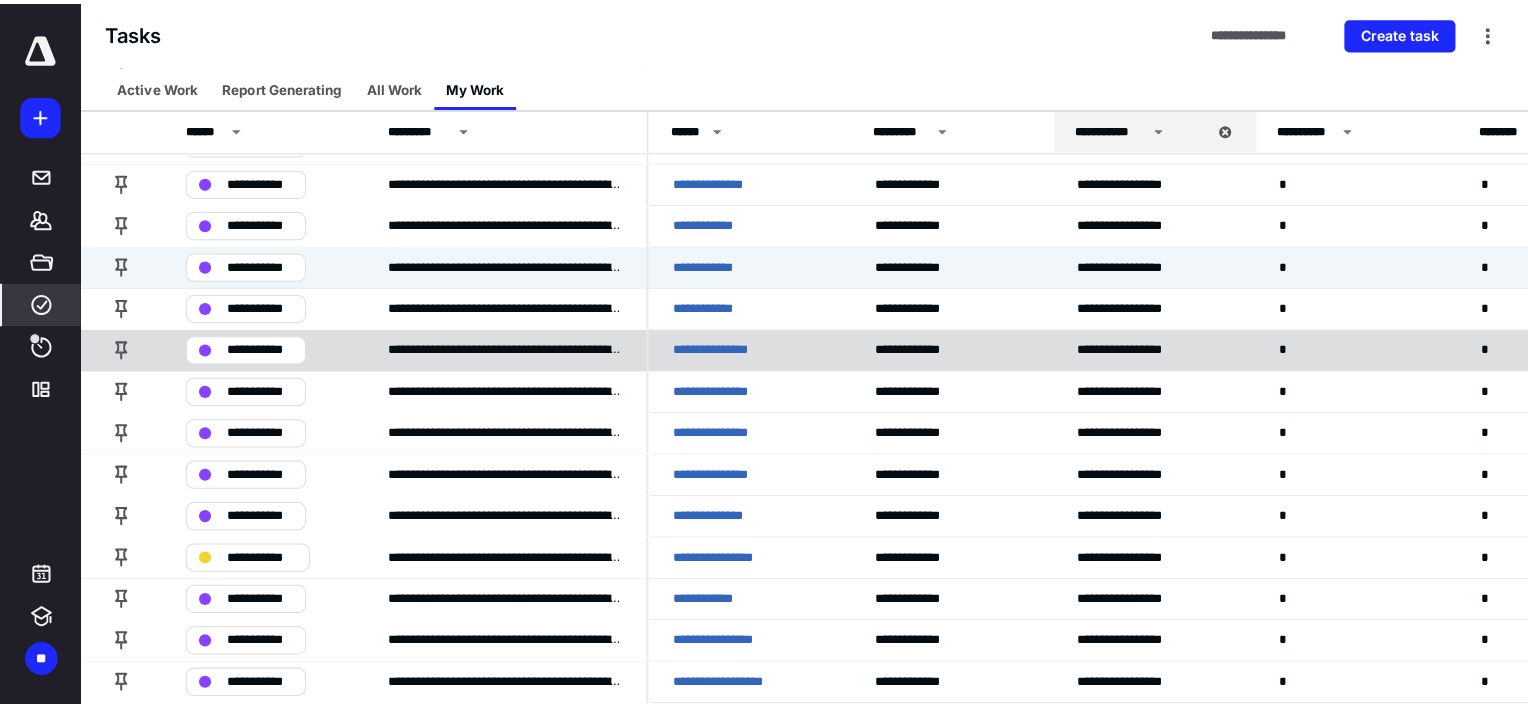 scroll, scrollTop: 400, scrollLeft: 0, axis: vertical 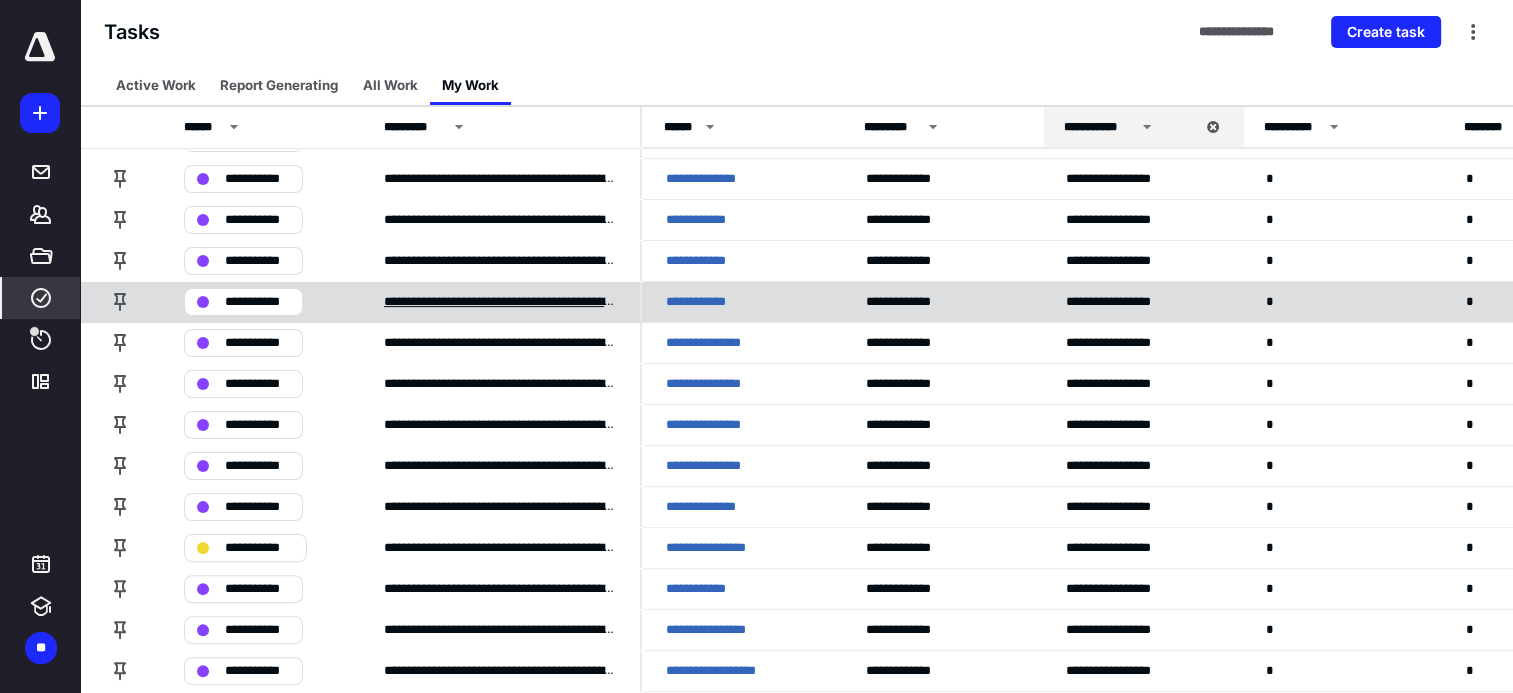 click on "**********" at bounding box center [500, 302] 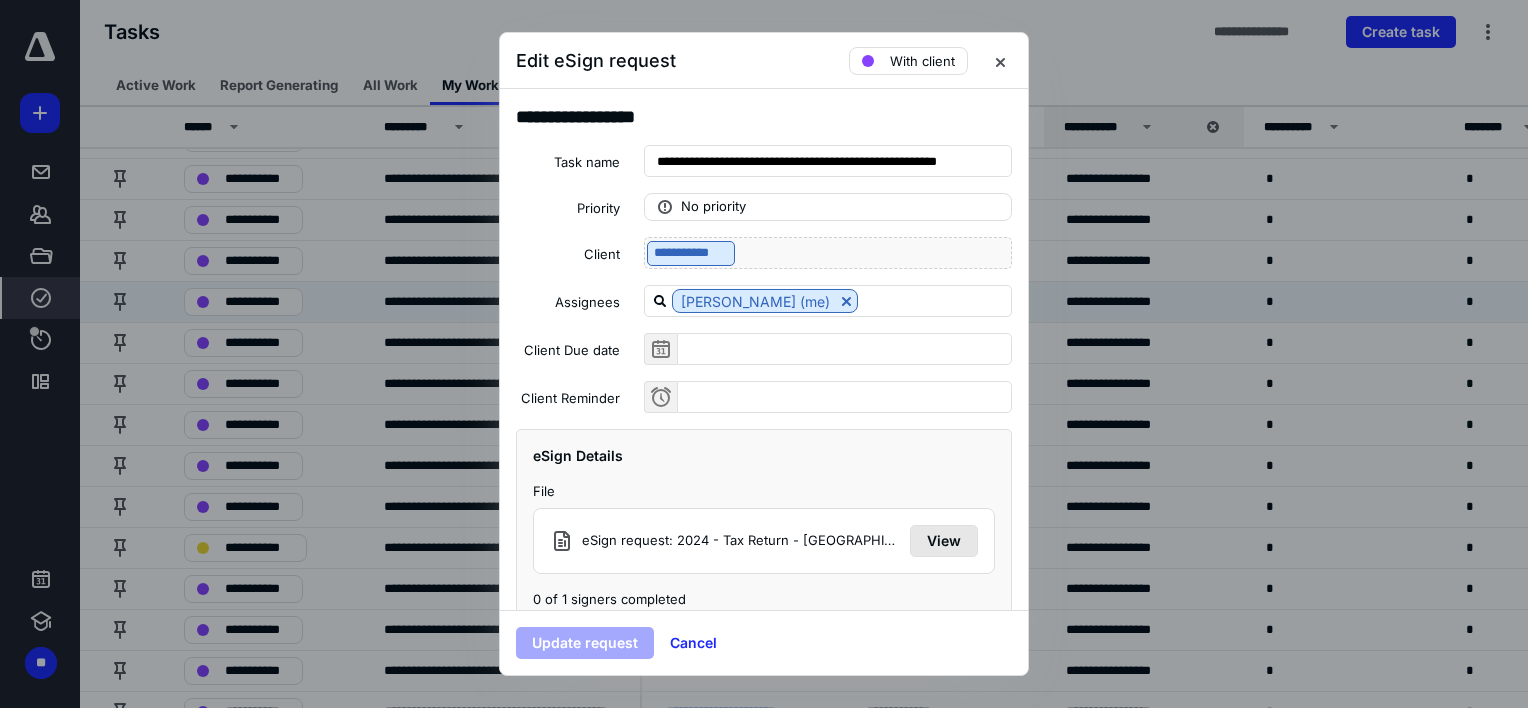scroll, scrollTop: 26, scrollLeft: 0, axis: vertical 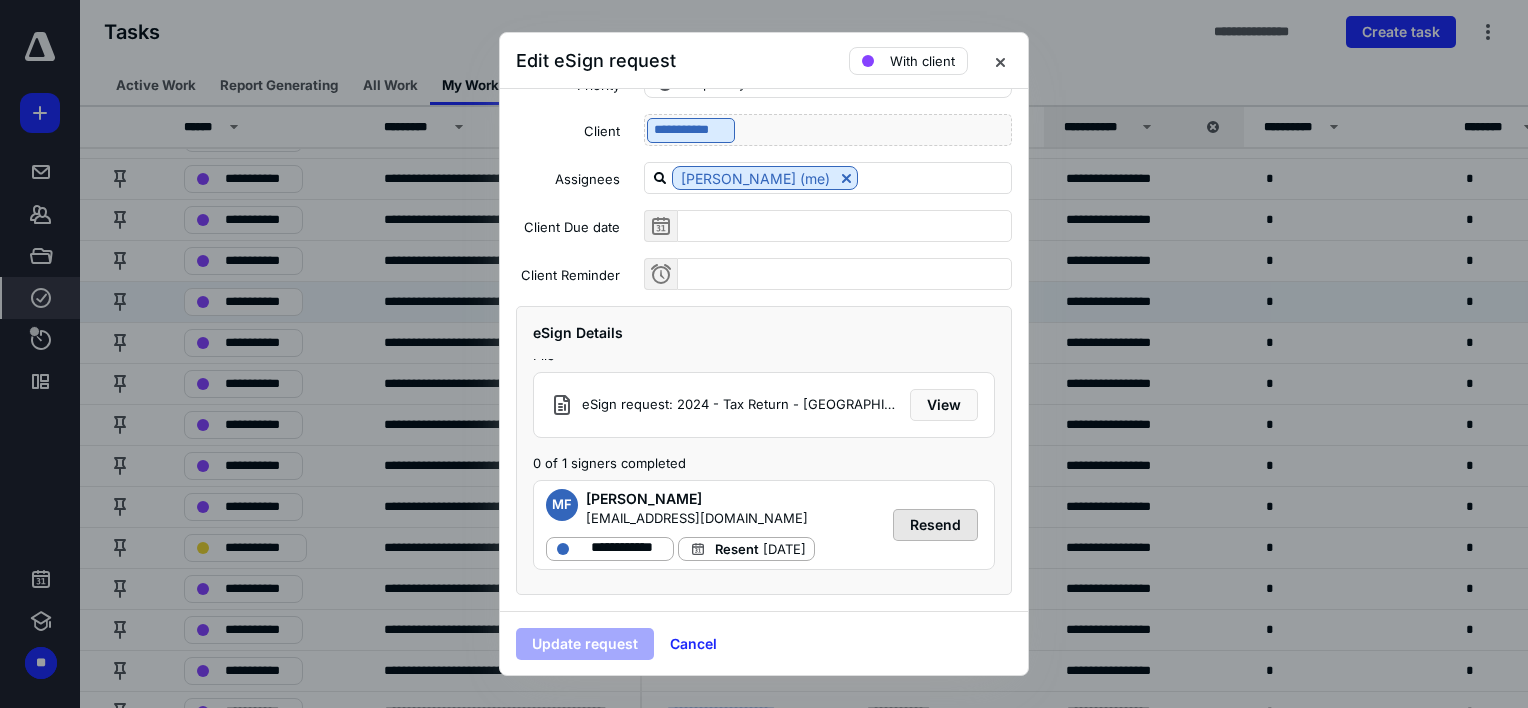 click on "Resend" at bounding box center [935, 525] 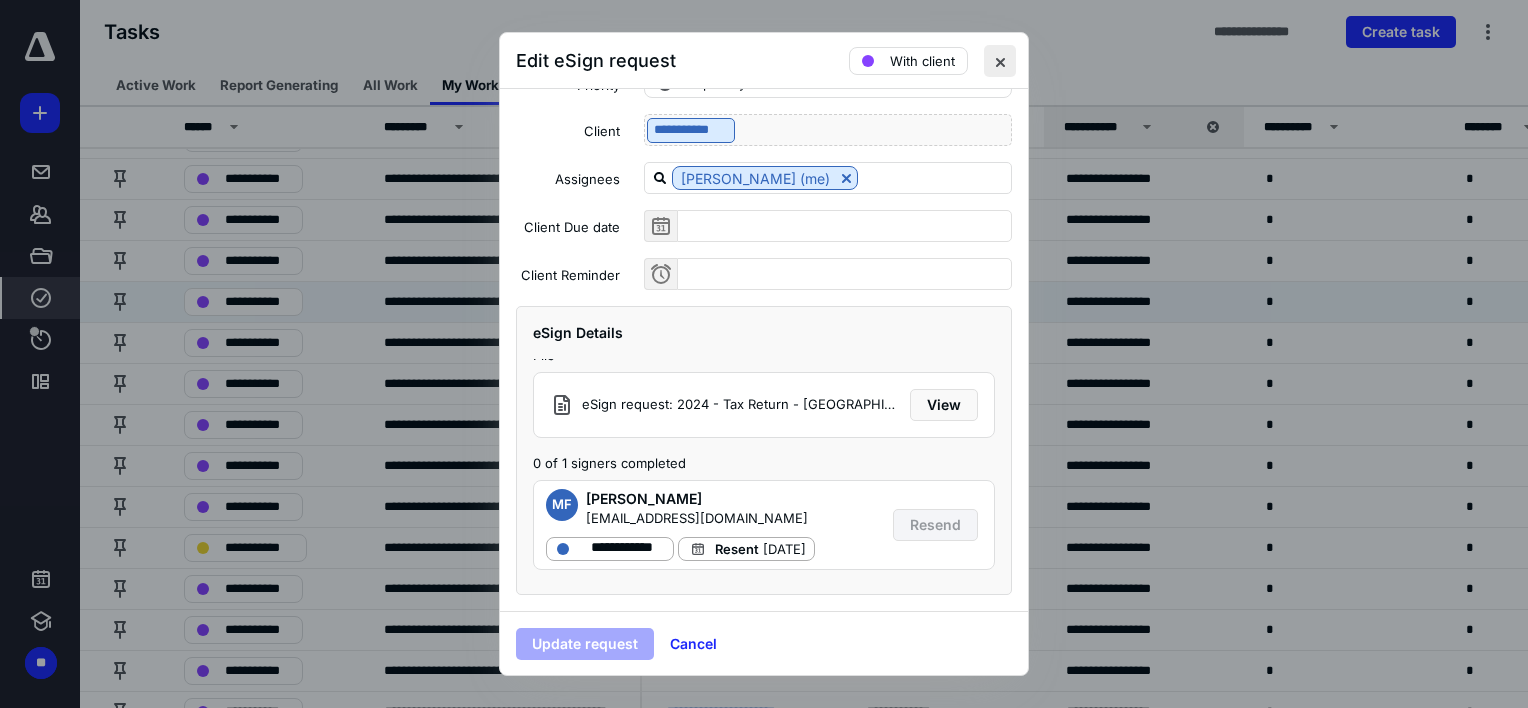 click at bounding box center (1000, 61) 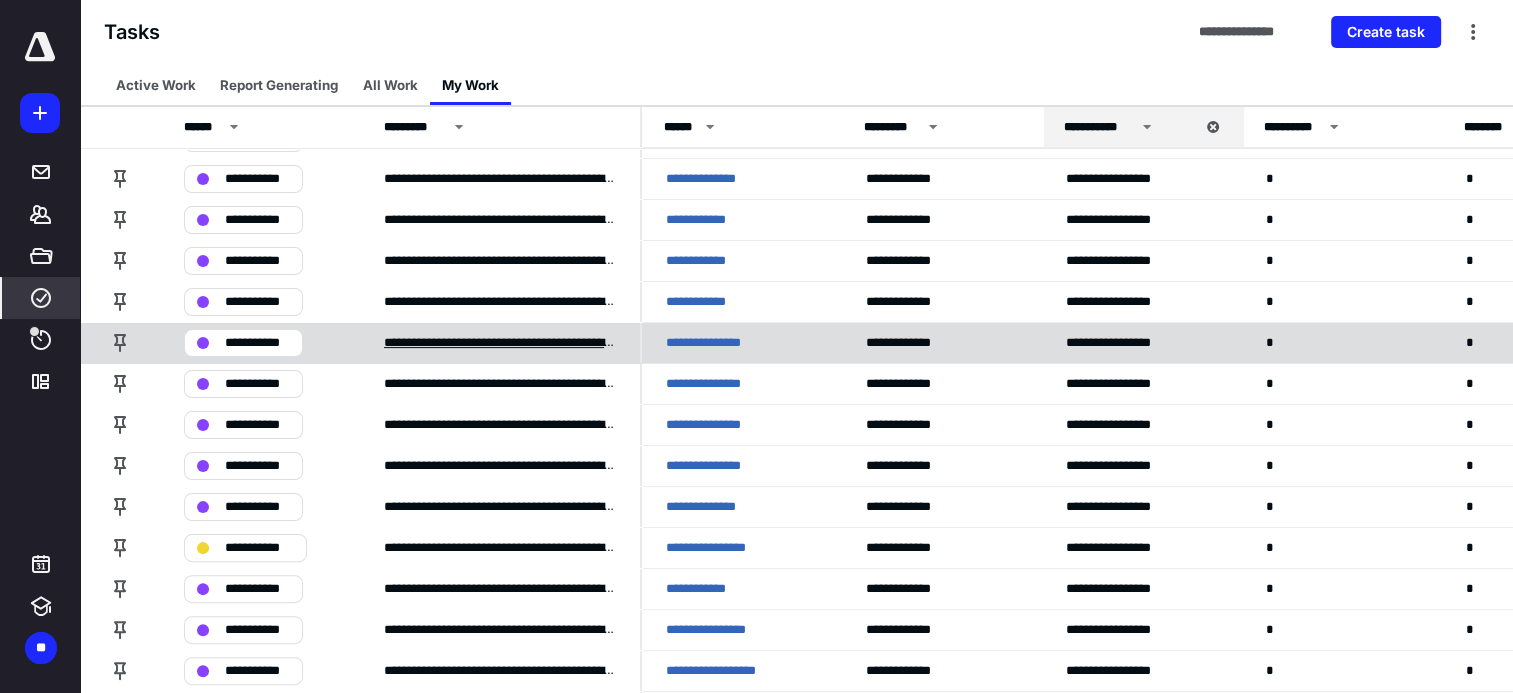 click on "**********" at bounding box center (500, 343) 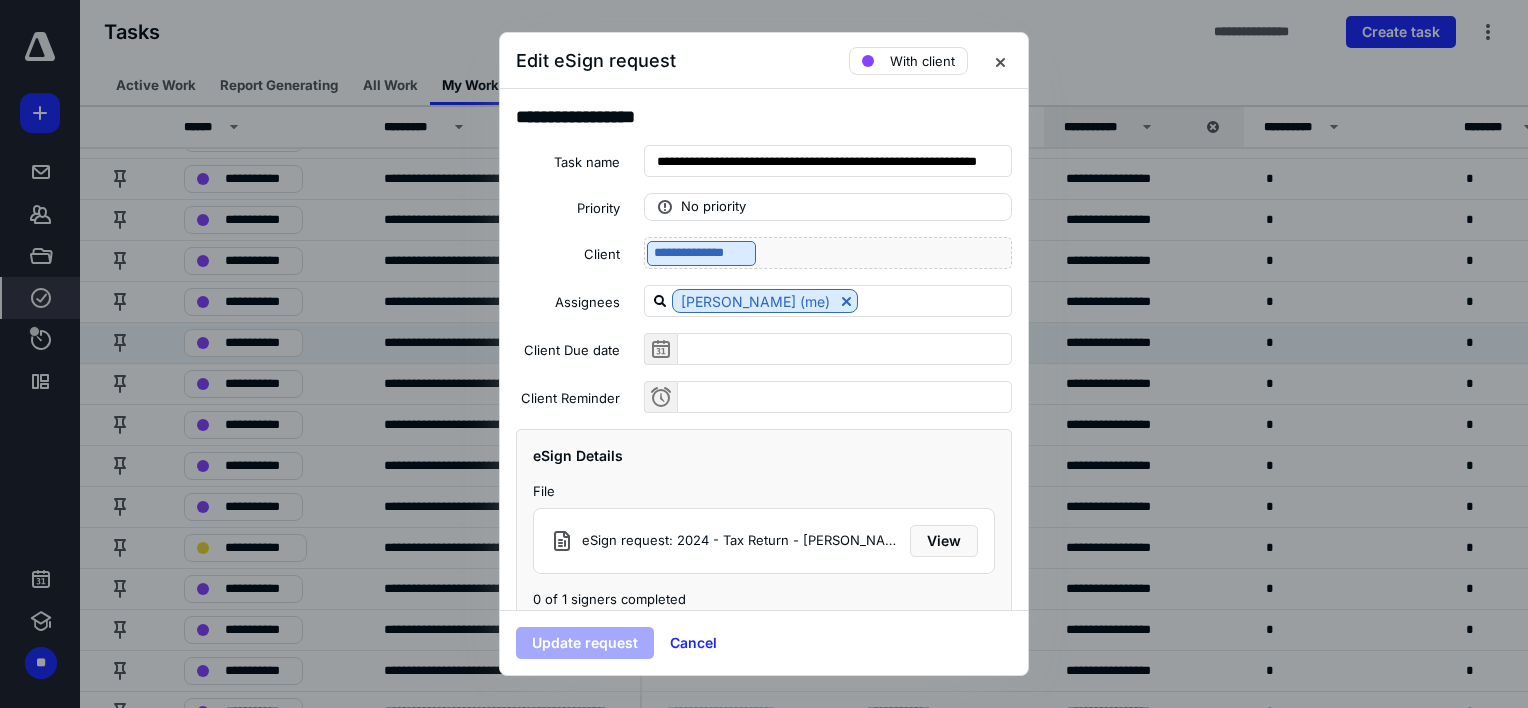 scroll, scrollTop: 123, scrollLeft: 0, axis: vertical 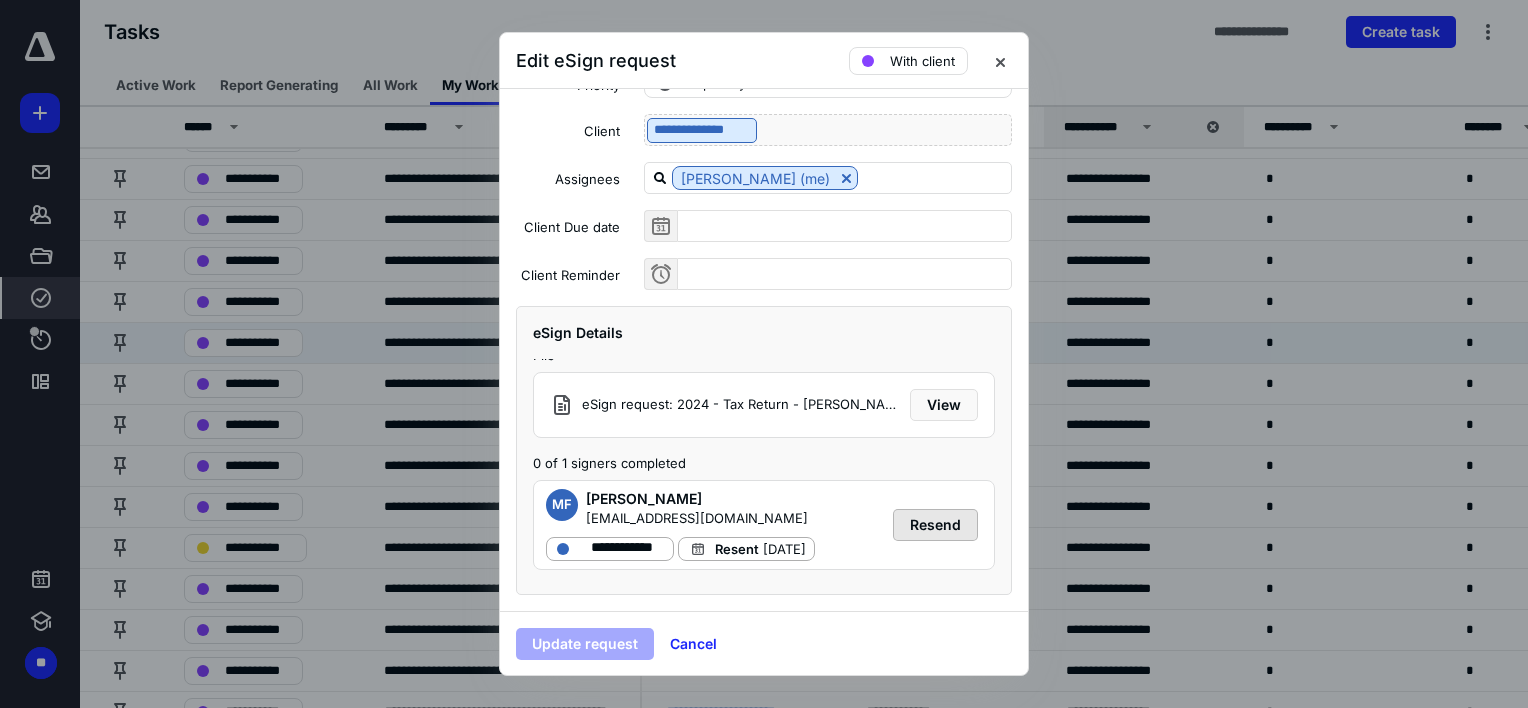 click on "Resend" at bounding box center (935, 525) 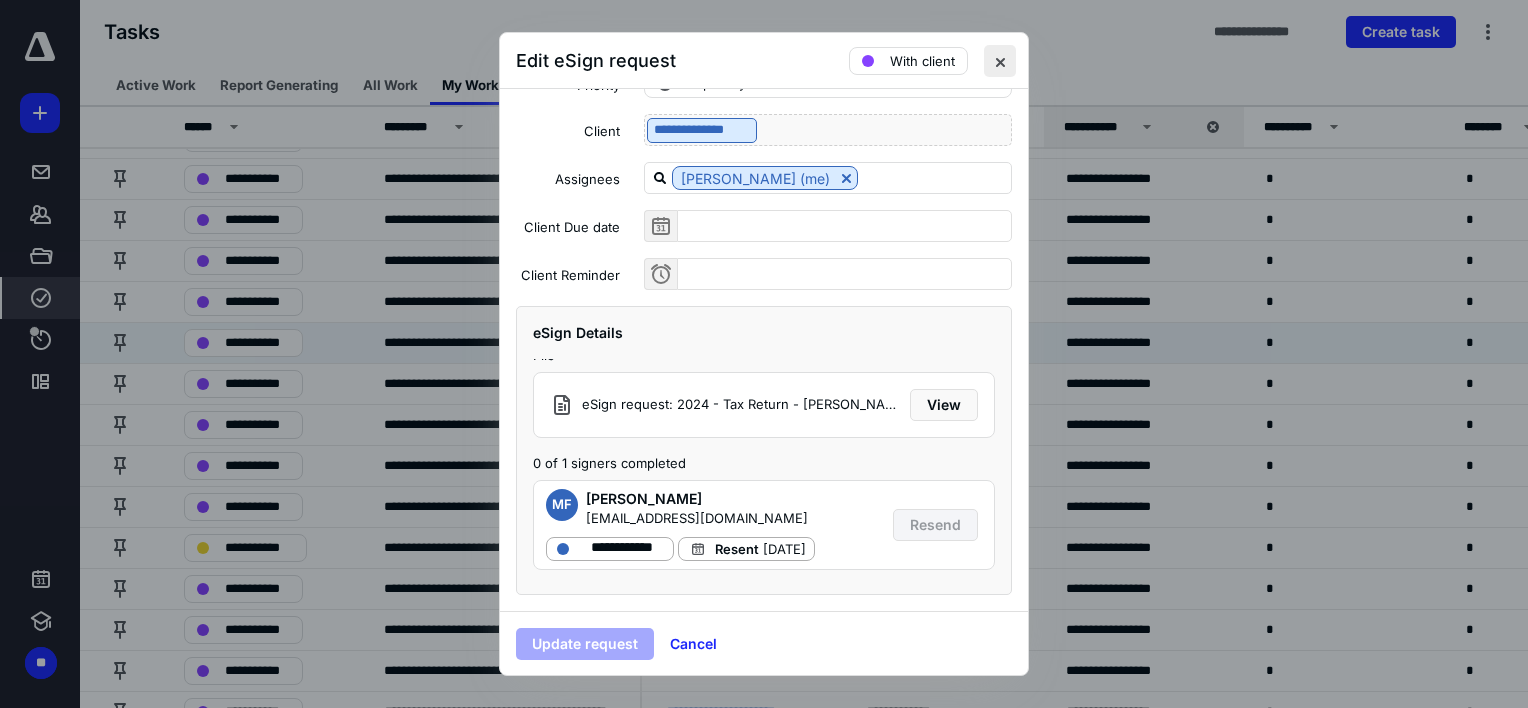 click at bounding box center [1000, 61] 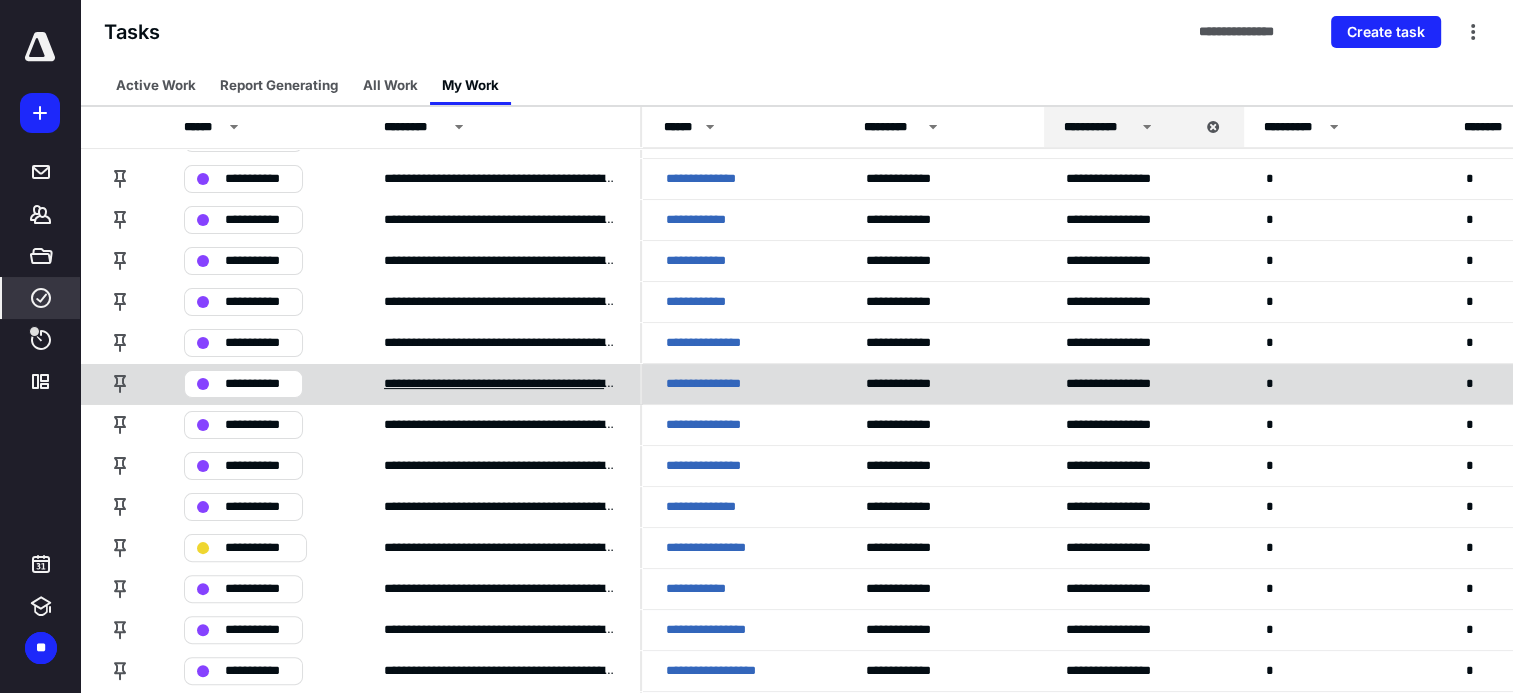click on "**********" at bounding box center [500, 384] 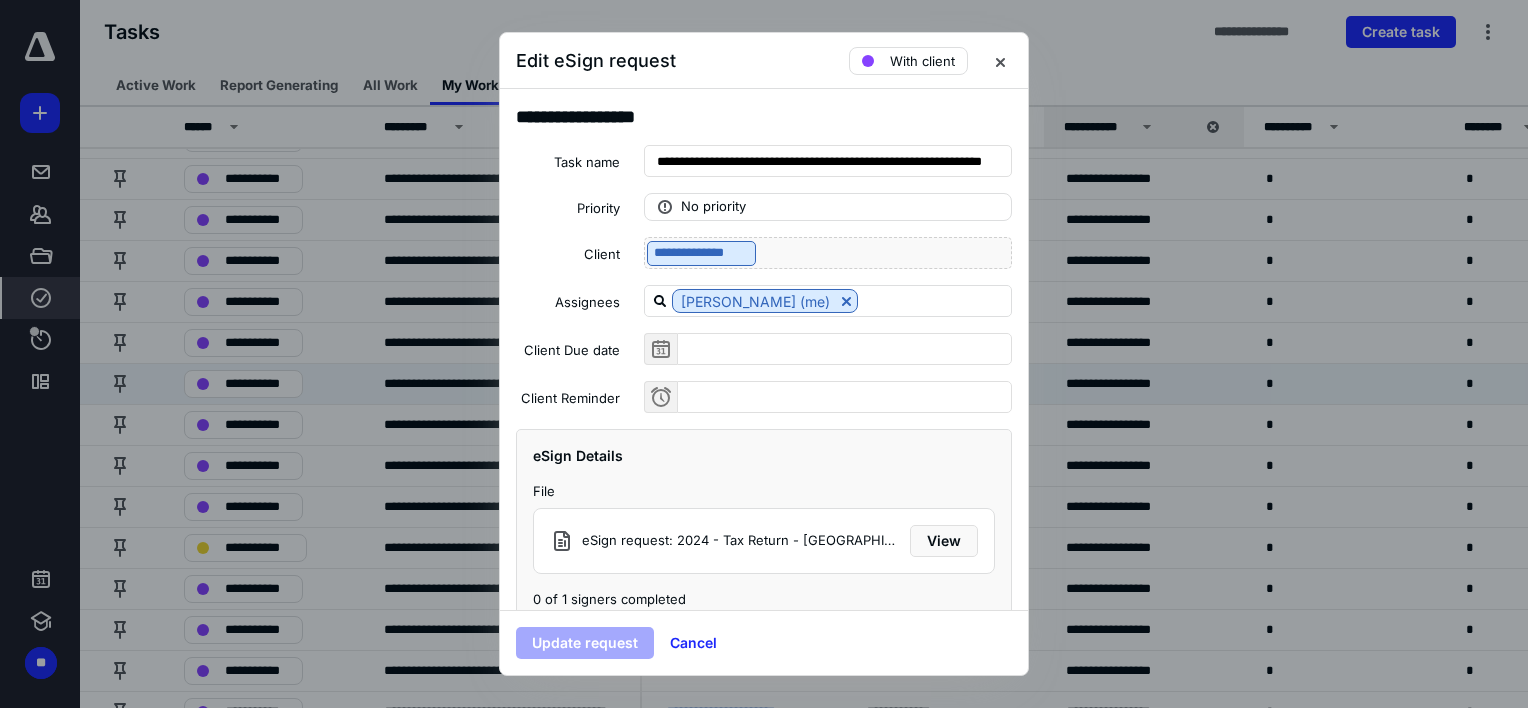 scroll, scrollTop: 26, scrollLeft: 0, axis: vertical 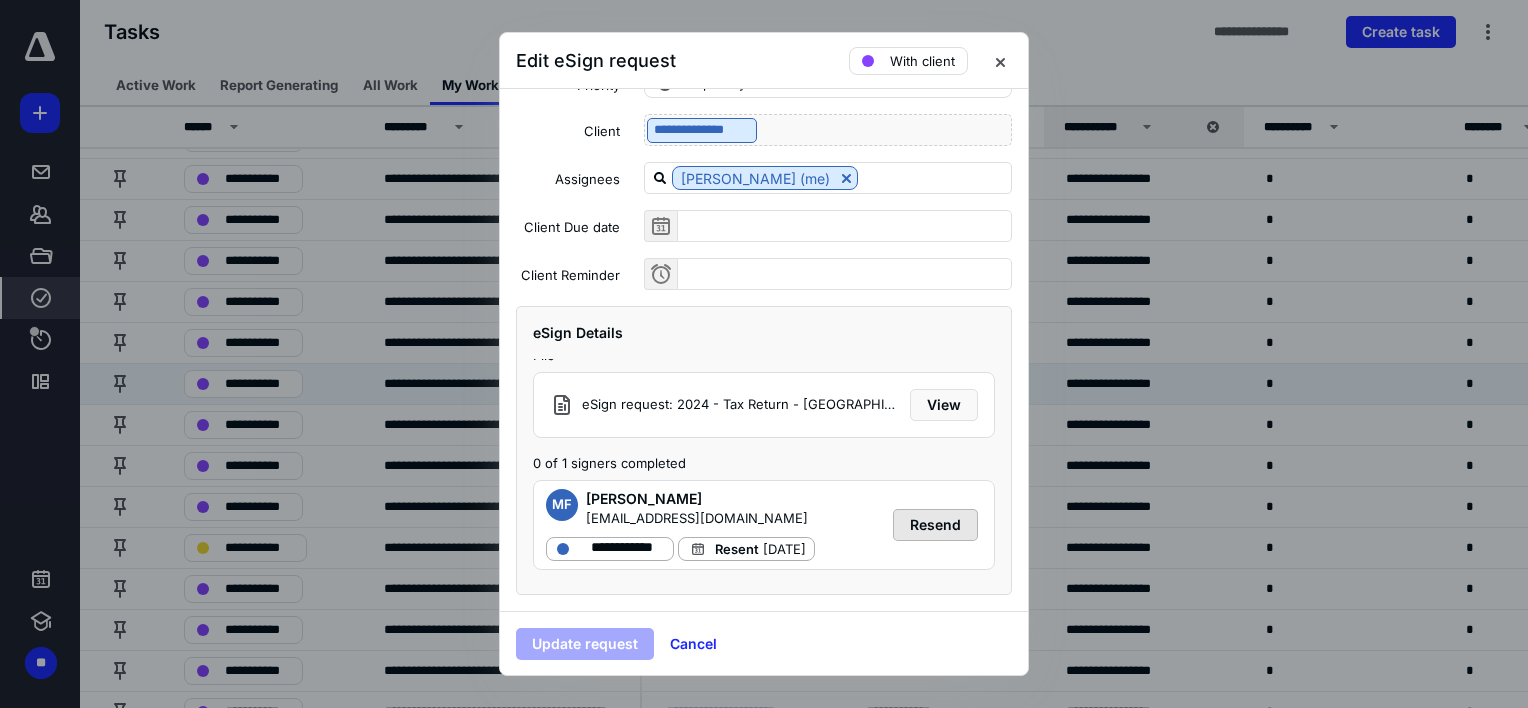 click on "Resend" at bounding box center [935, 525] 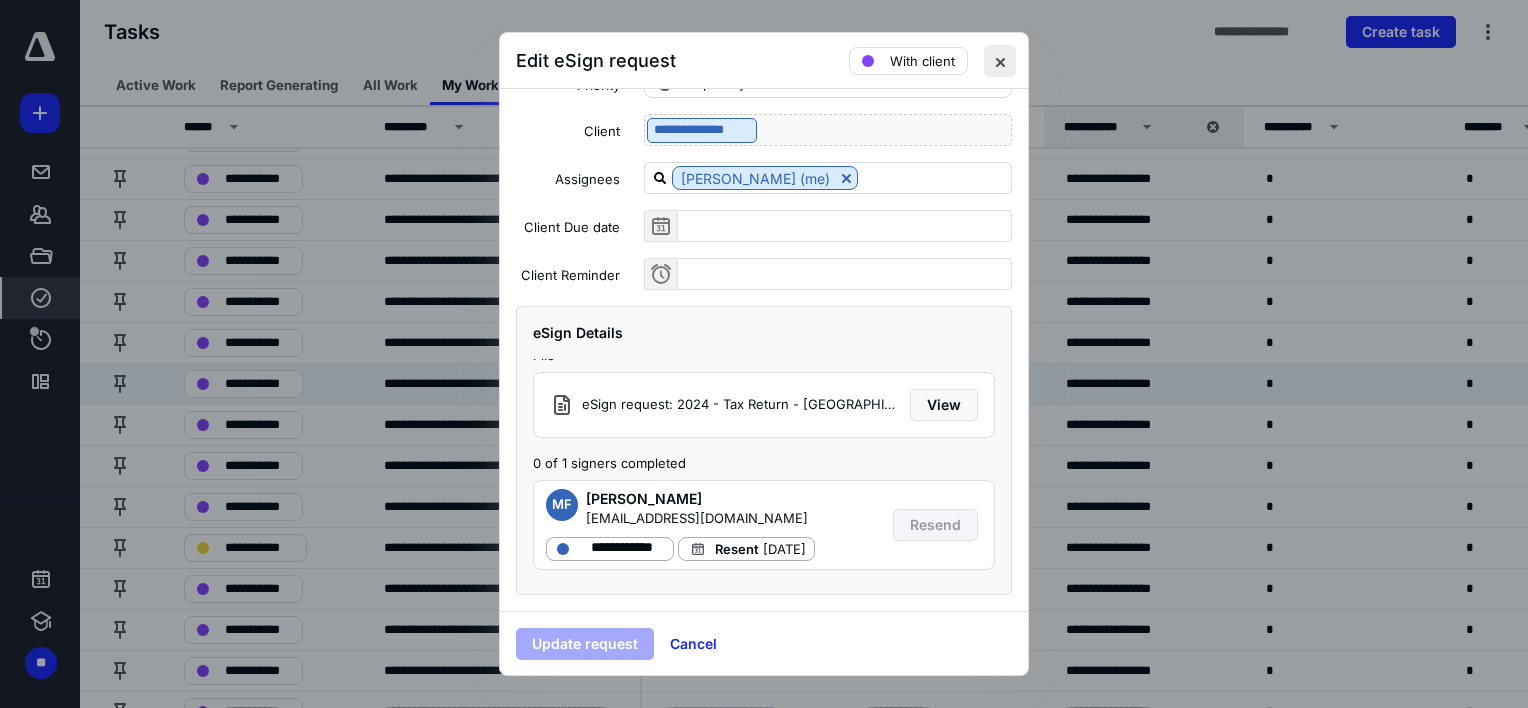 click at bounding box center (1000, 61) 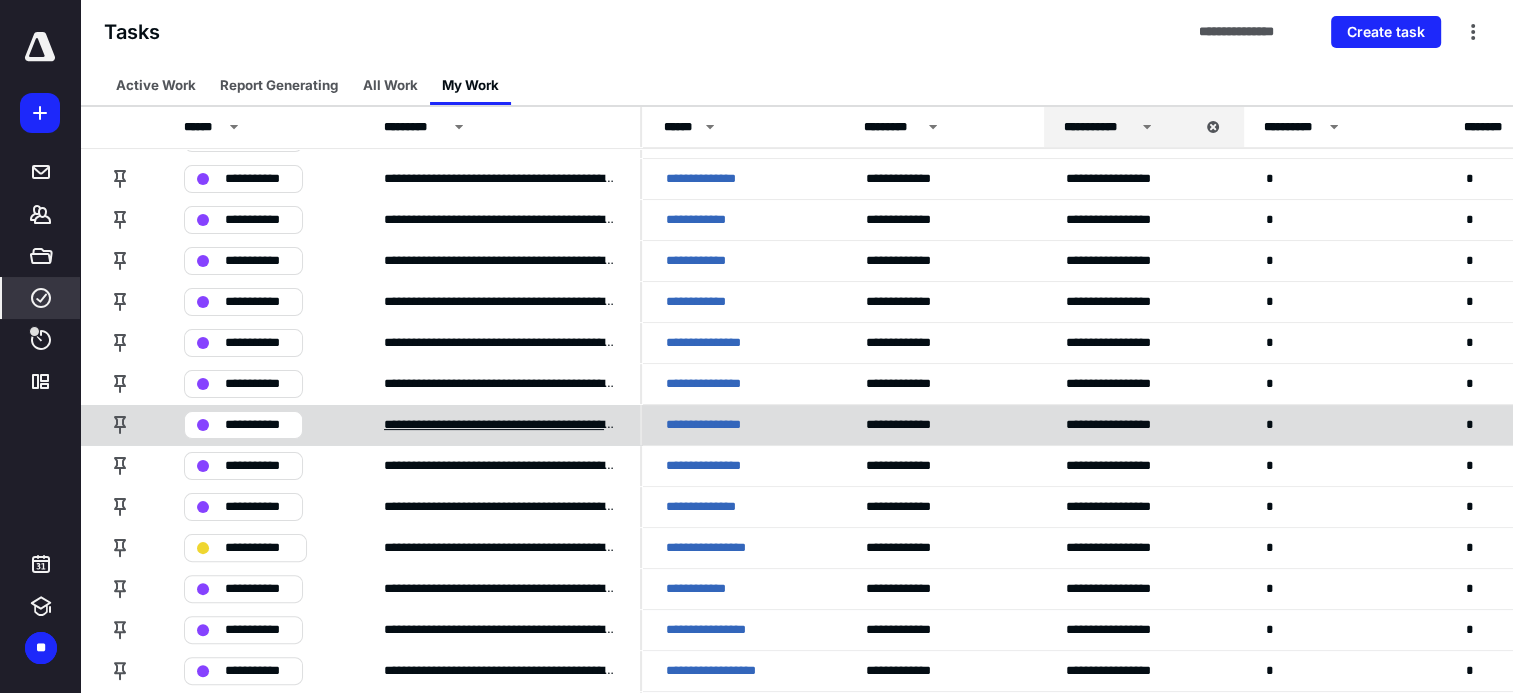 click on "**********" at bounding box center (500, 425) 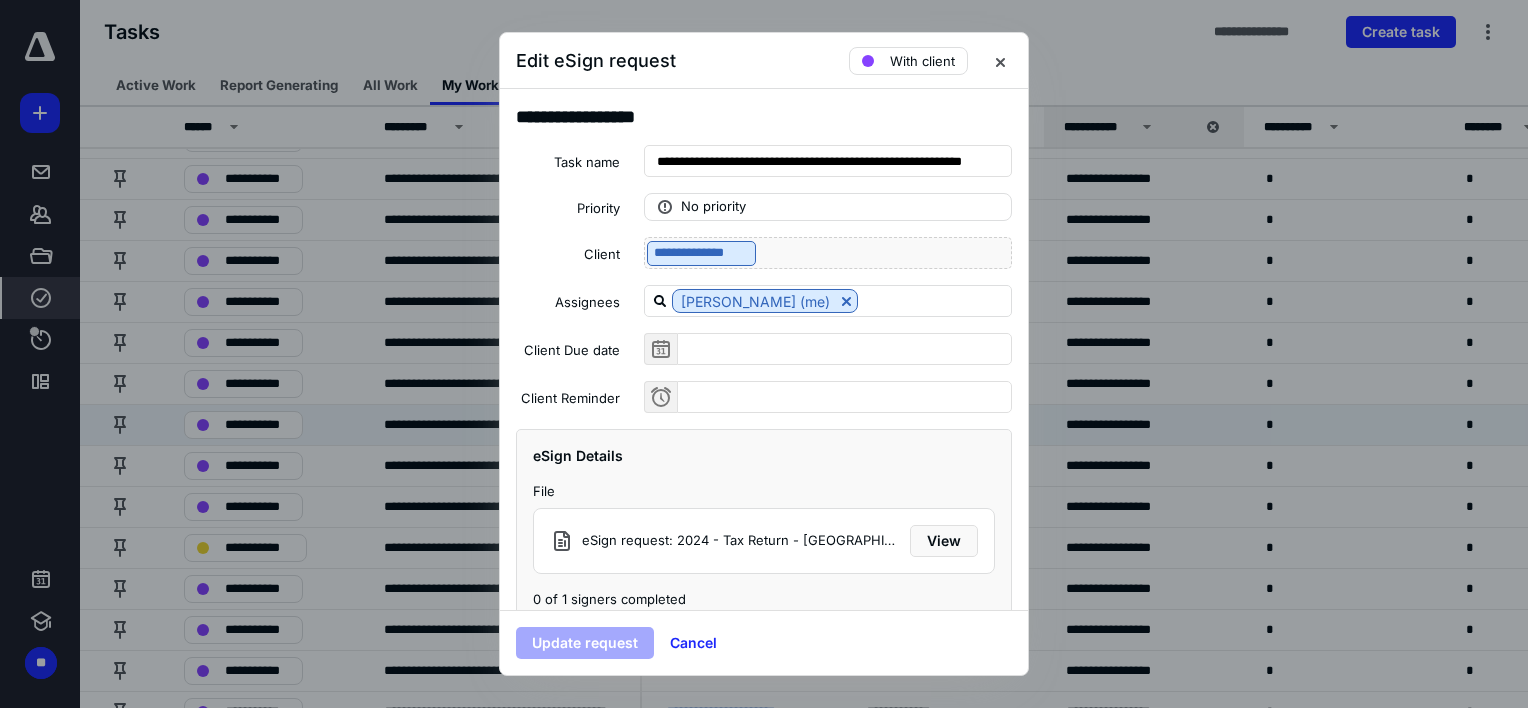 scroll, scrollTop: 26, scrollLeft: 0, axis: vertical 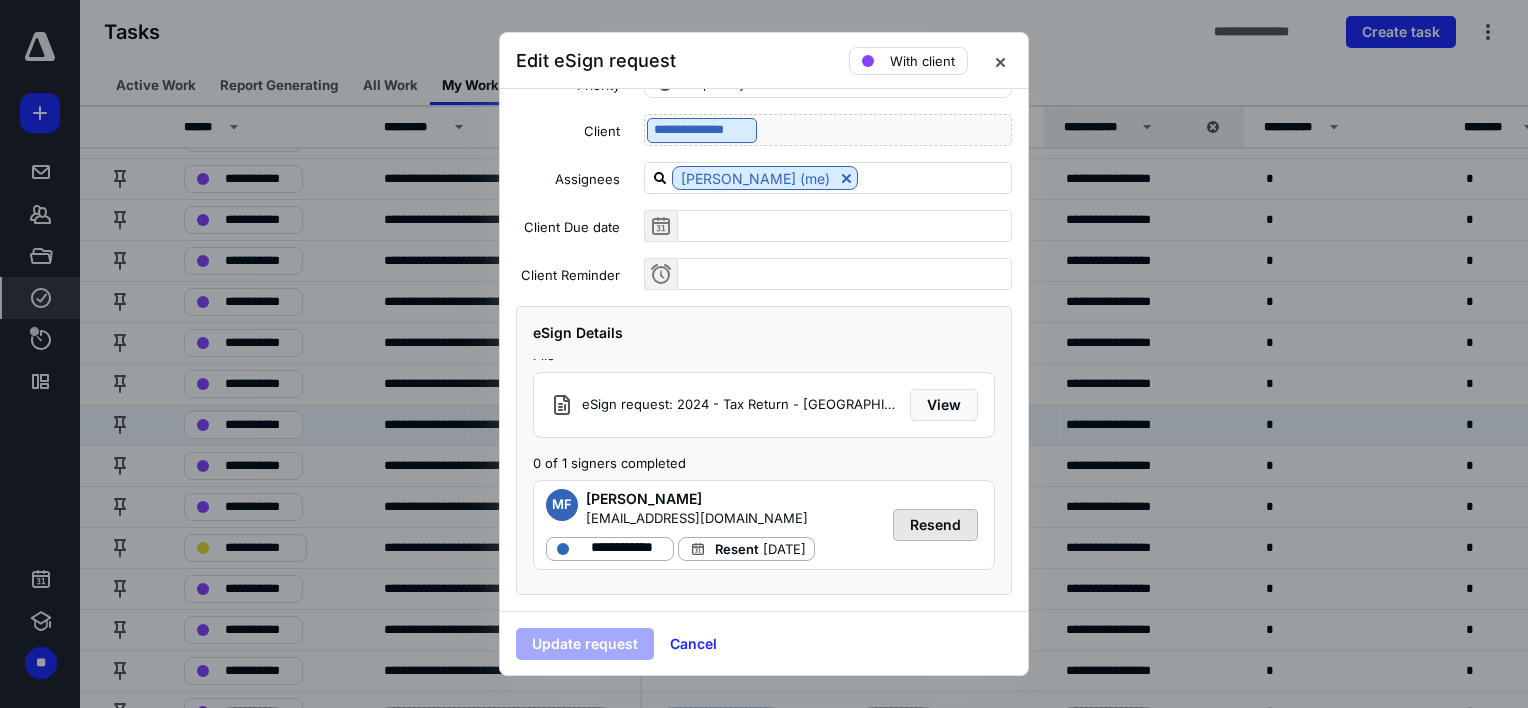 click on "Resend" at bounding box center [935, 525] 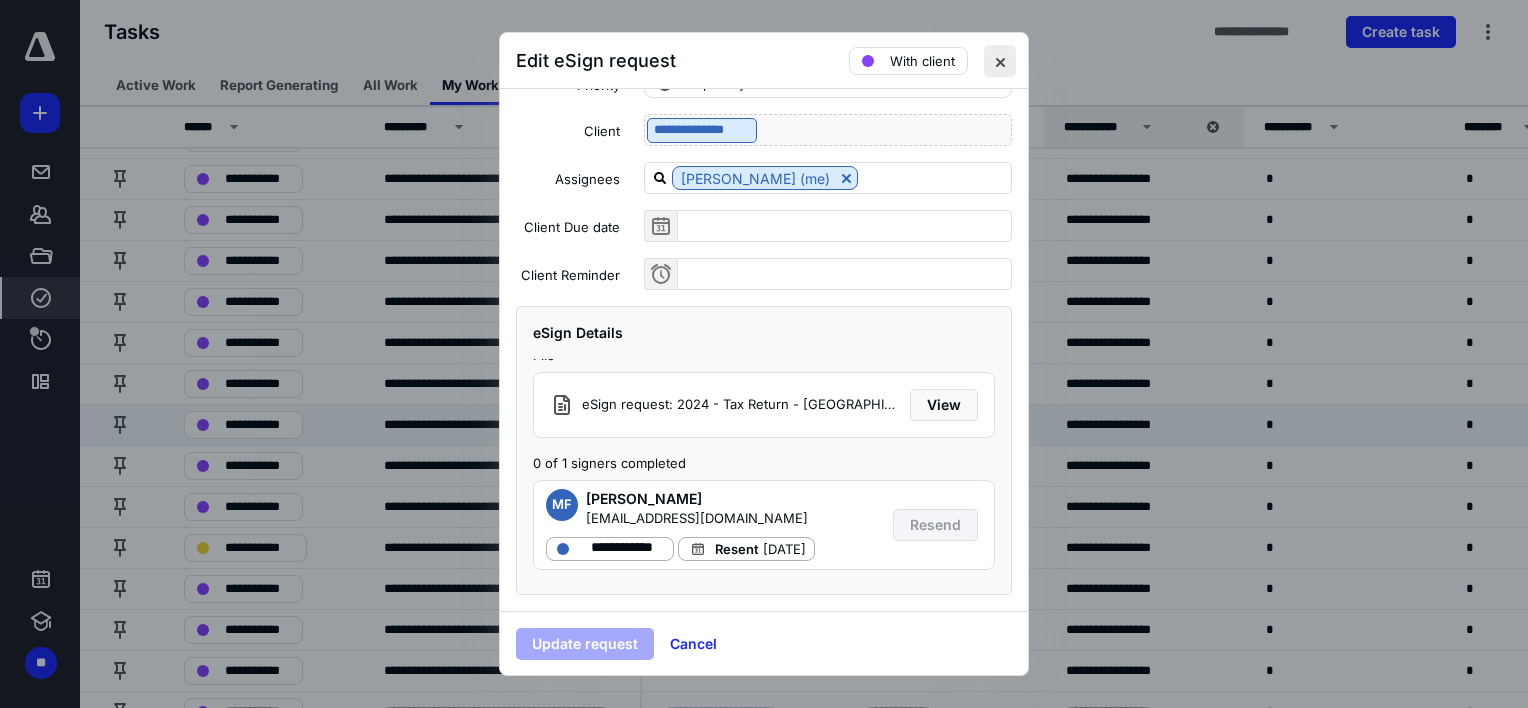 click at bounding box center (1000, 61) 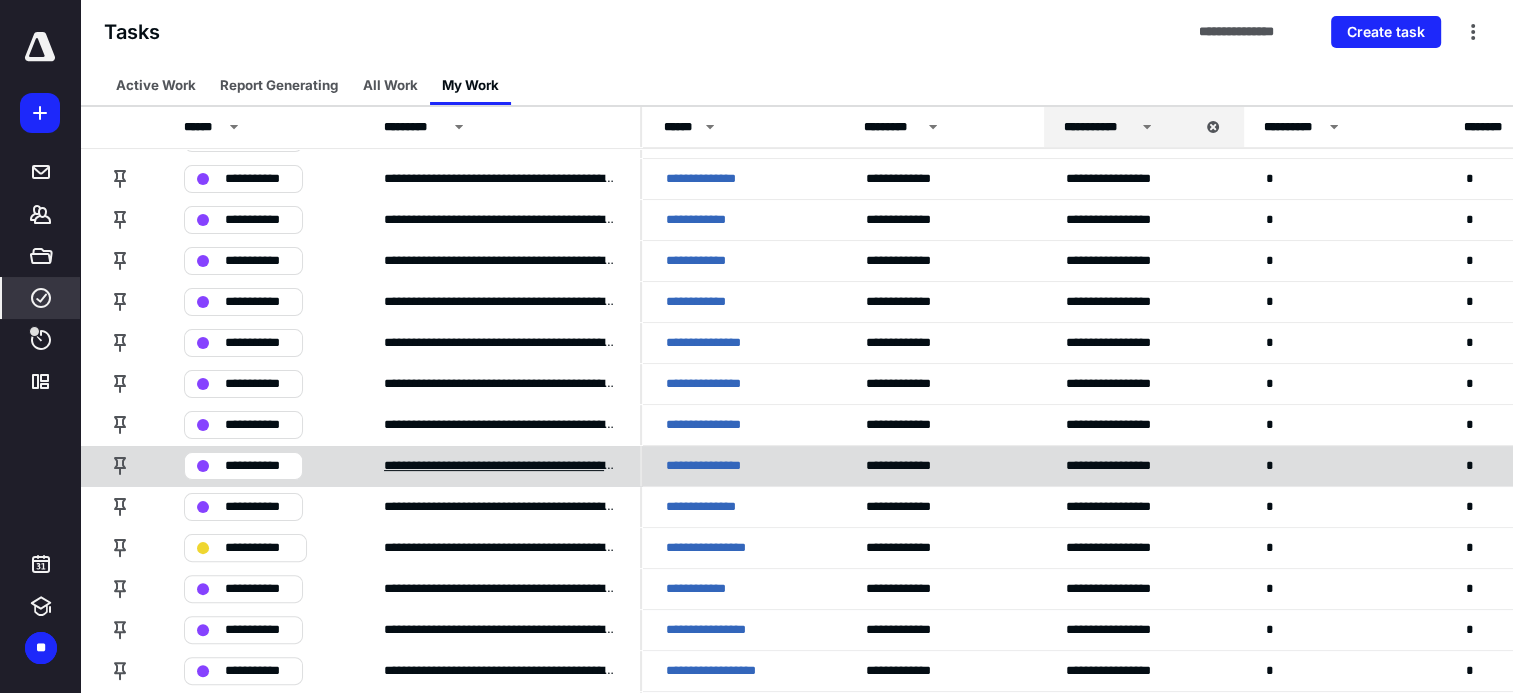 click on "**********" at bounding box center (500, 466) 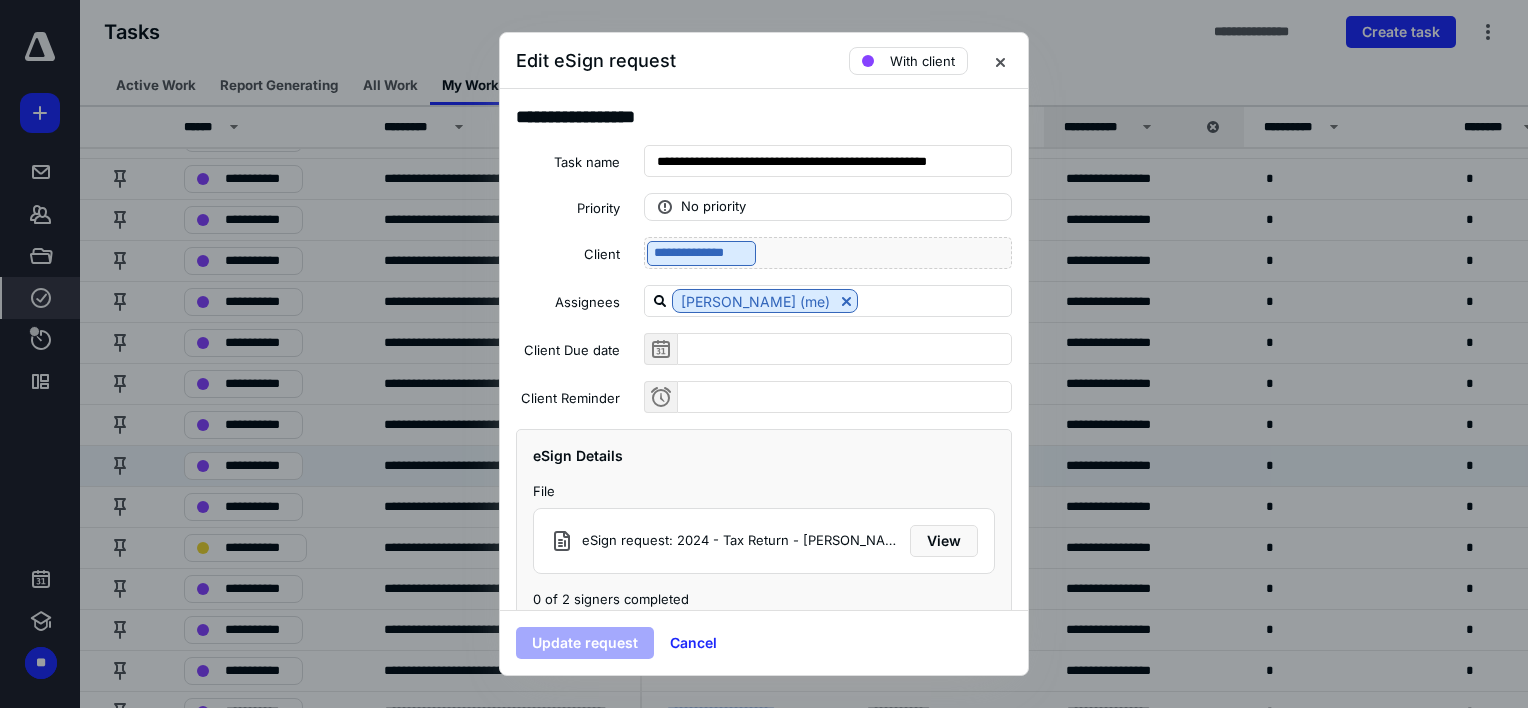 scroll, scrollTop: 124, scrollLeft: 0, axis: vertical 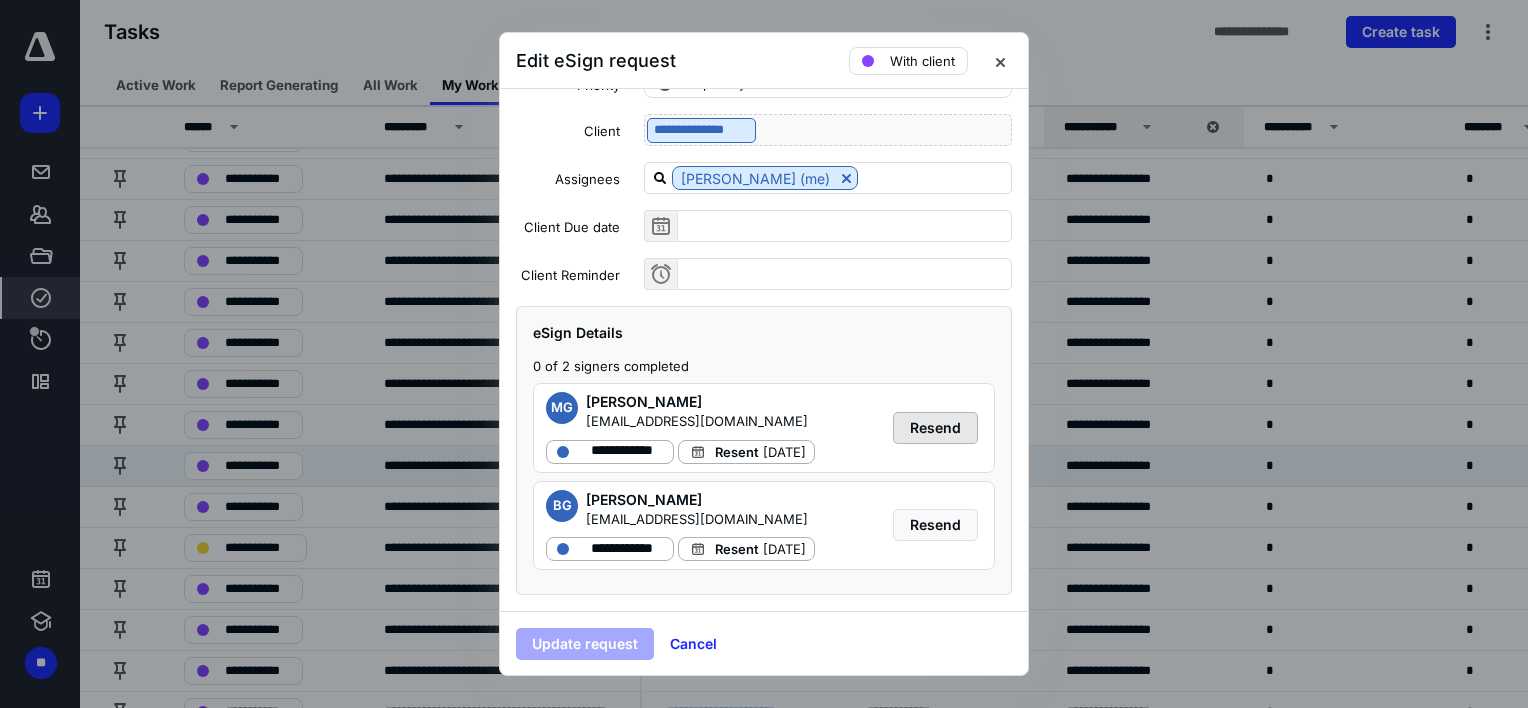 click on "Resend" at bounding box center [935, 428] 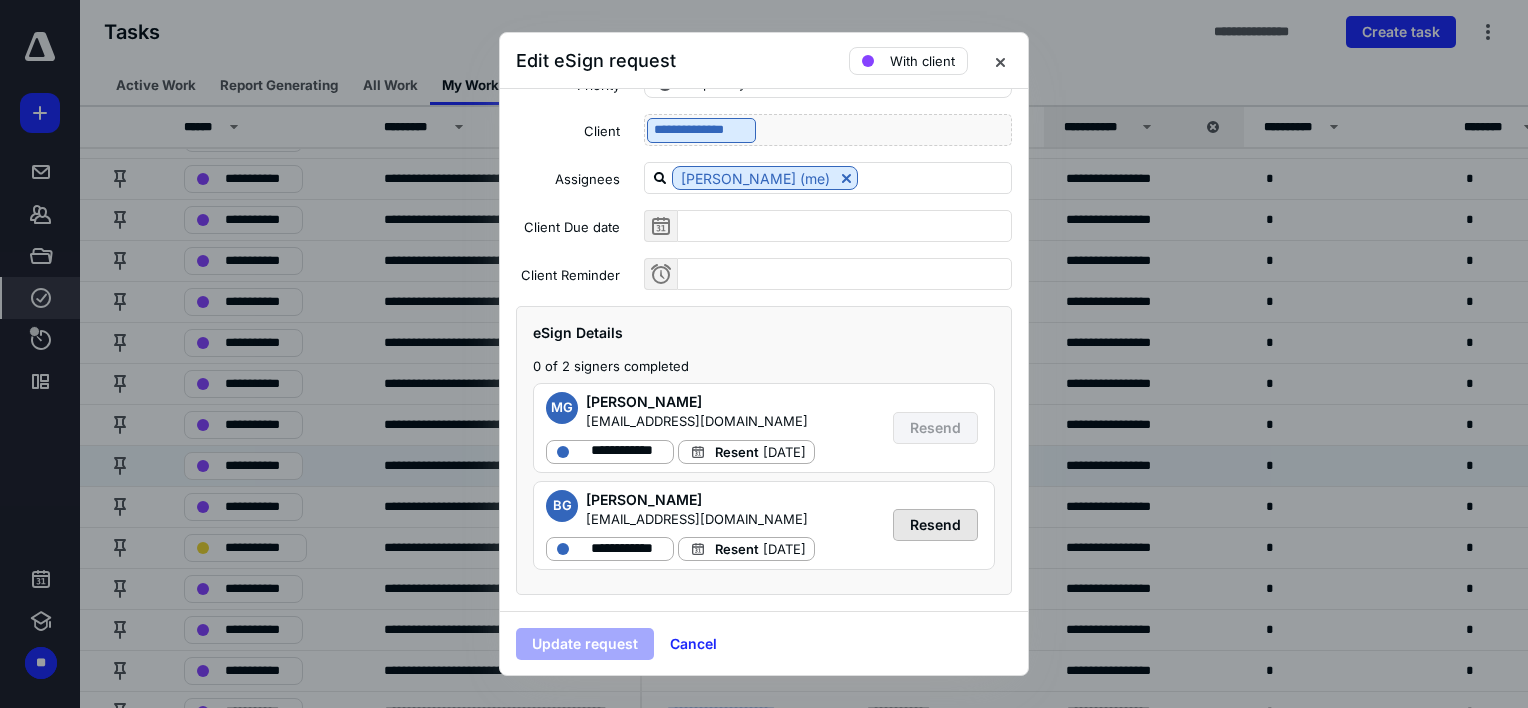 click on "Resend" at bounding box center (935, 525) 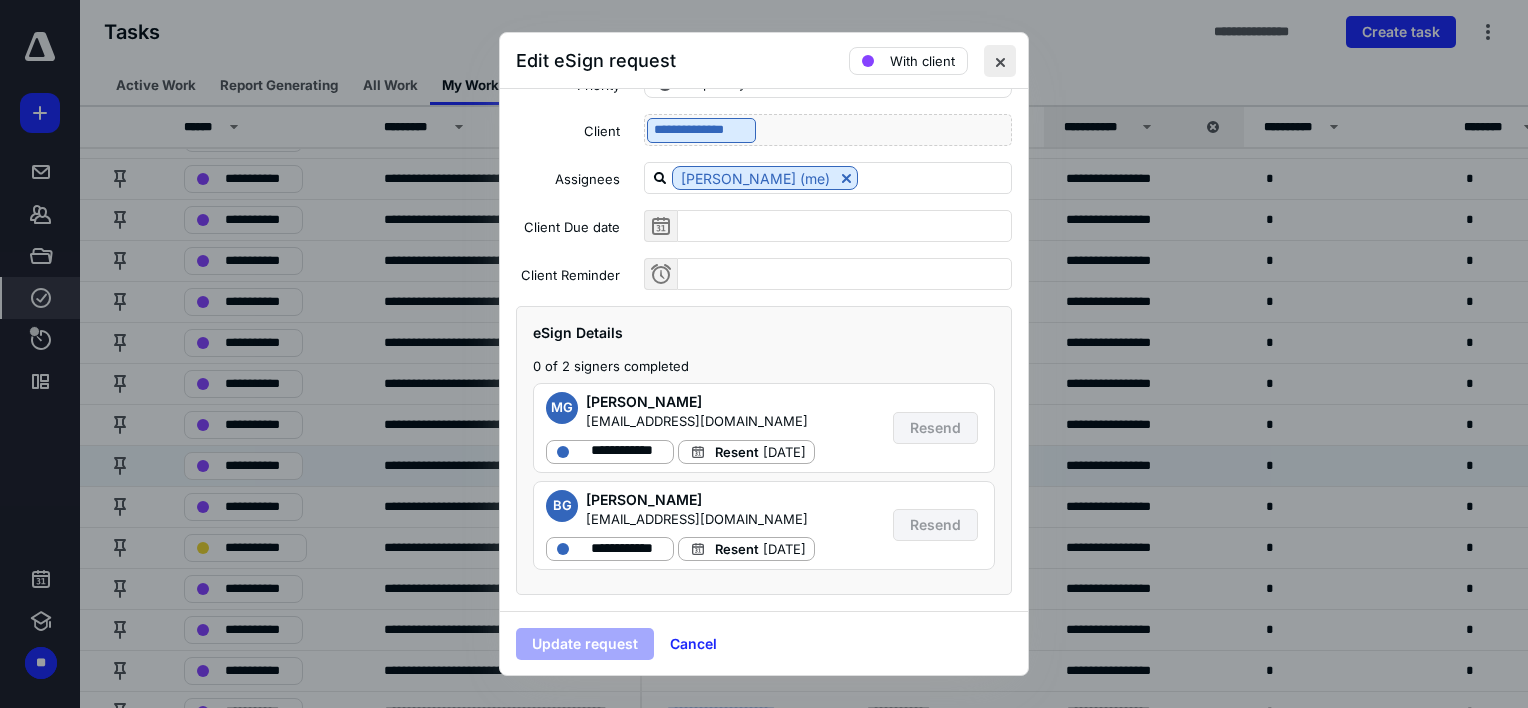 click at bounding box center [1000, 61] 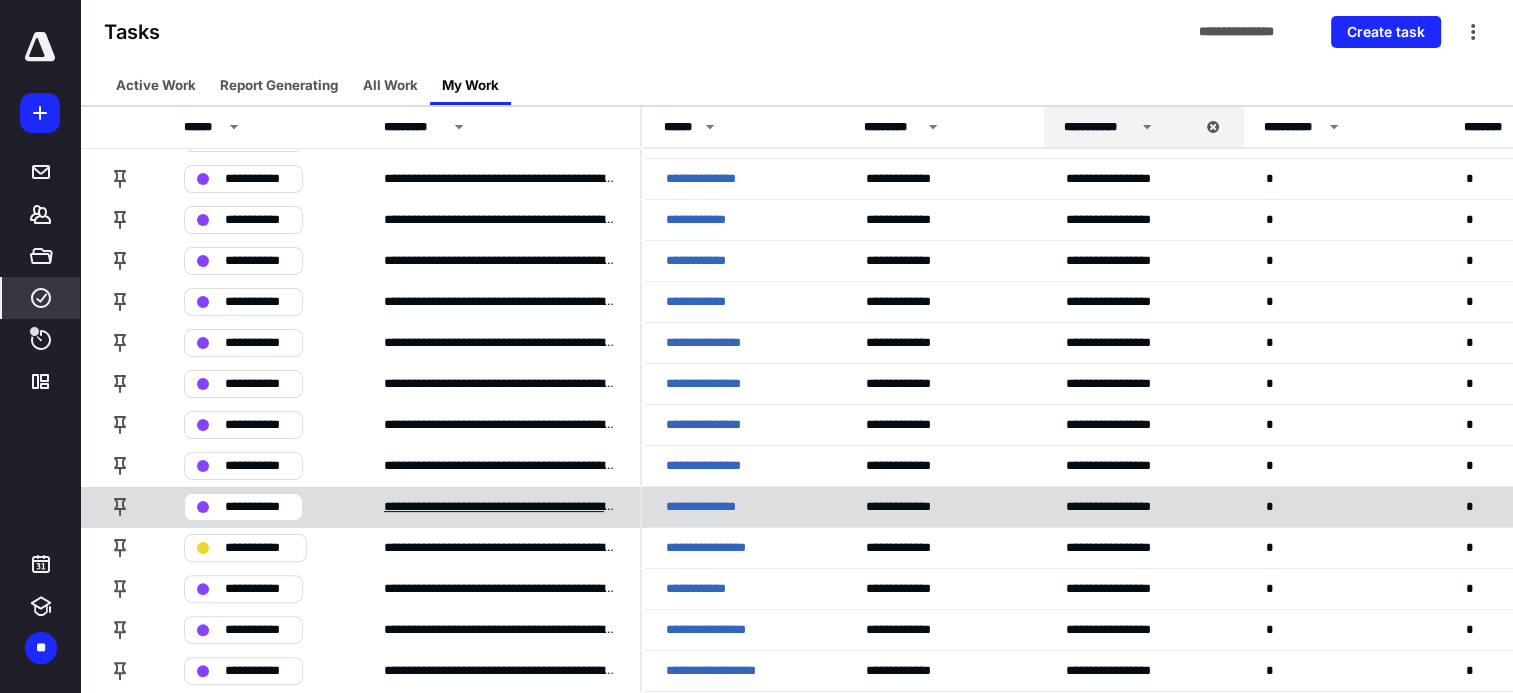 click on "**********" at bounding box center [500, 507] 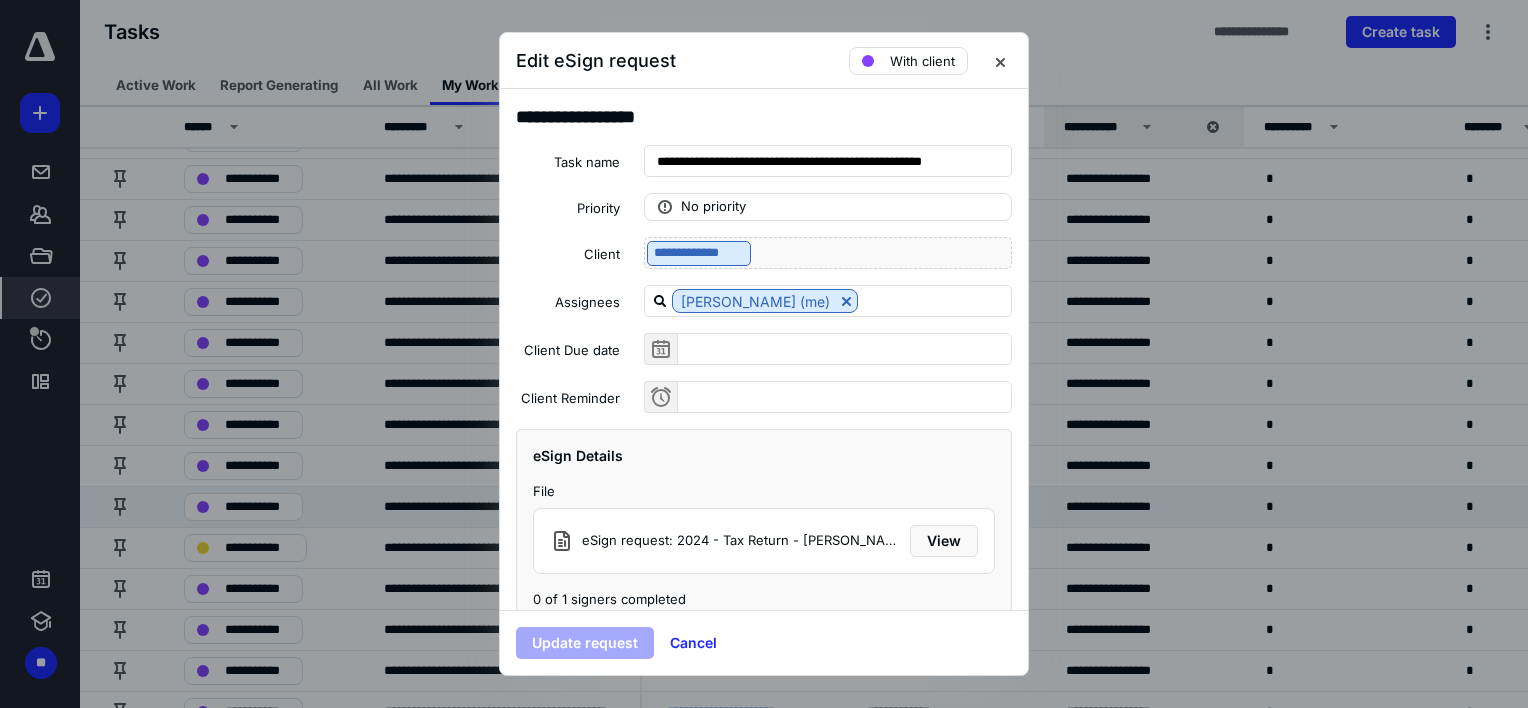scroll, scrollTop: 123, scrollLeft: 0, axis: vertical 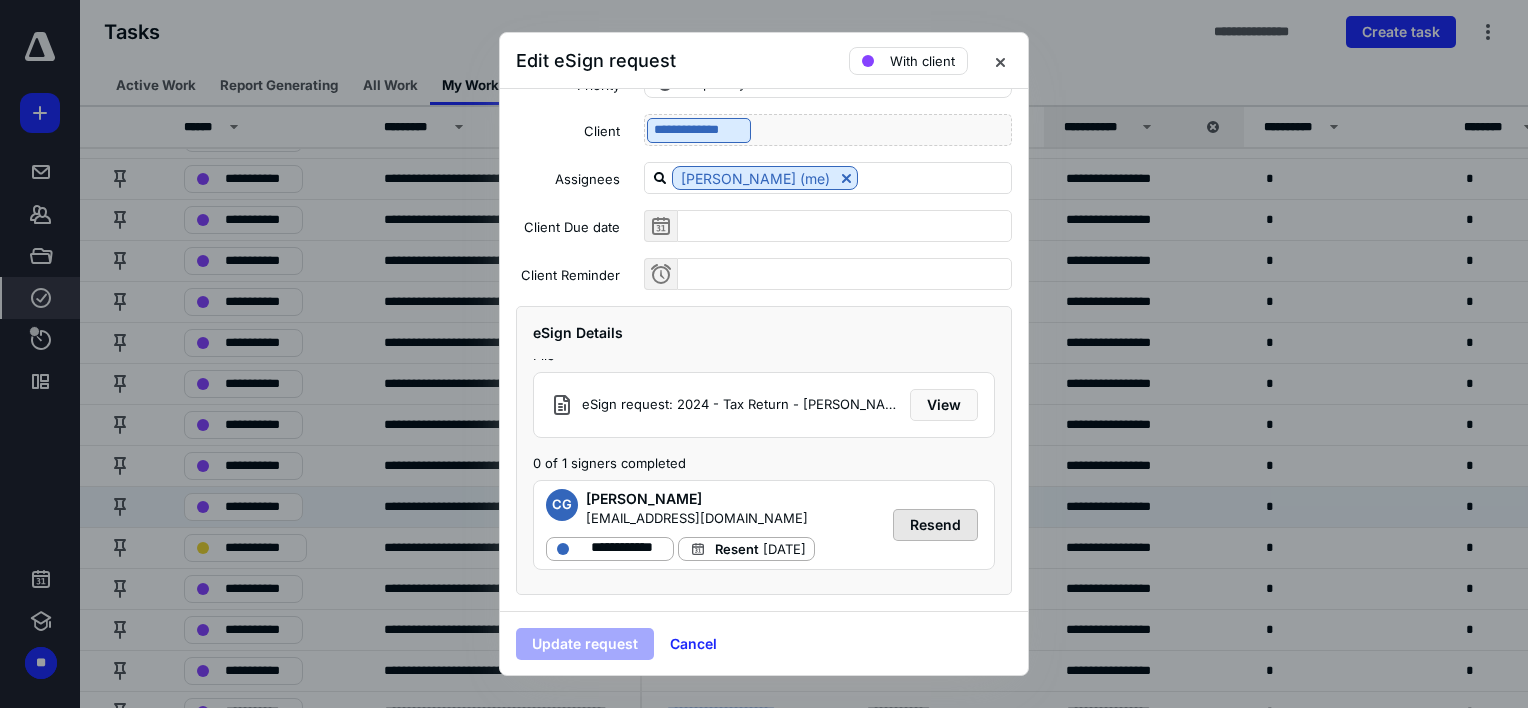 click on "Resend" at bounding box center (935, 525) 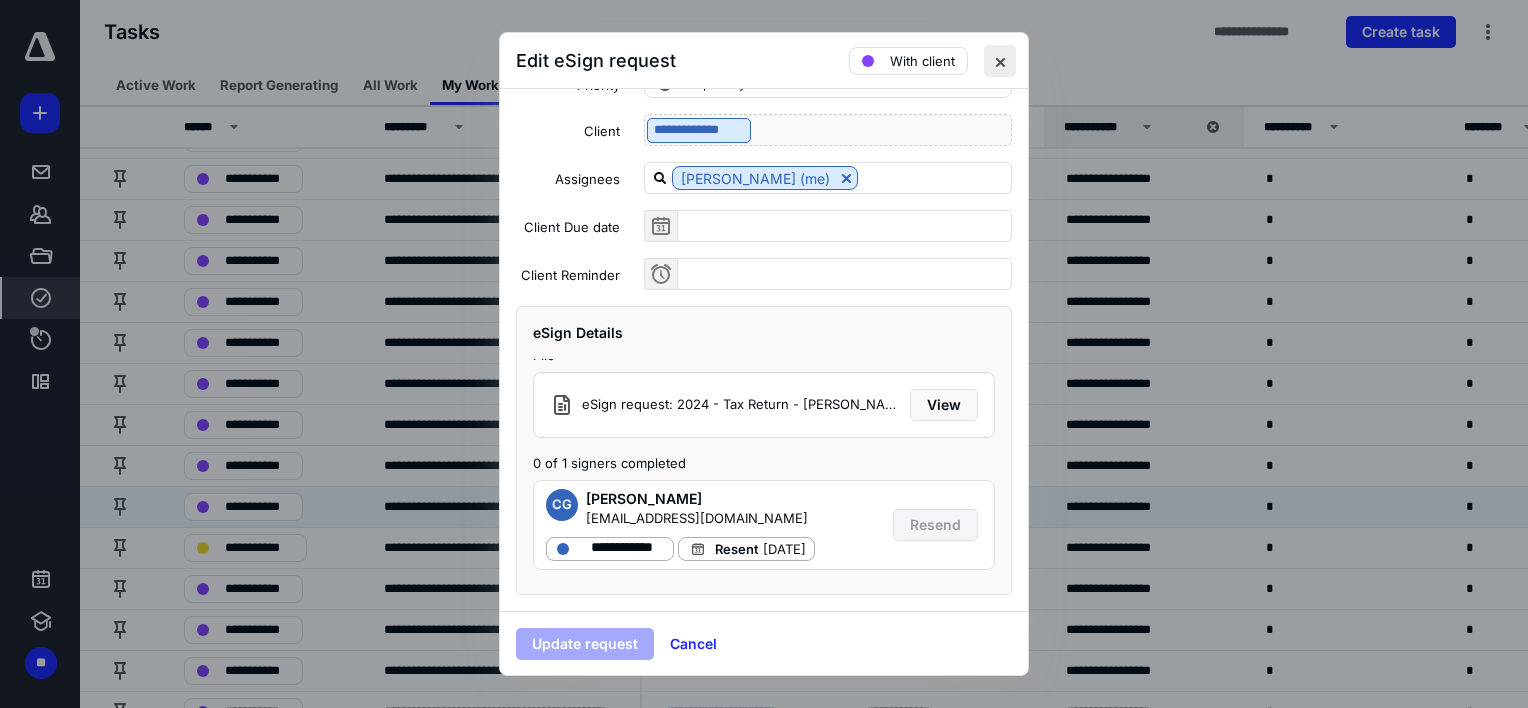 click at bounding box center [1000, 61] 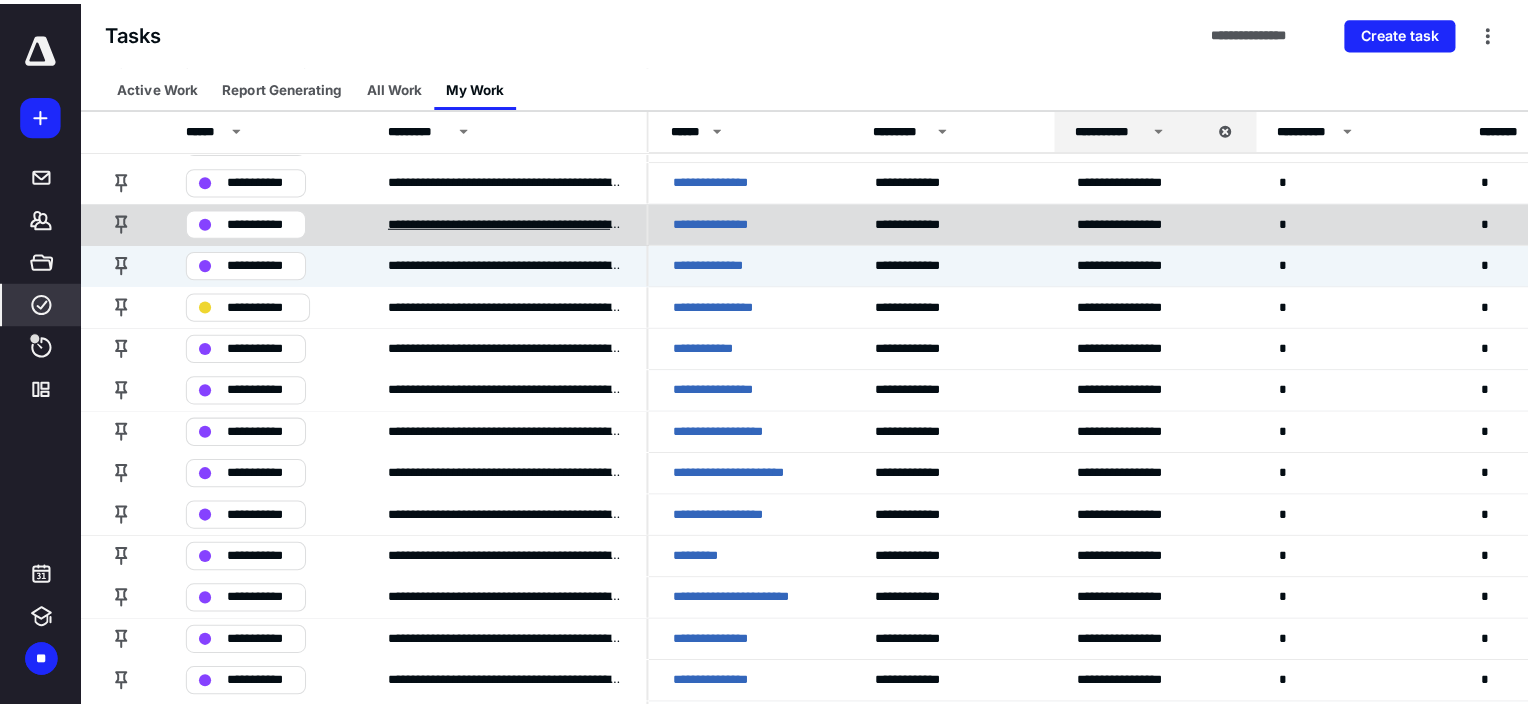 scroll, scrollTop: 648, scrollLeft: 0, axis: vertical 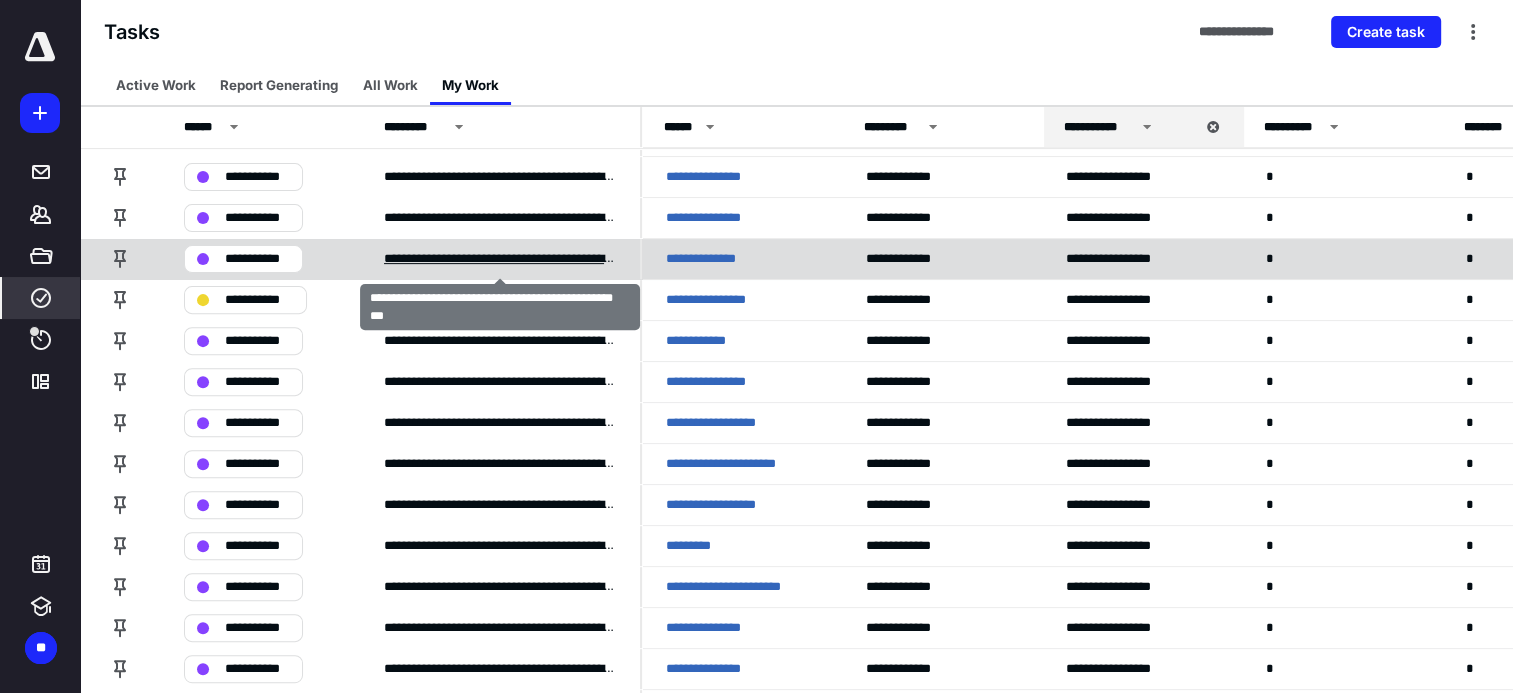 click on "**********" at bounding box center [500, 259] 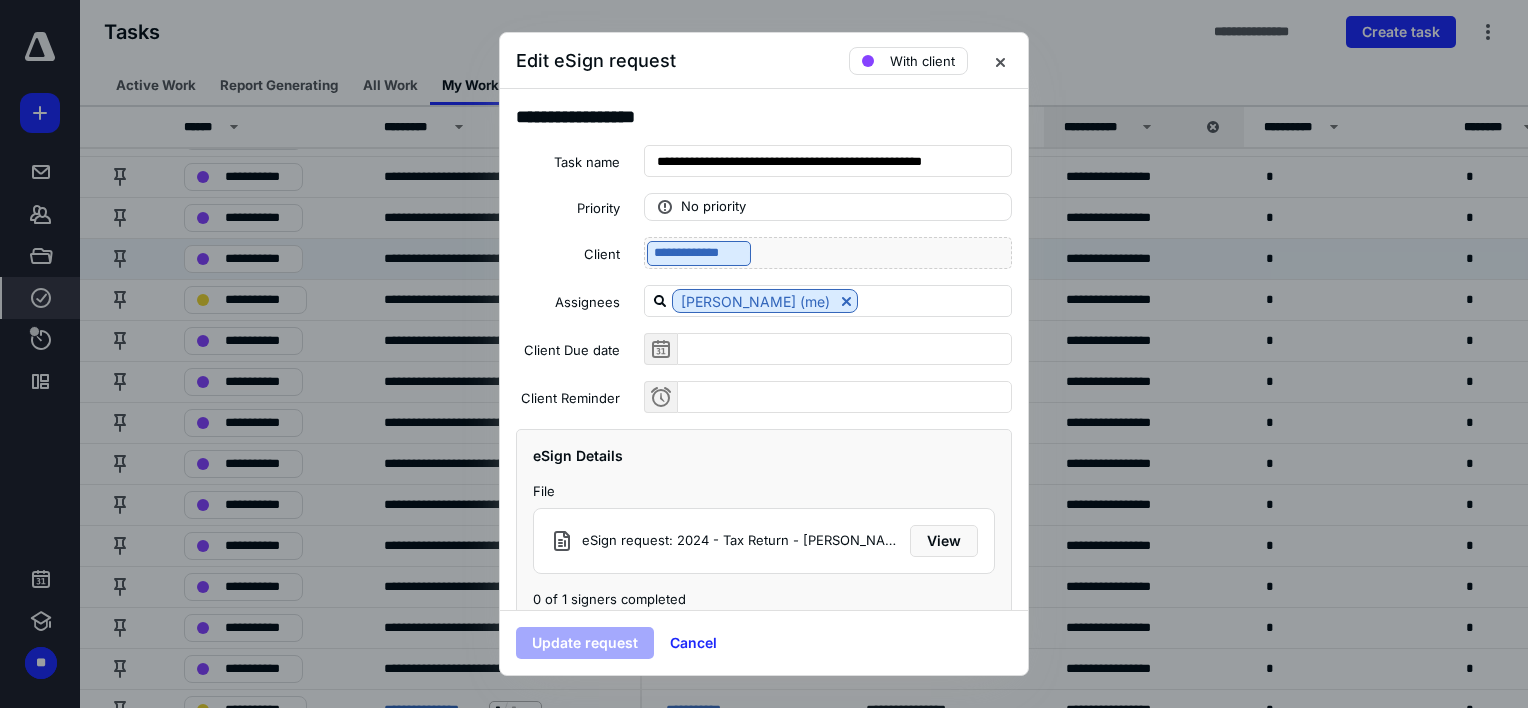 scroll, scrollTop: 123, scrollLeft: 0, axis: vertical 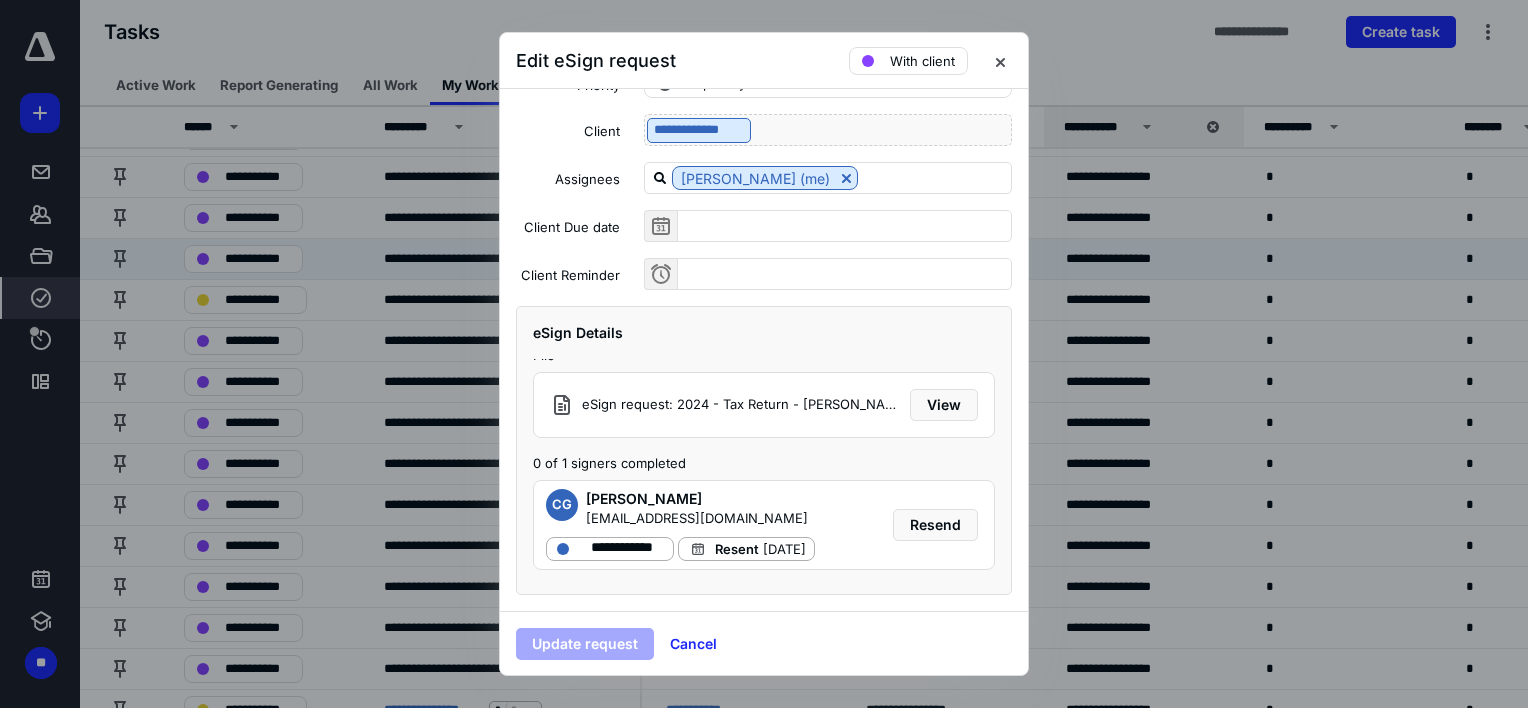 click at bounding box center [1000, 61] 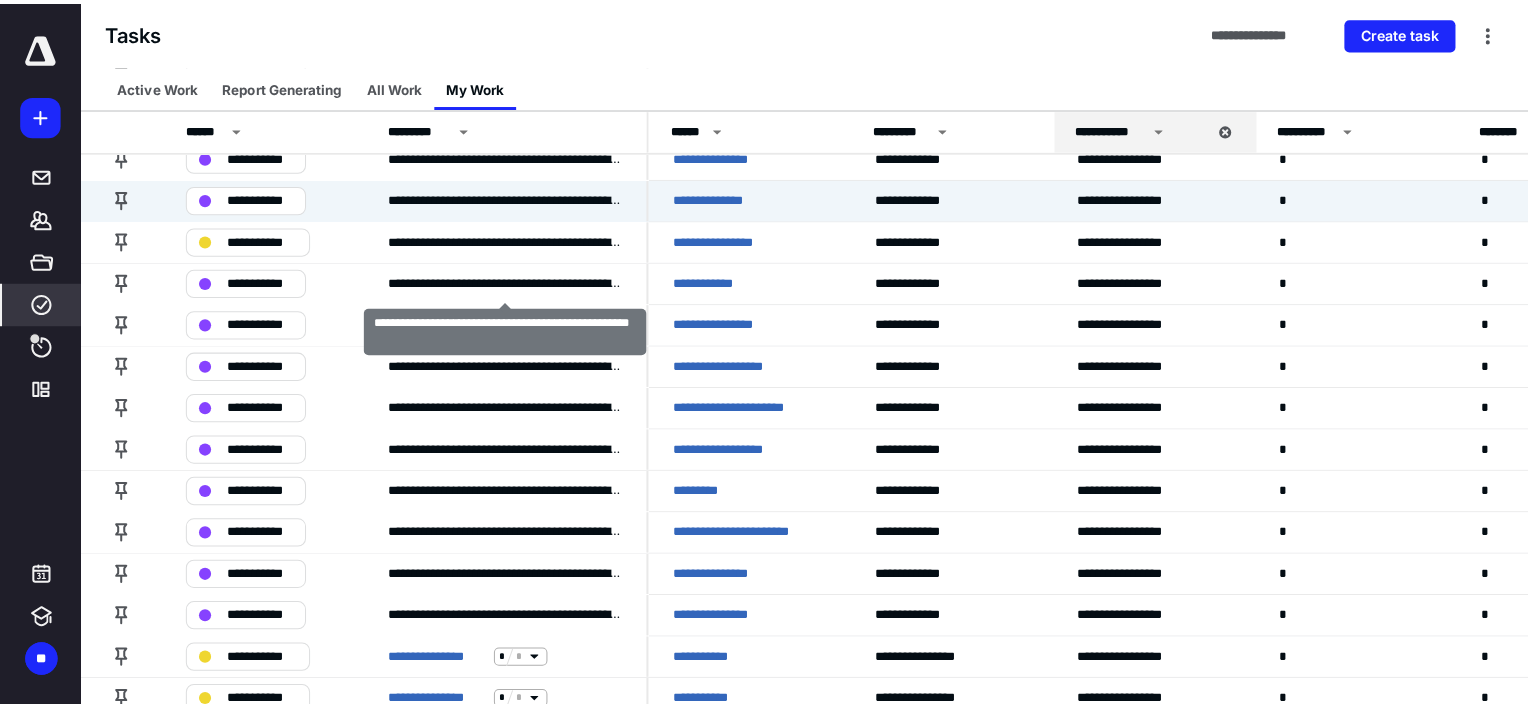 scroll, scrollTop: 719, scrollLeft: 0, axis: vertical 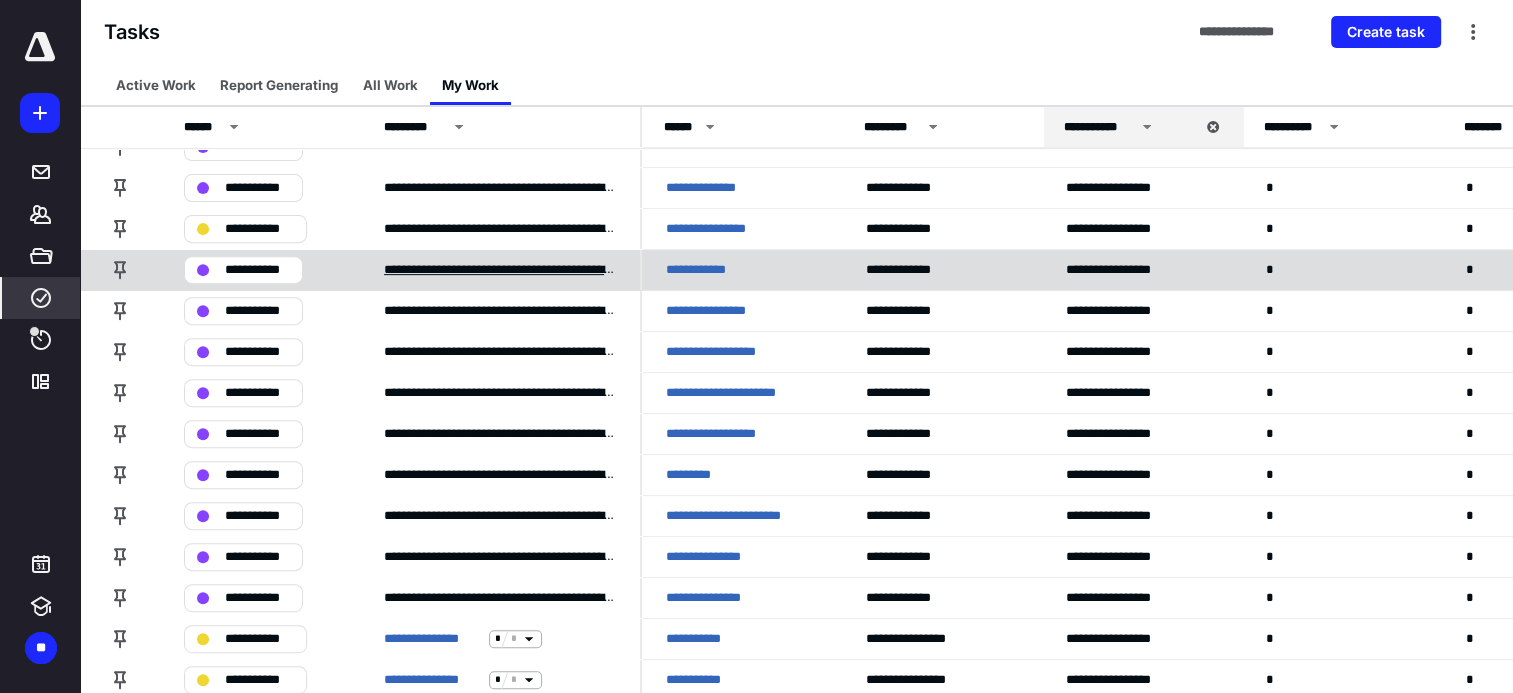 click on "**********" at bounding box center [500, 270] 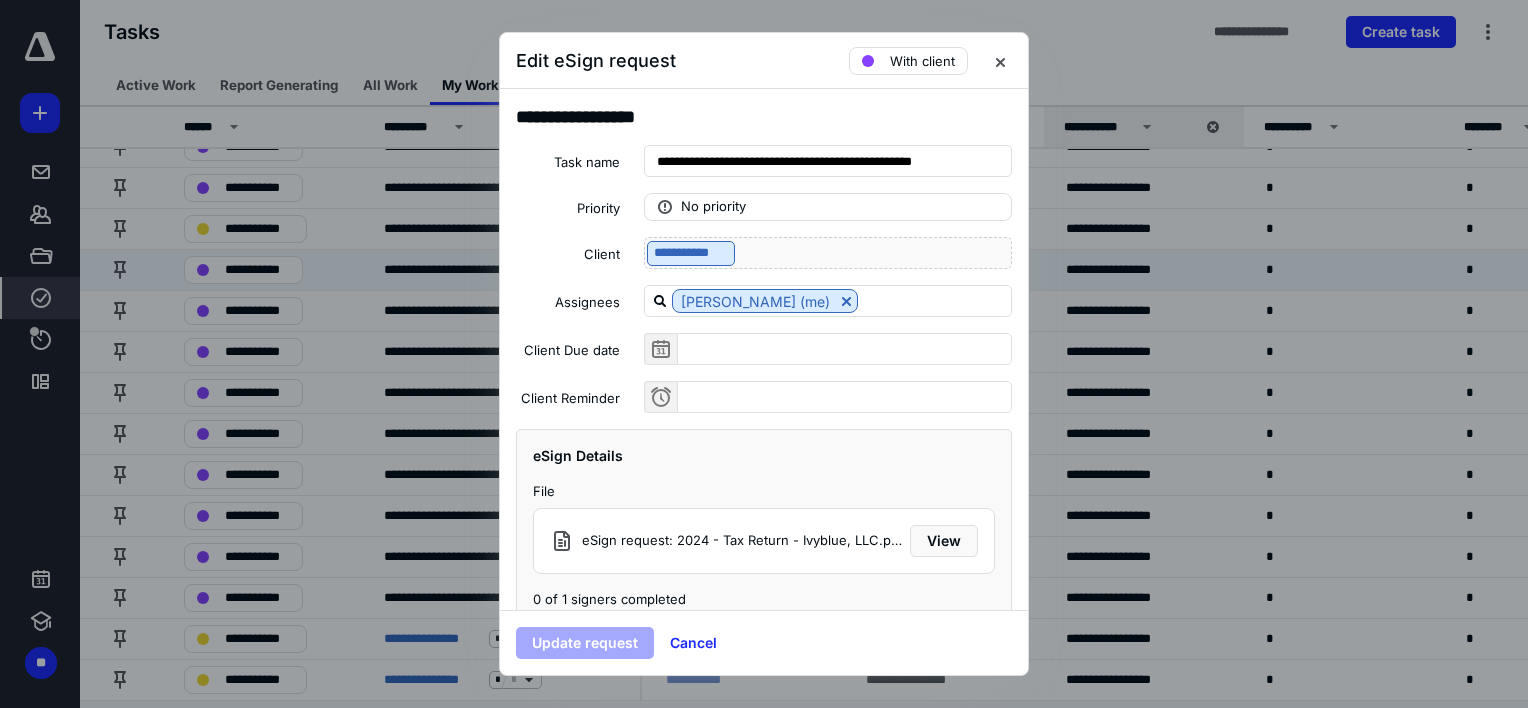 scroll, scrollTop: 123, scrollLeft: 0, axis: vertical 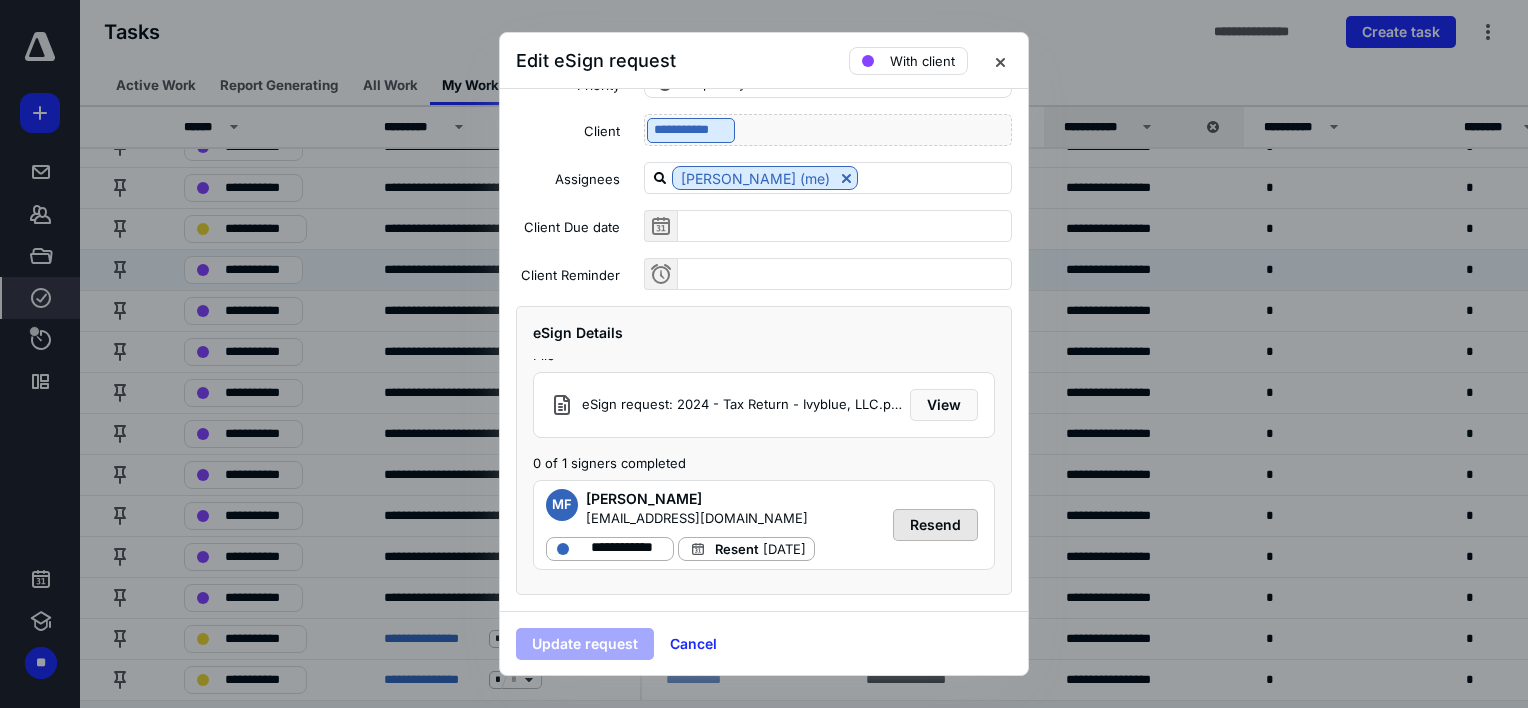 click on "Resend" at bounding box center (935, 525) 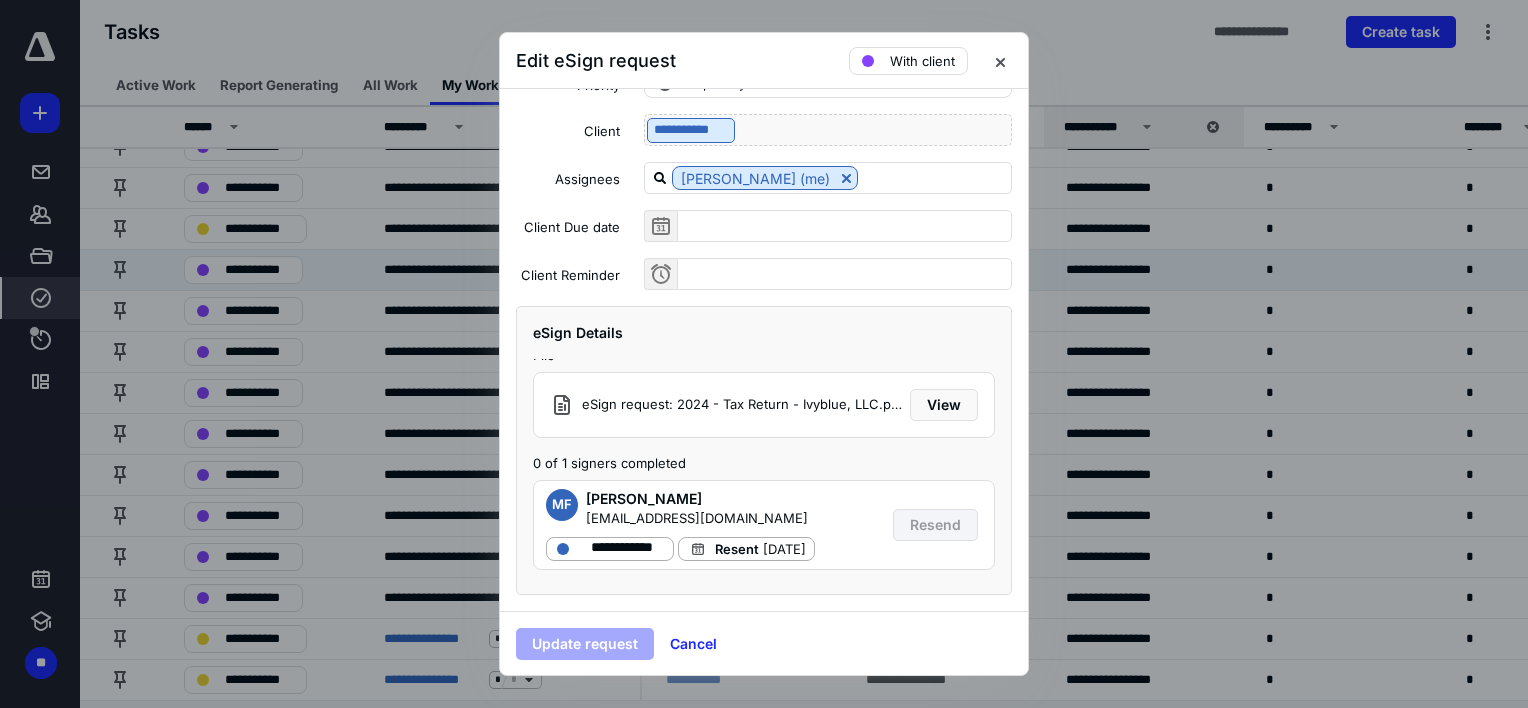 click on "Edit eSign request With client" at bounding box center (764, 61) 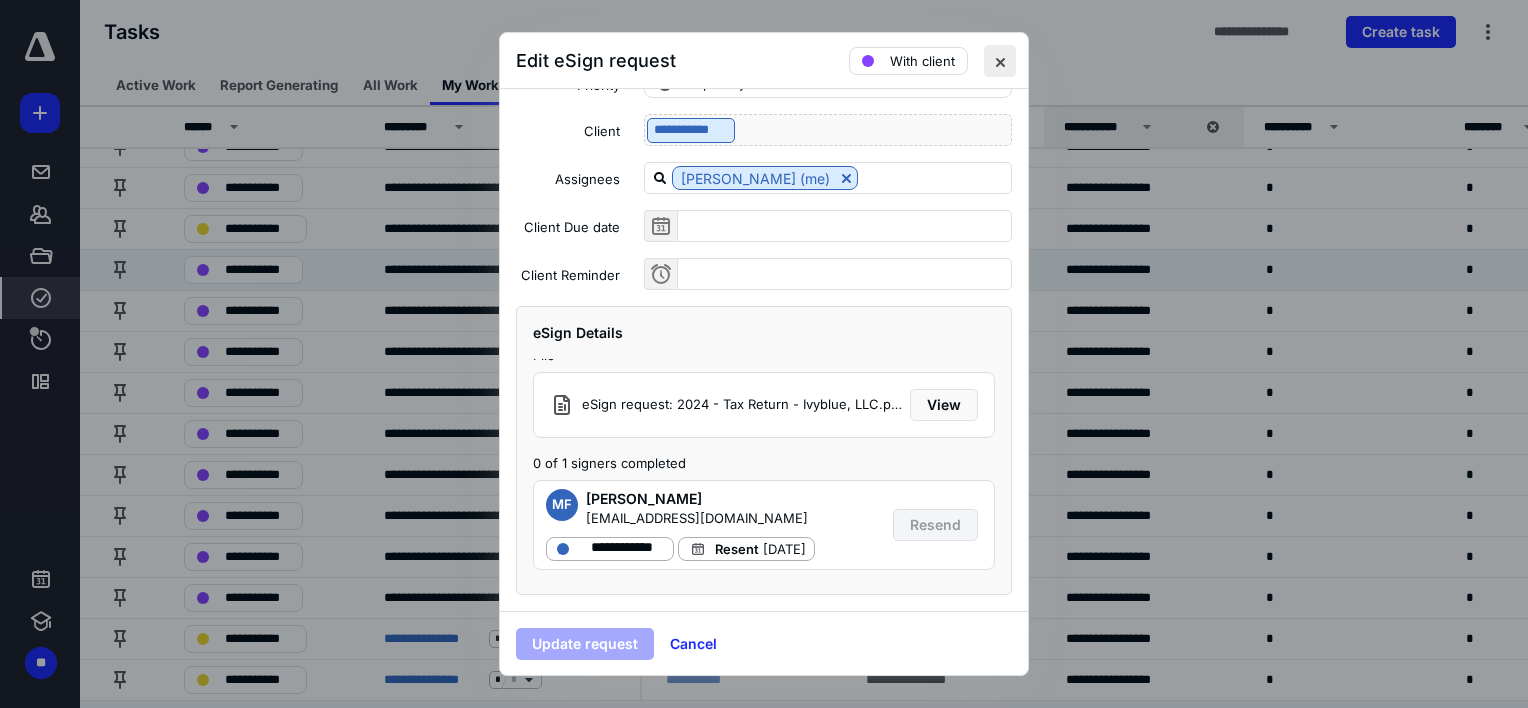 click at bounding box center (1000, 61) 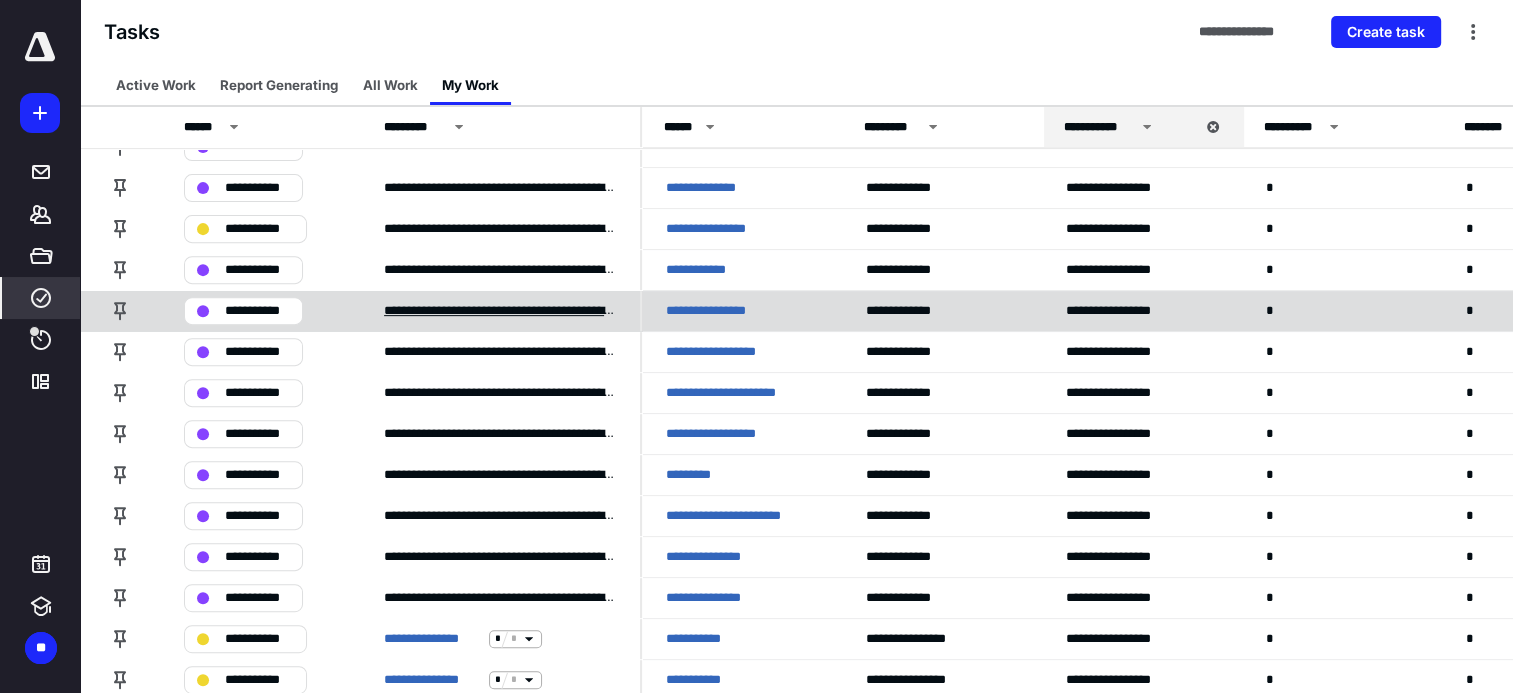 click on "**********" at bounding box center (500, 311) 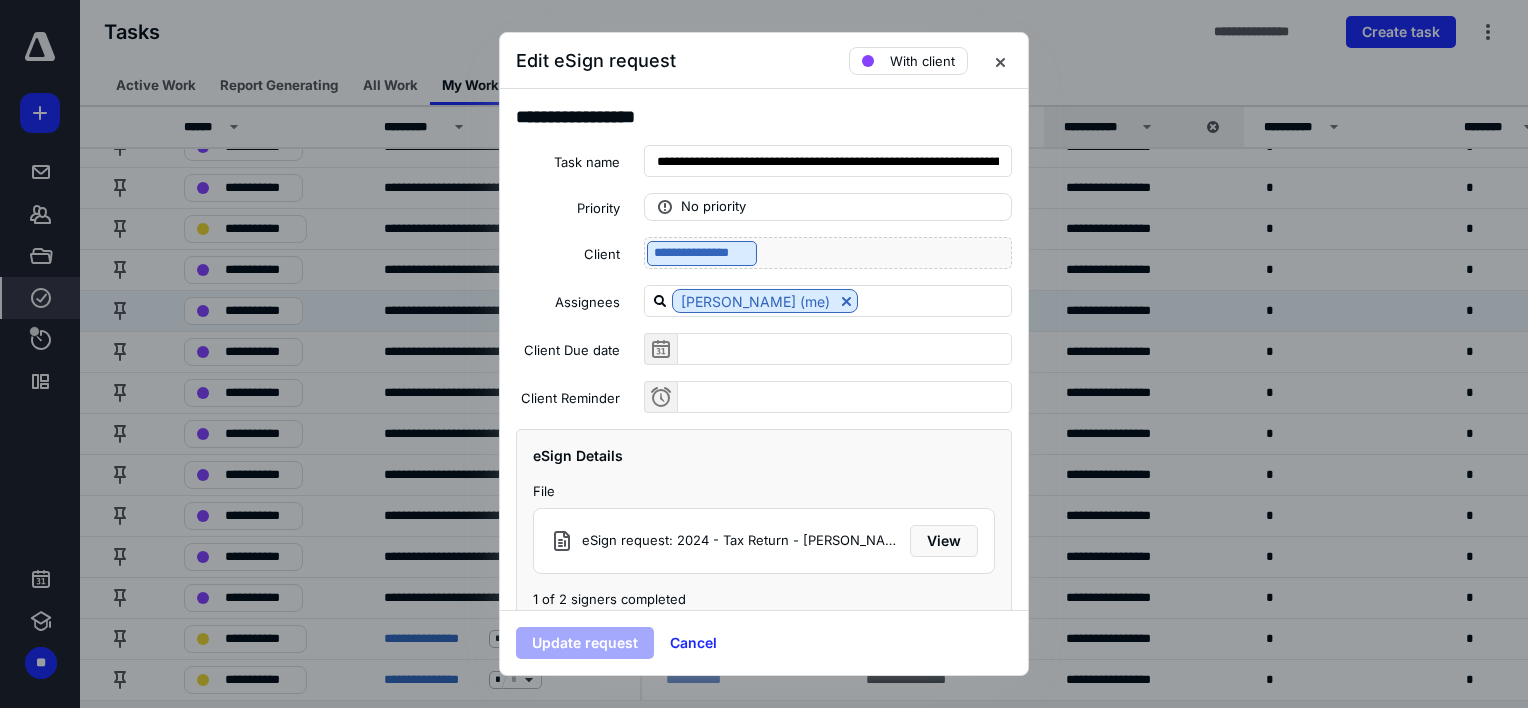 scroll, scrollTop: 123, scrollLeft: 0, axis: vertical 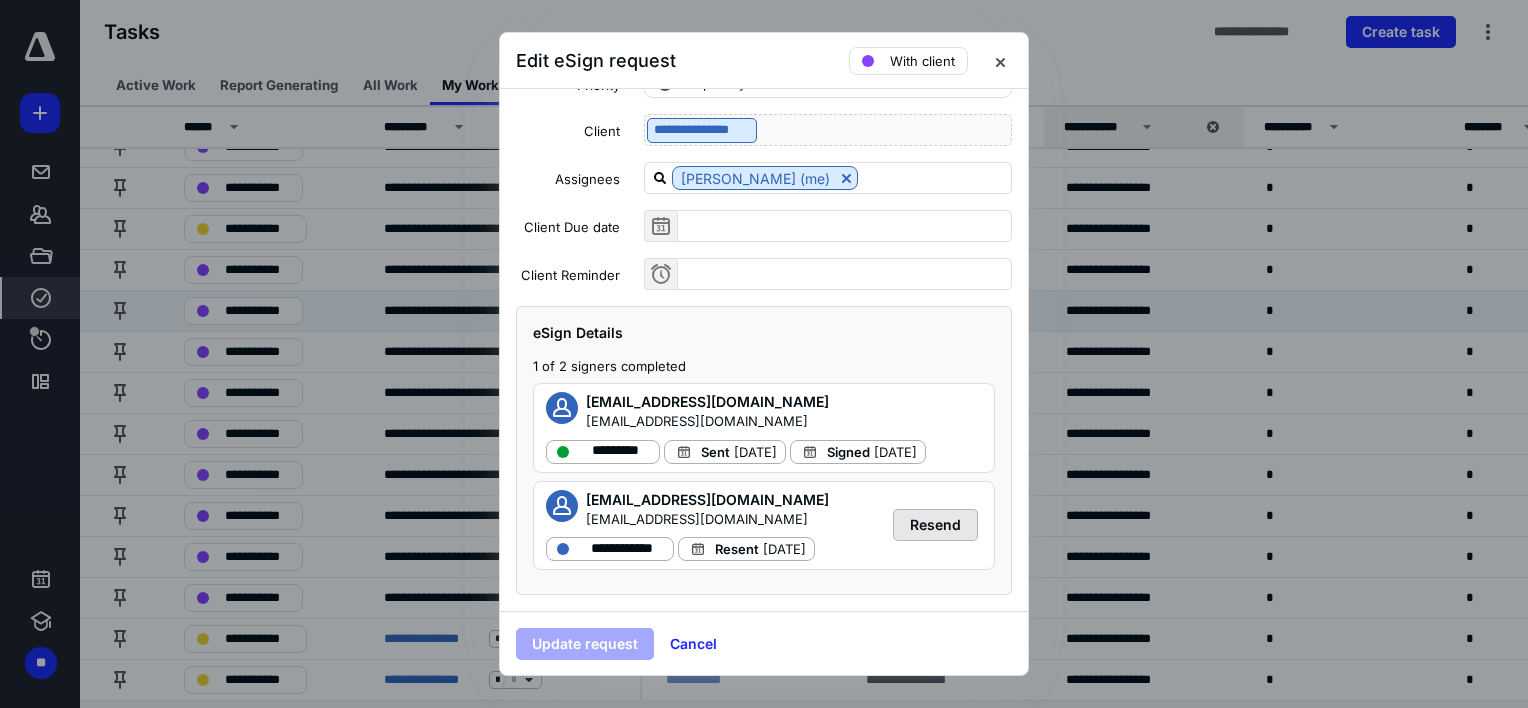 click on "Resend" at bounding box center [935, 525] 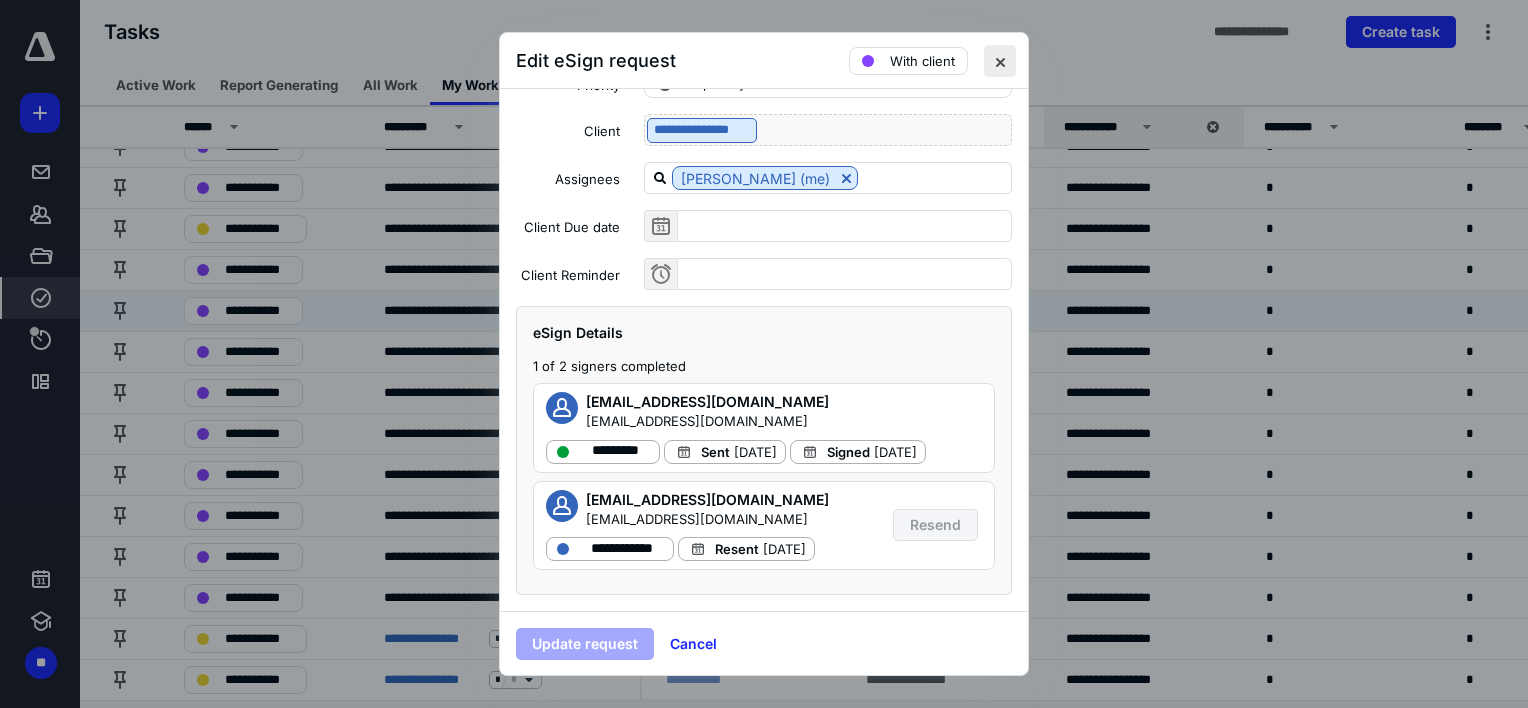 click at bounding box center (1000, 61) 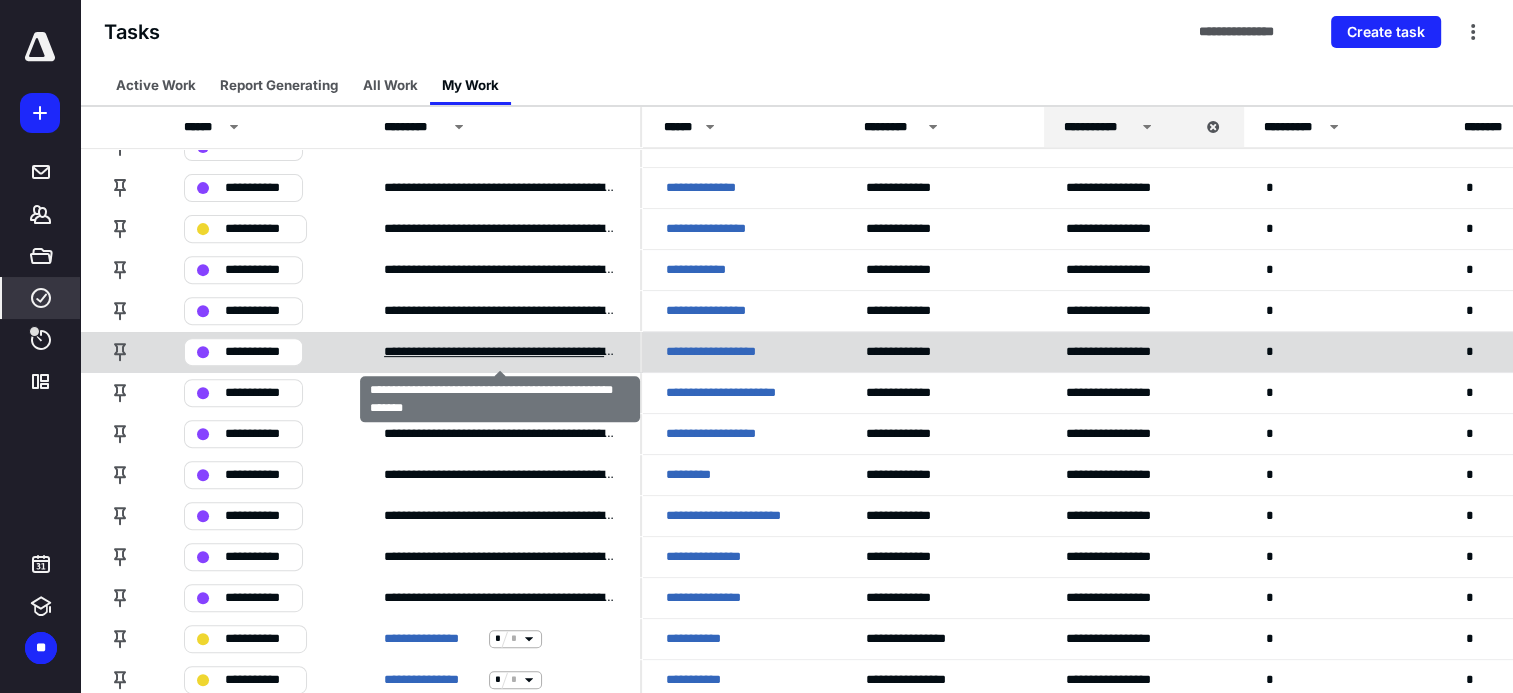click on "**********" at bounding box center (500, 352) 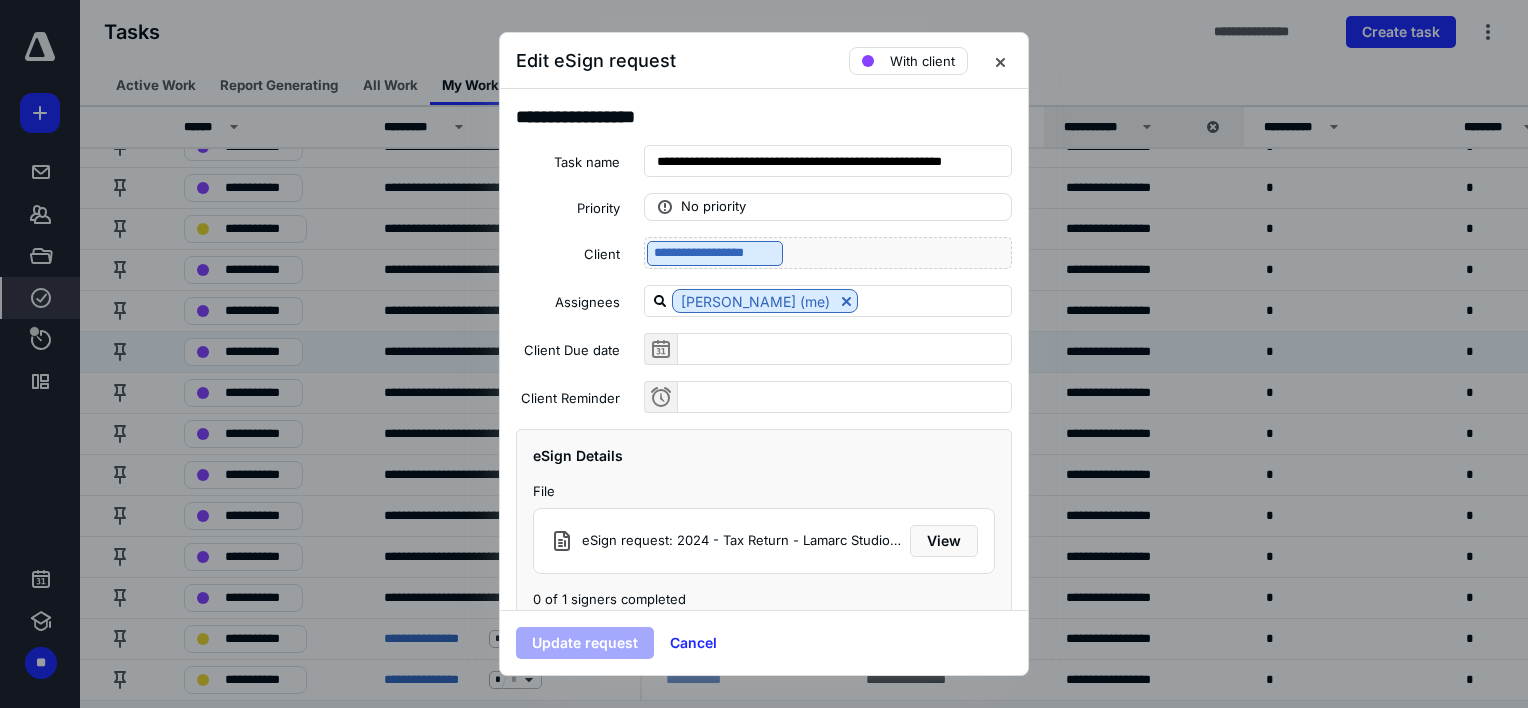 scroll, scrollTop: 123, scrollLeft: 0, axis: vertical 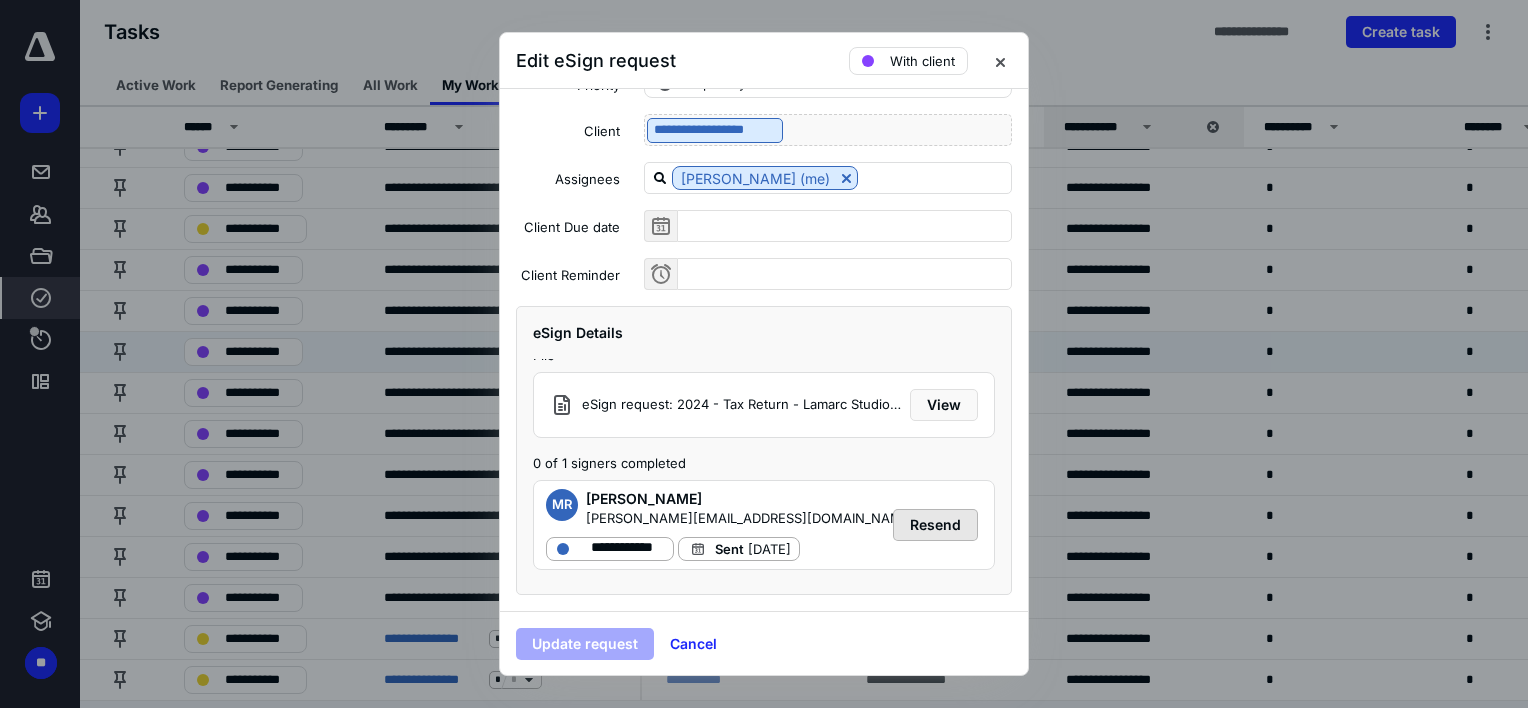 click on "Resend" at bounding box center [935, 525] 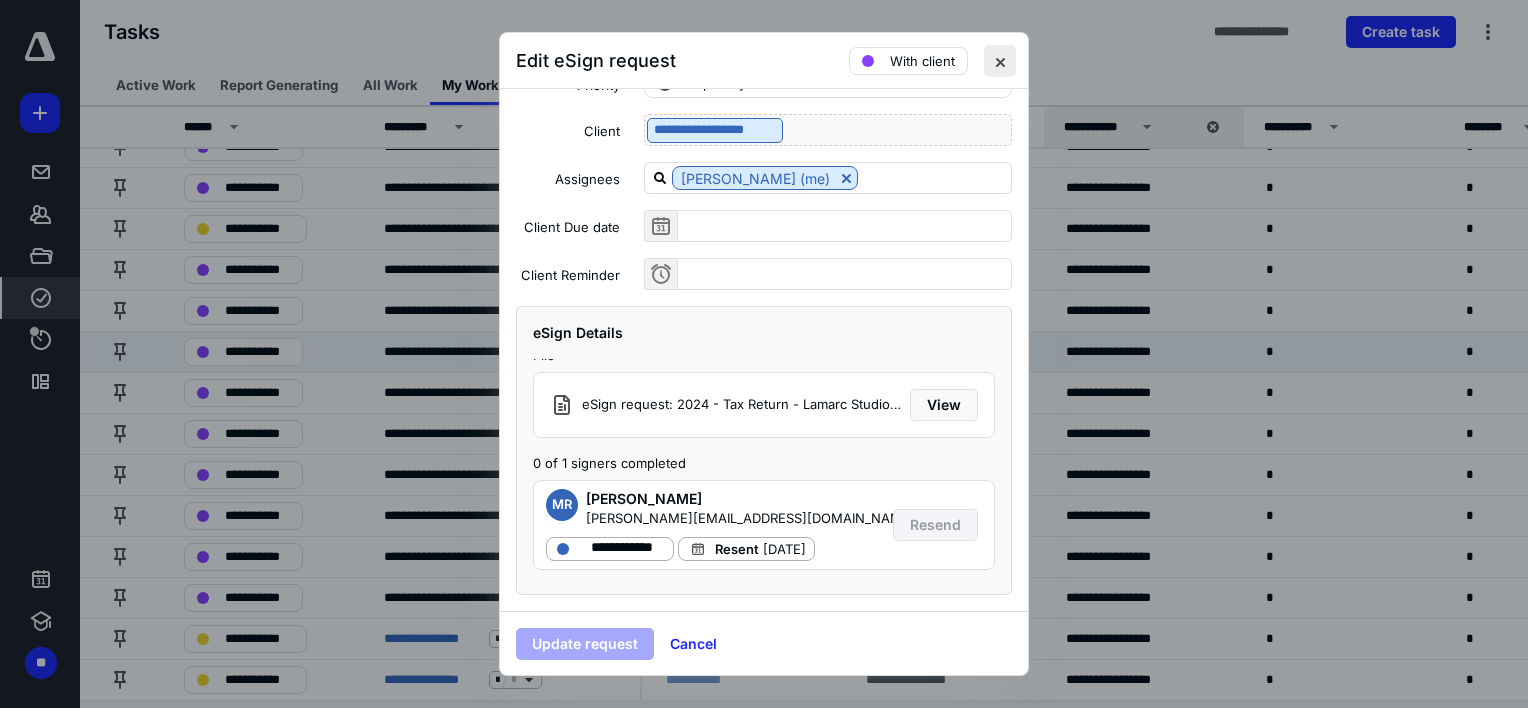 click at bounding box center [1000, 61] 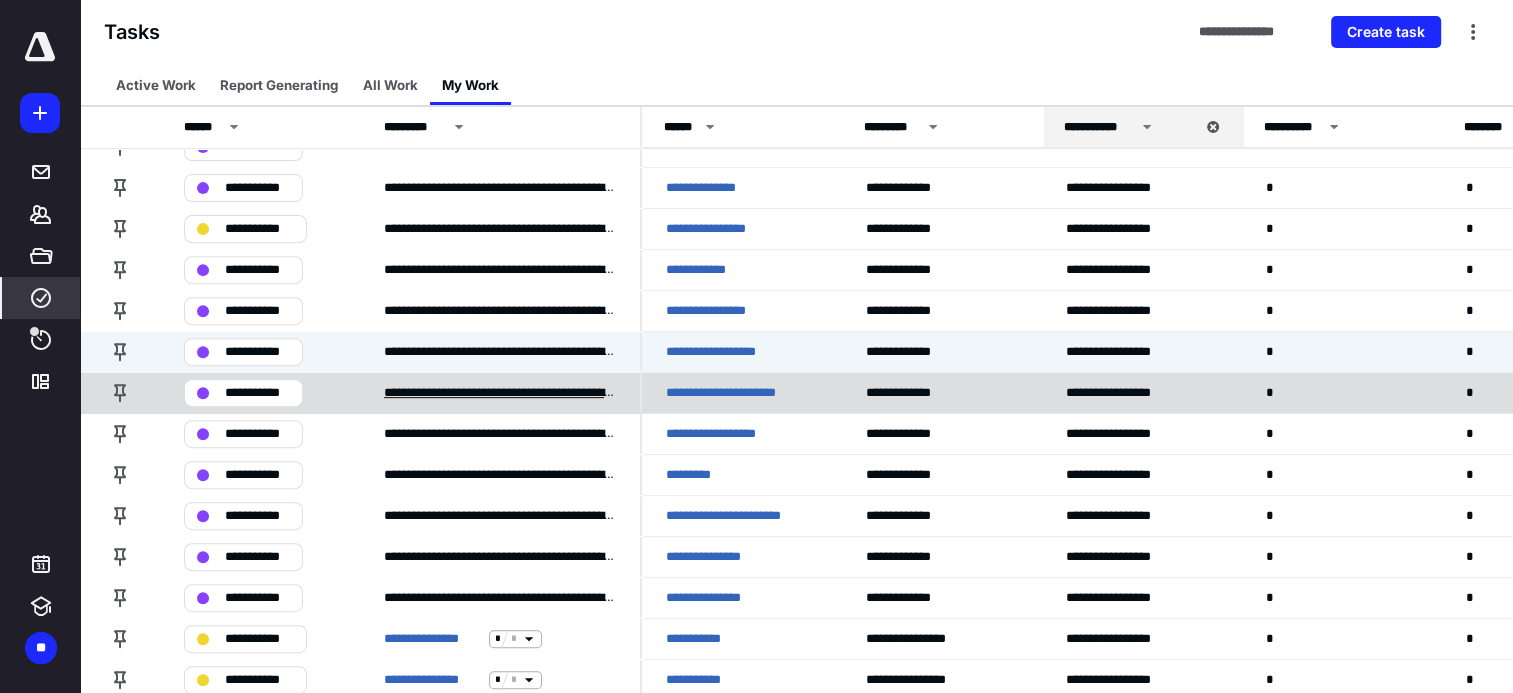 click on "**********" at bounding box center (500, 393) 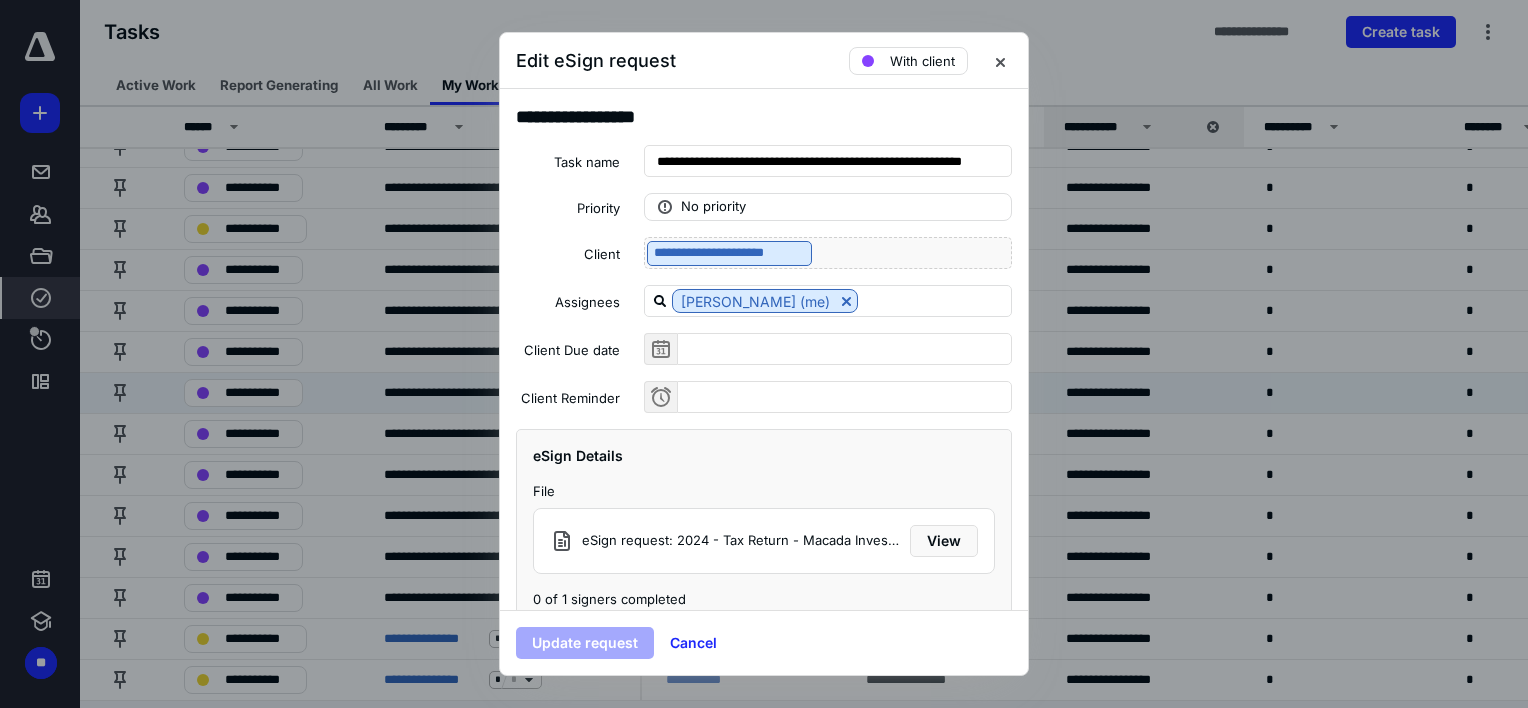 scroll, scrollTop: 26, scrollLeft: 0, axis: vertical 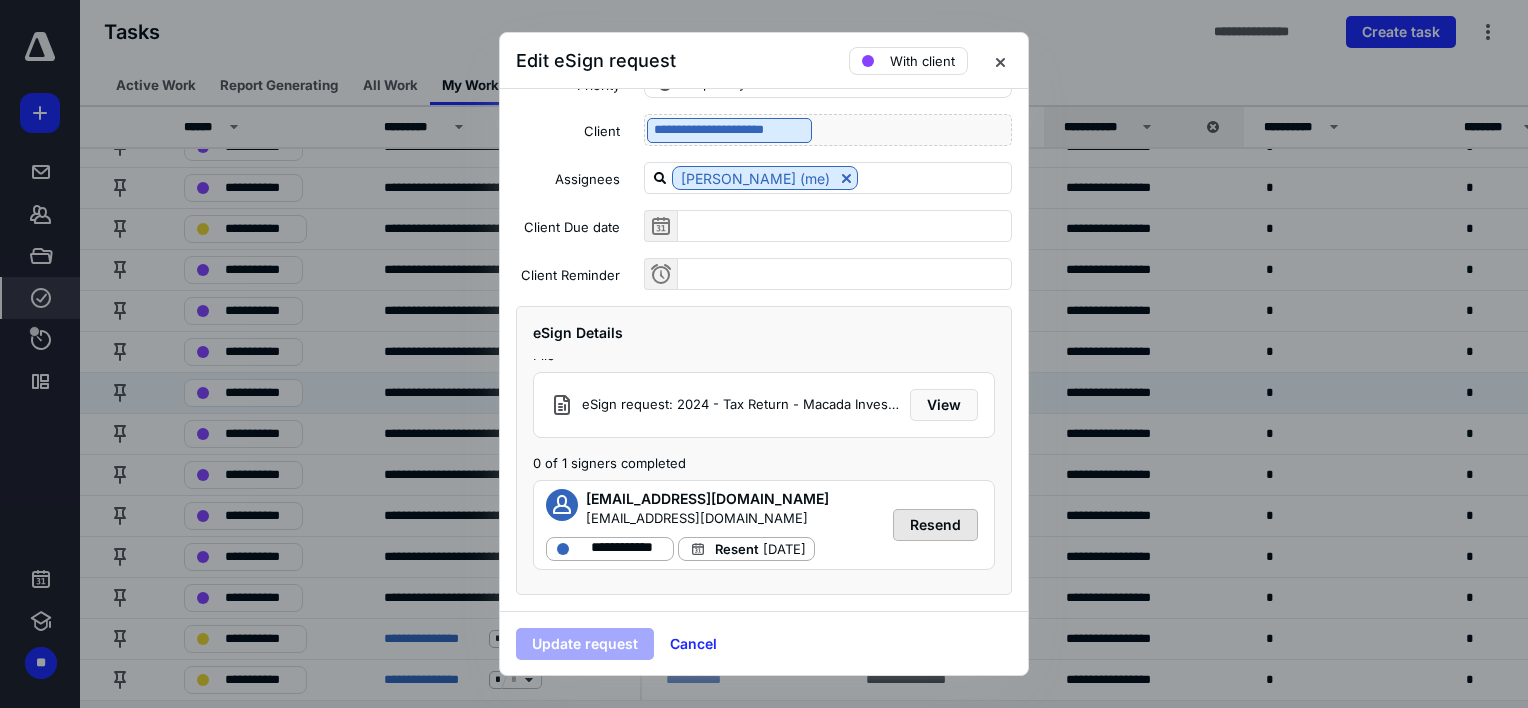 click on "Resend" at bounding box center [935, 525] 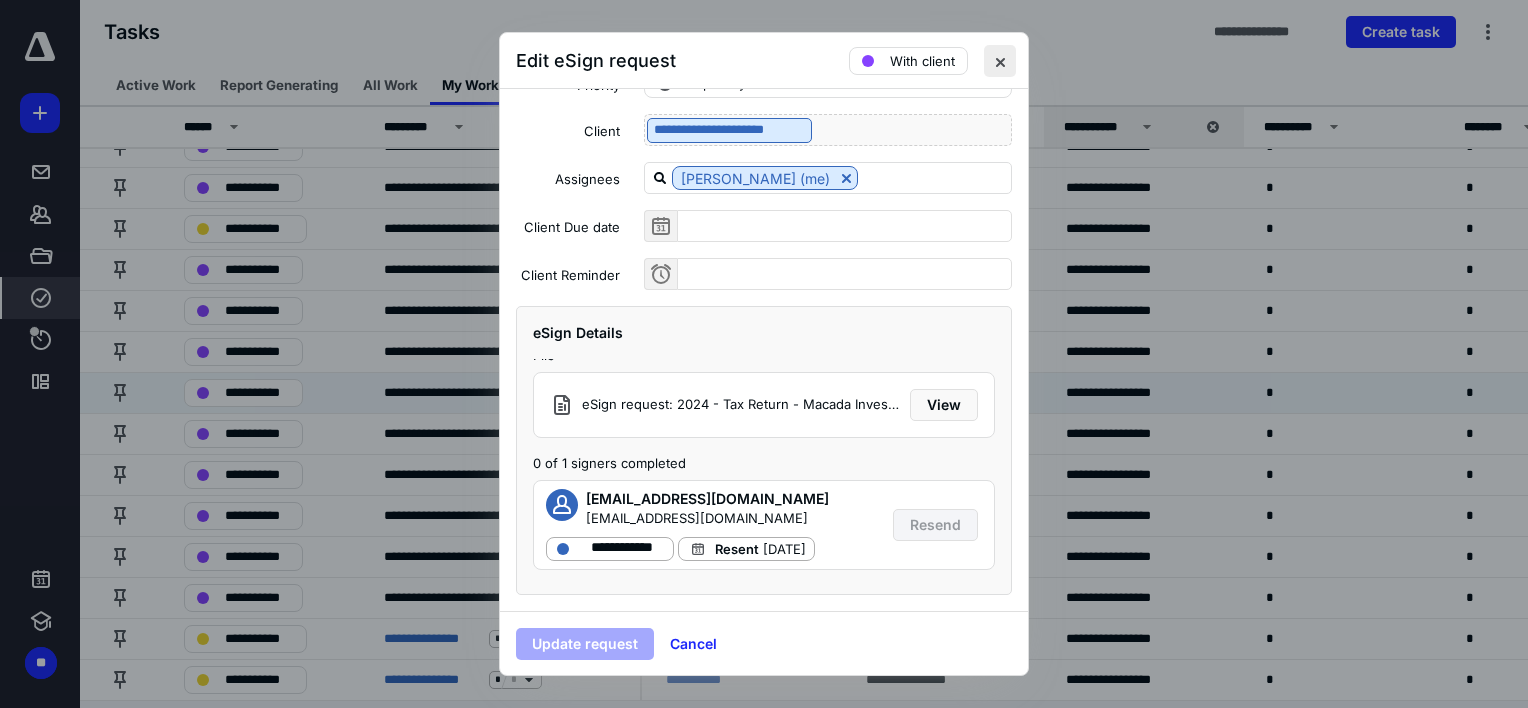 click at bounding box center [1000, 61] 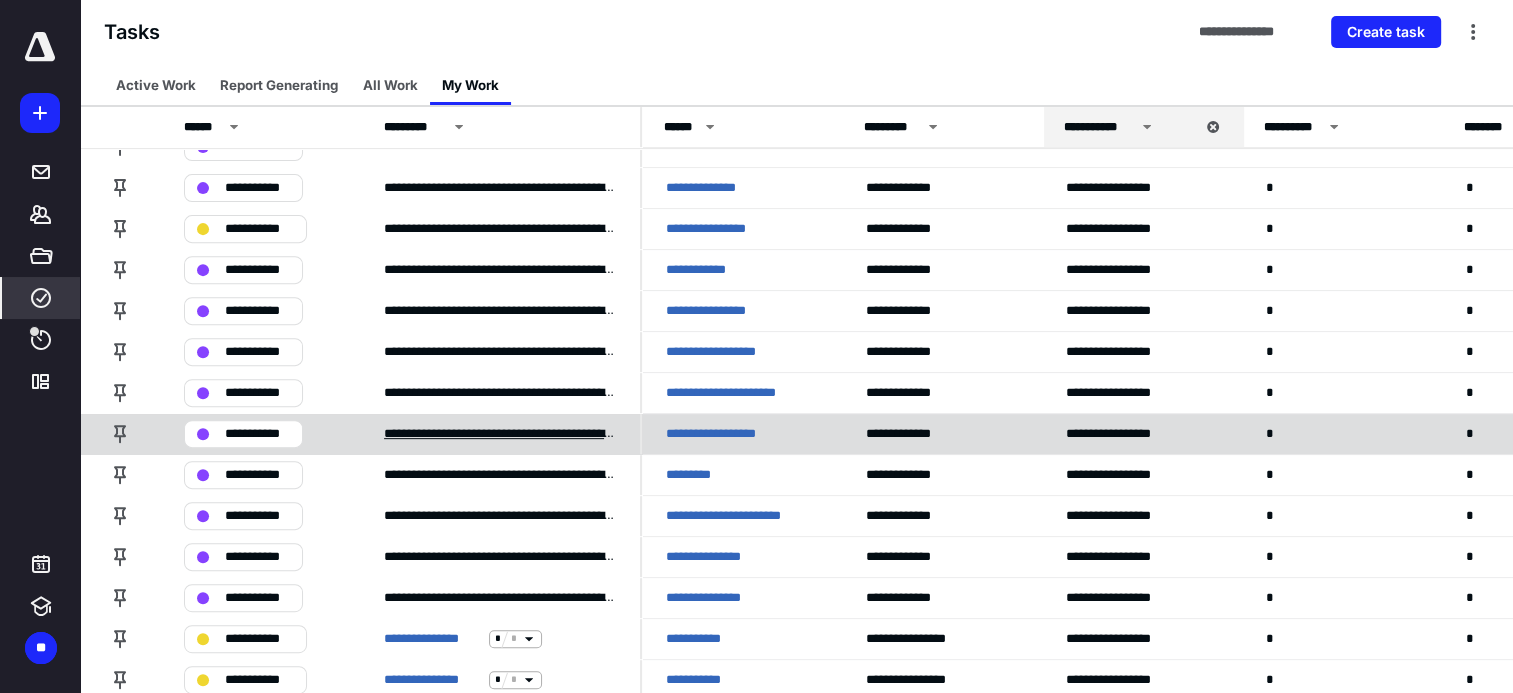 click on "**********" at bounding box center [500, 434] 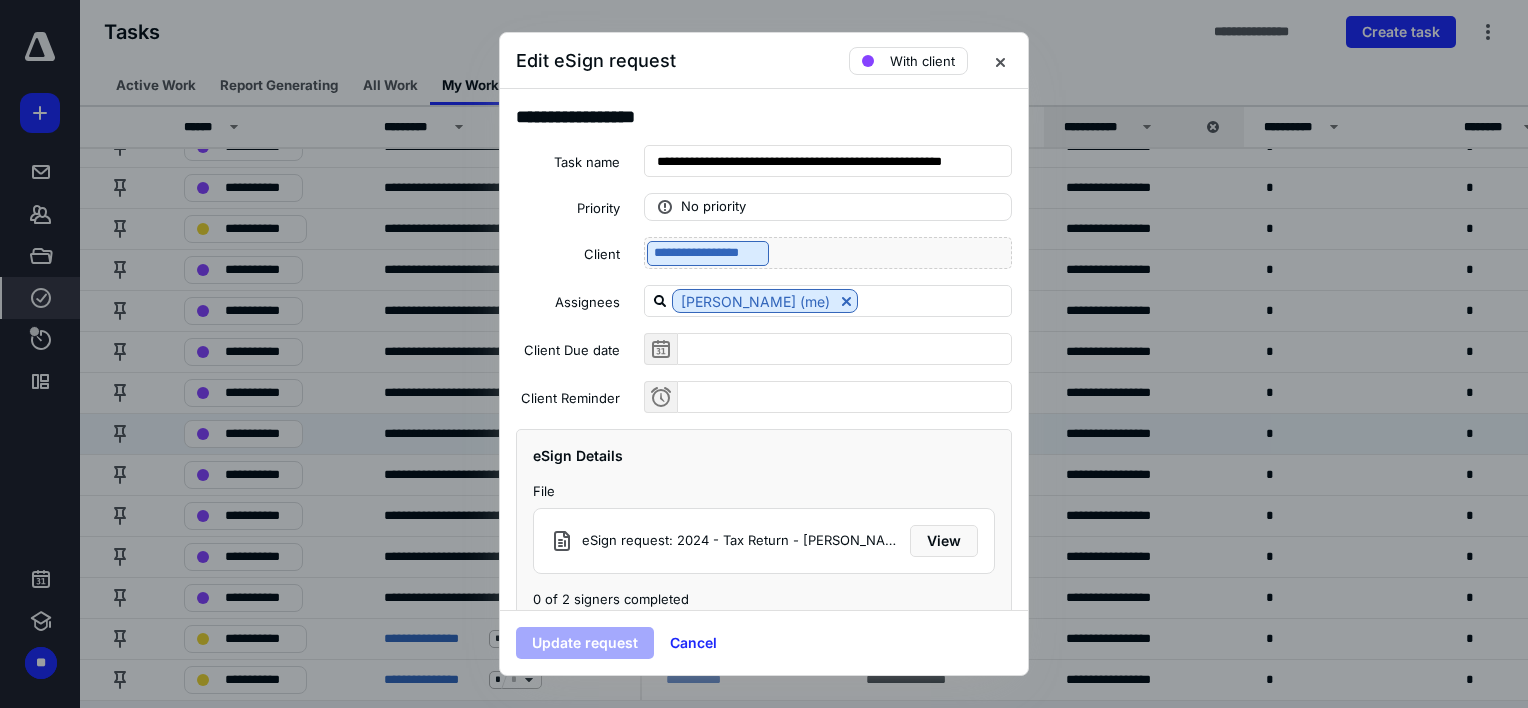 scroll, scrollTop: 123, scrollLeft: 0, axis: vertical 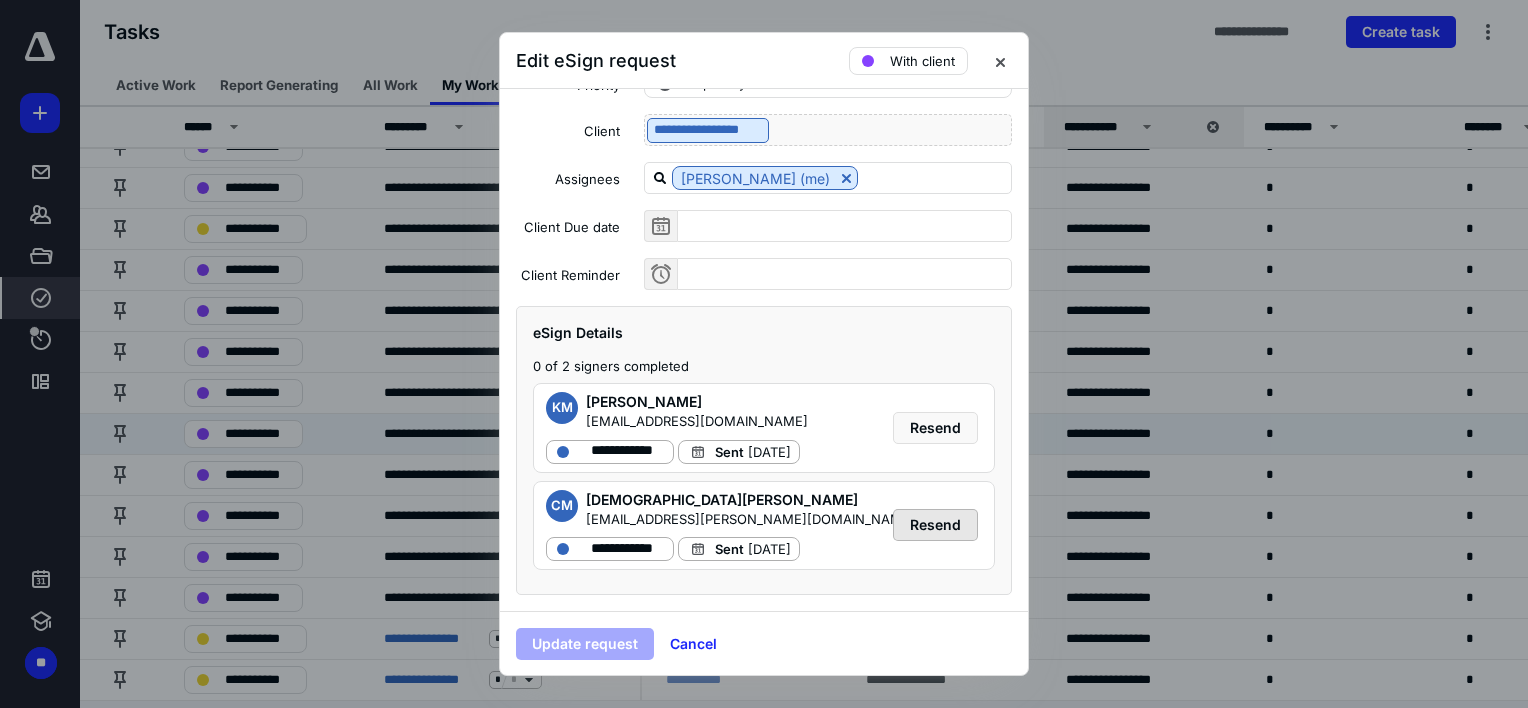 click on "Resend" at bounding box center [935, 525] 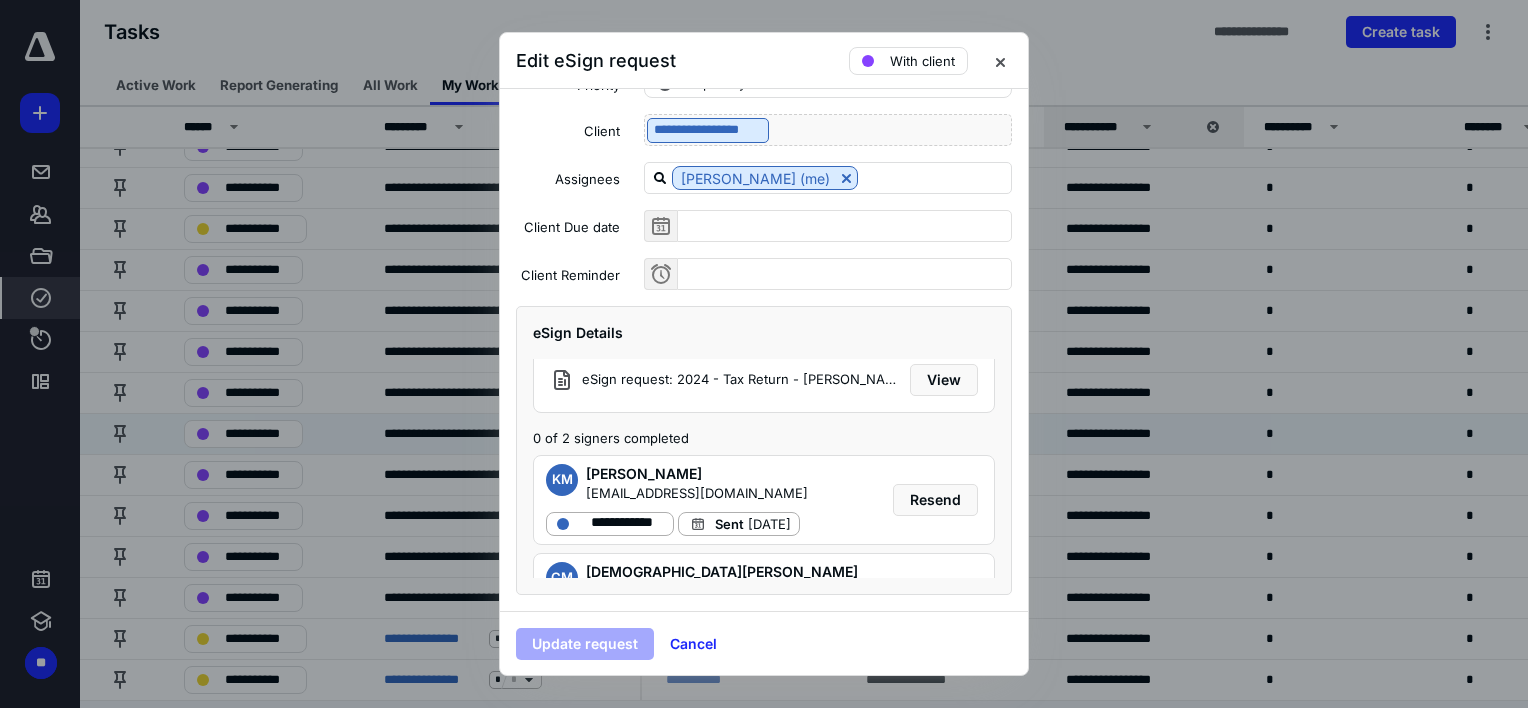 scroll, scrollTop: 36, scrollLeft: 0, axis: vertical 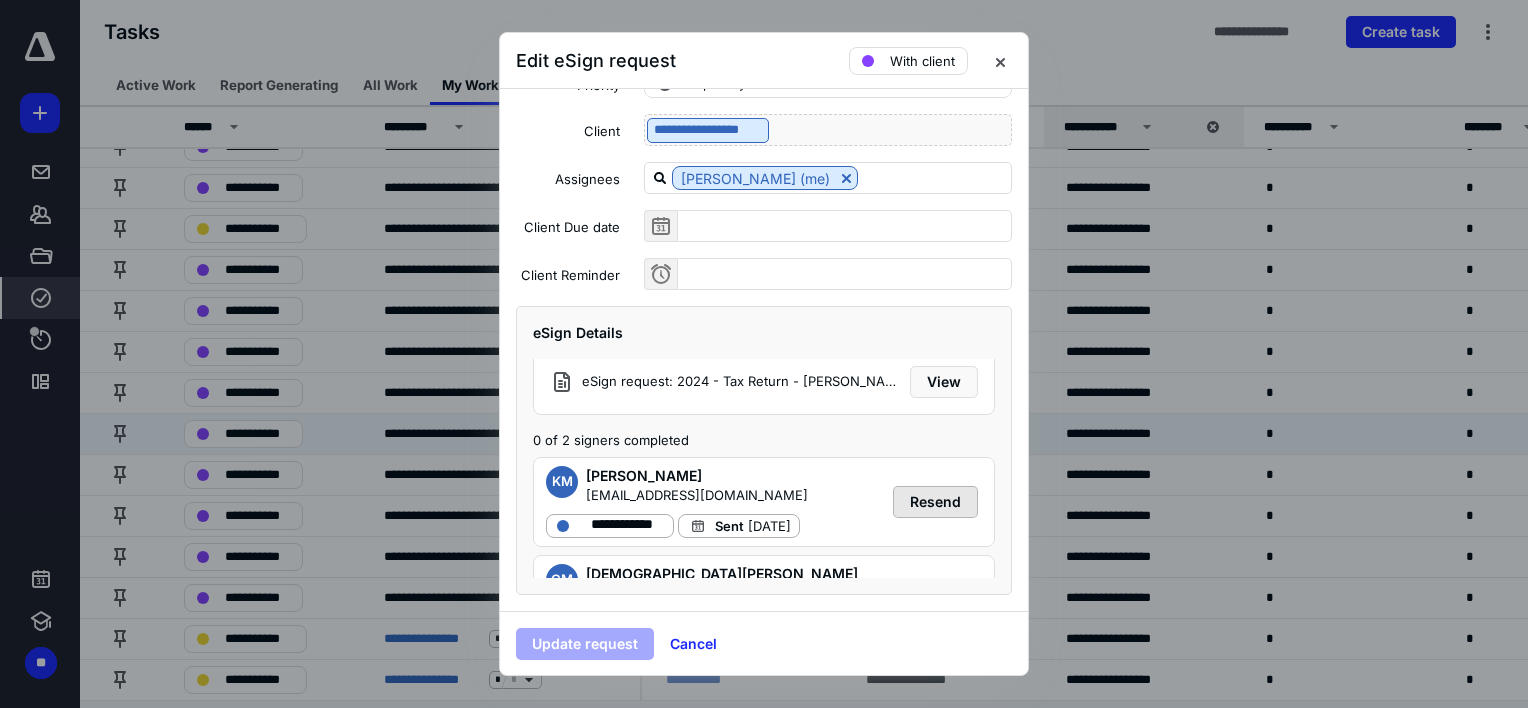 click on "Resend" at bounding box center (935, 502) 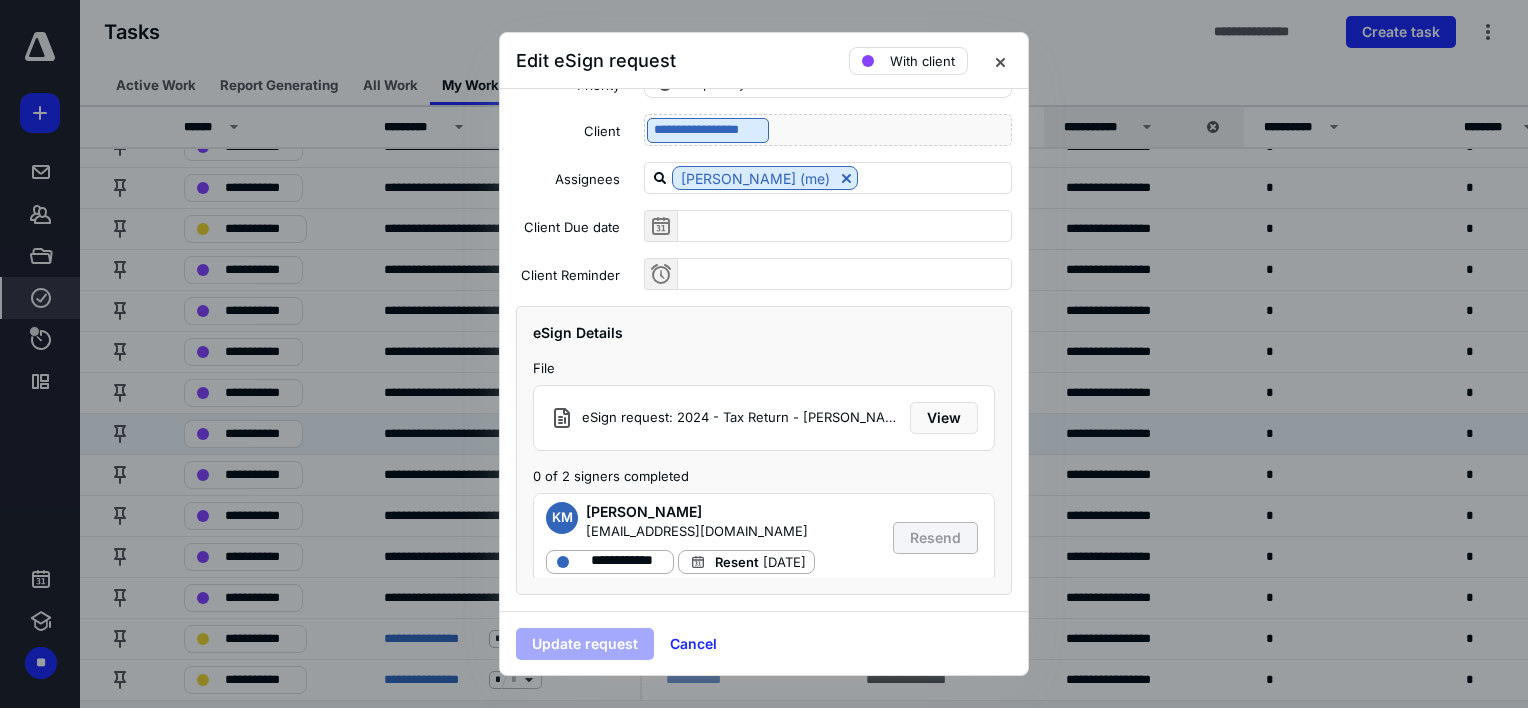 scroll, scrollTop: 124, scrollLeft: 0, axis: vertical 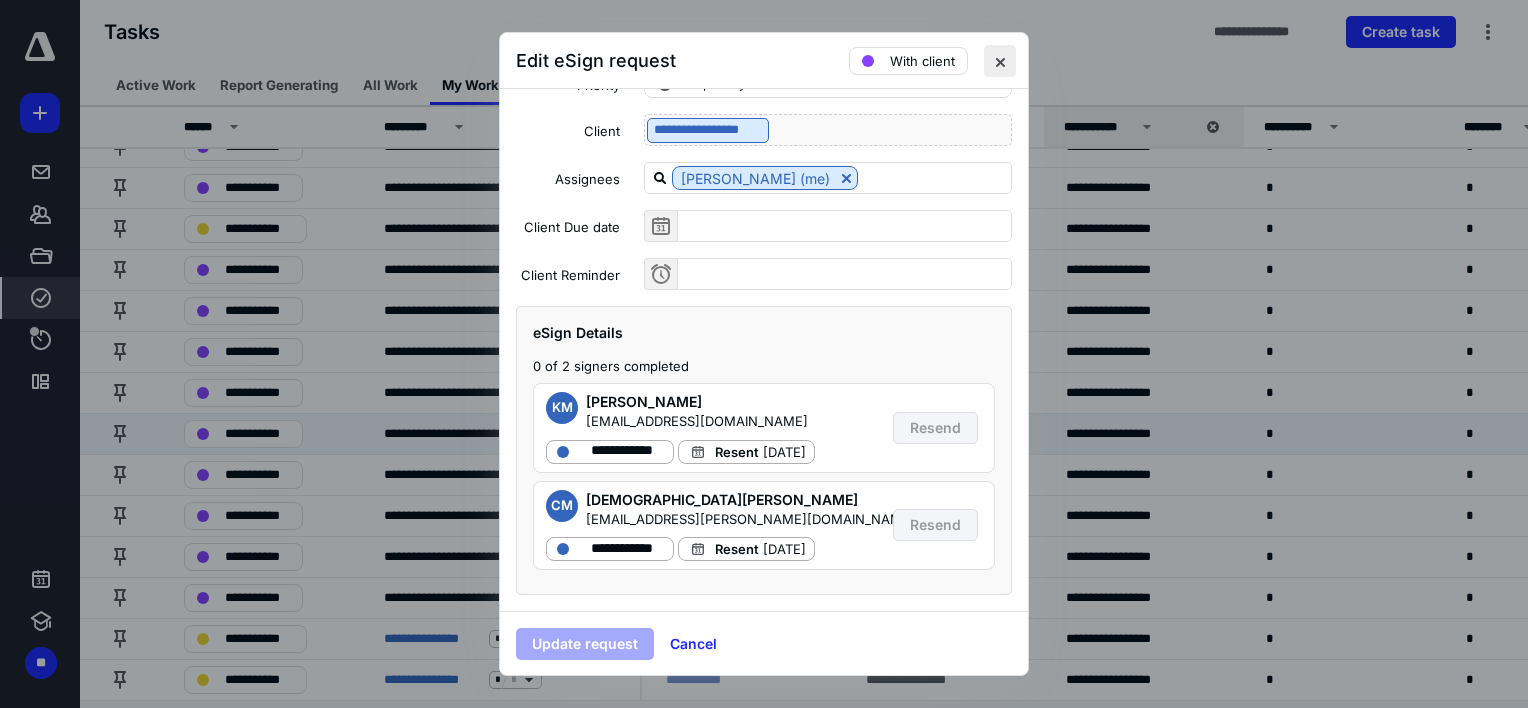 click at bounding box center (1000, 61) 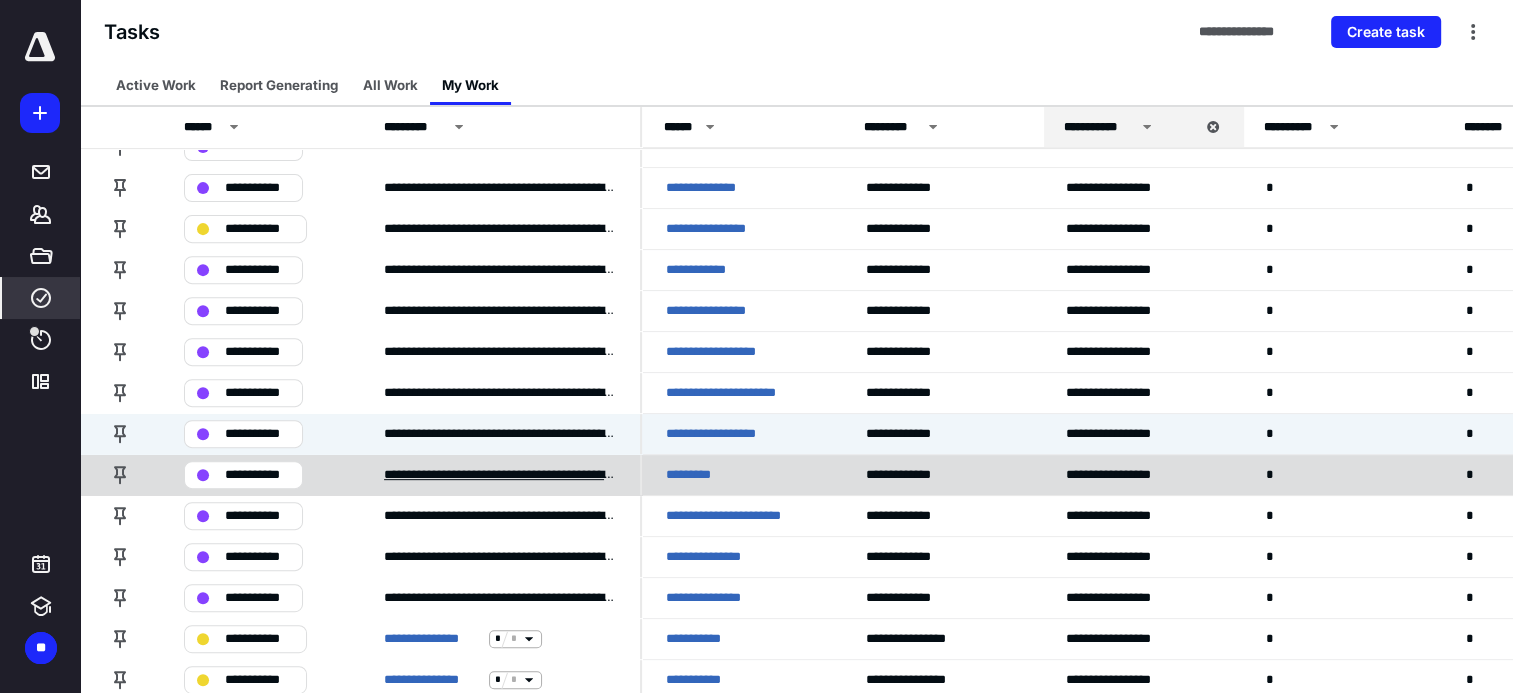 click on "**********" at bounding box center (500, 475) 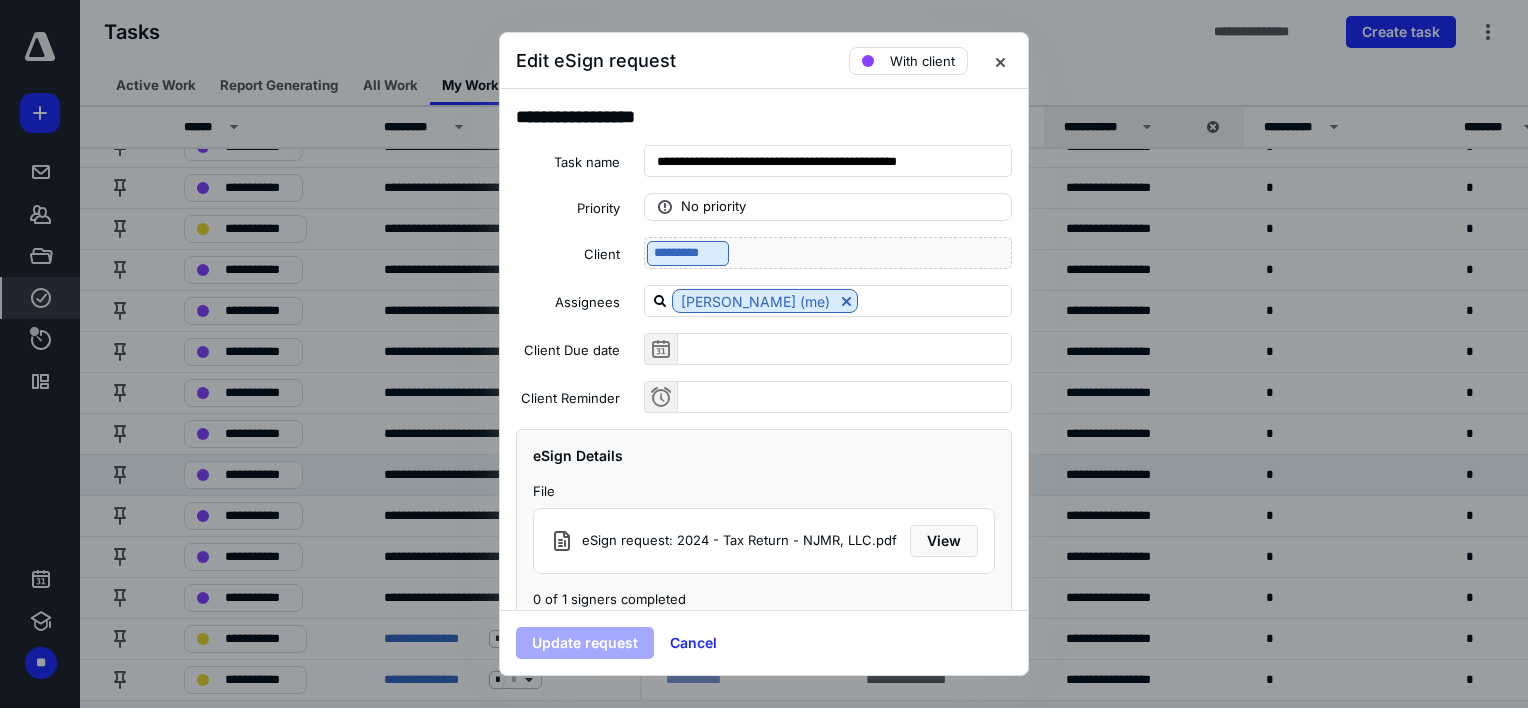 scroll, scrollTop: 26, scrollLeft: 0, axis: vertical 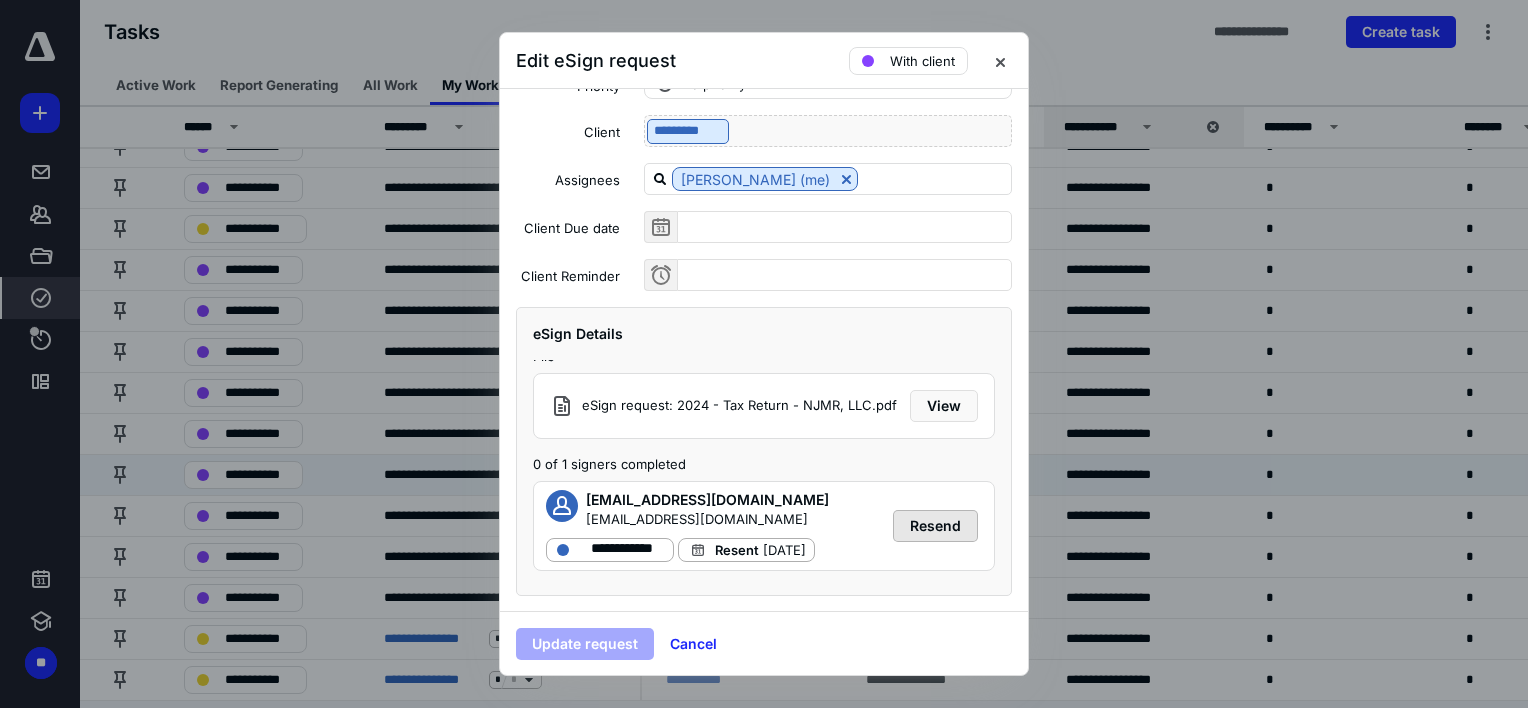 click on "Resend" at bounding box center [935, 526] 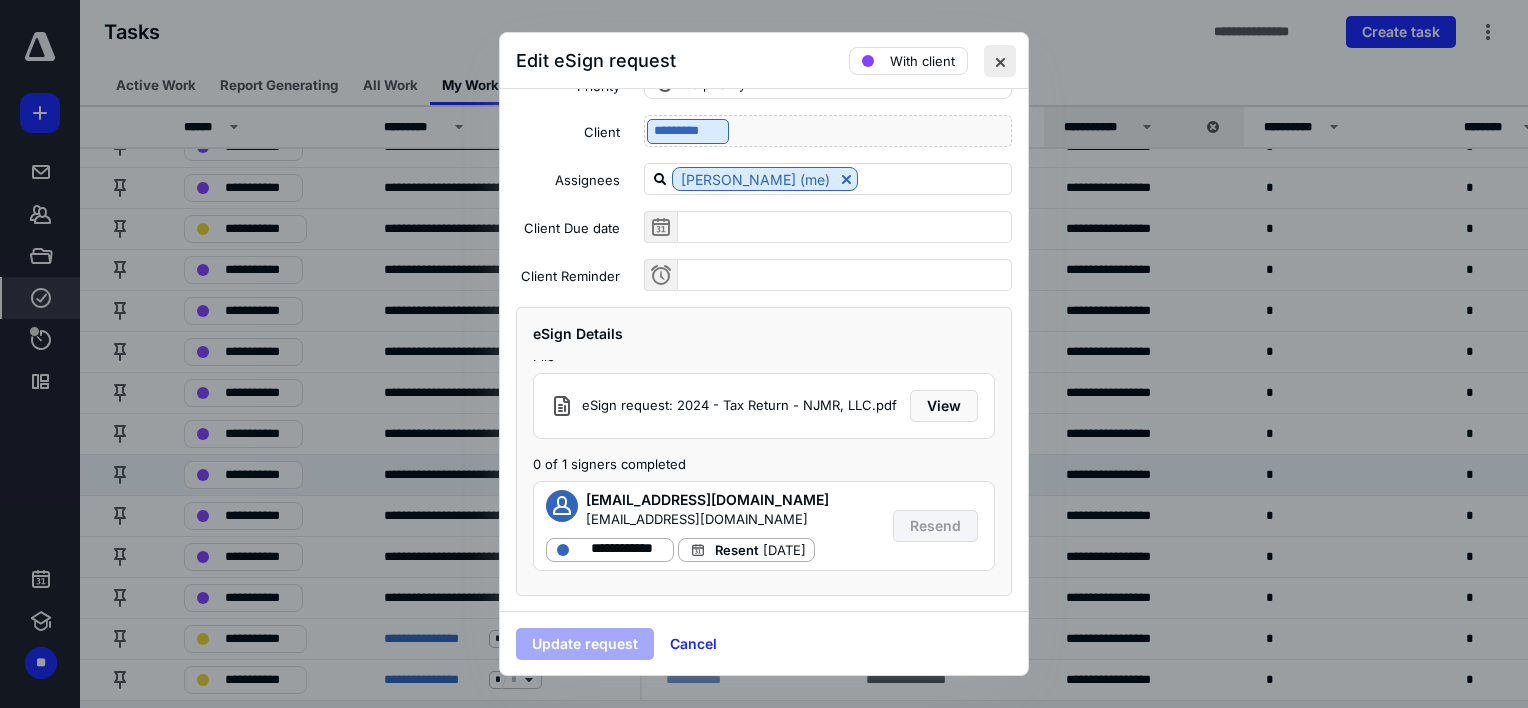 click at bounding box center (1000, 61) 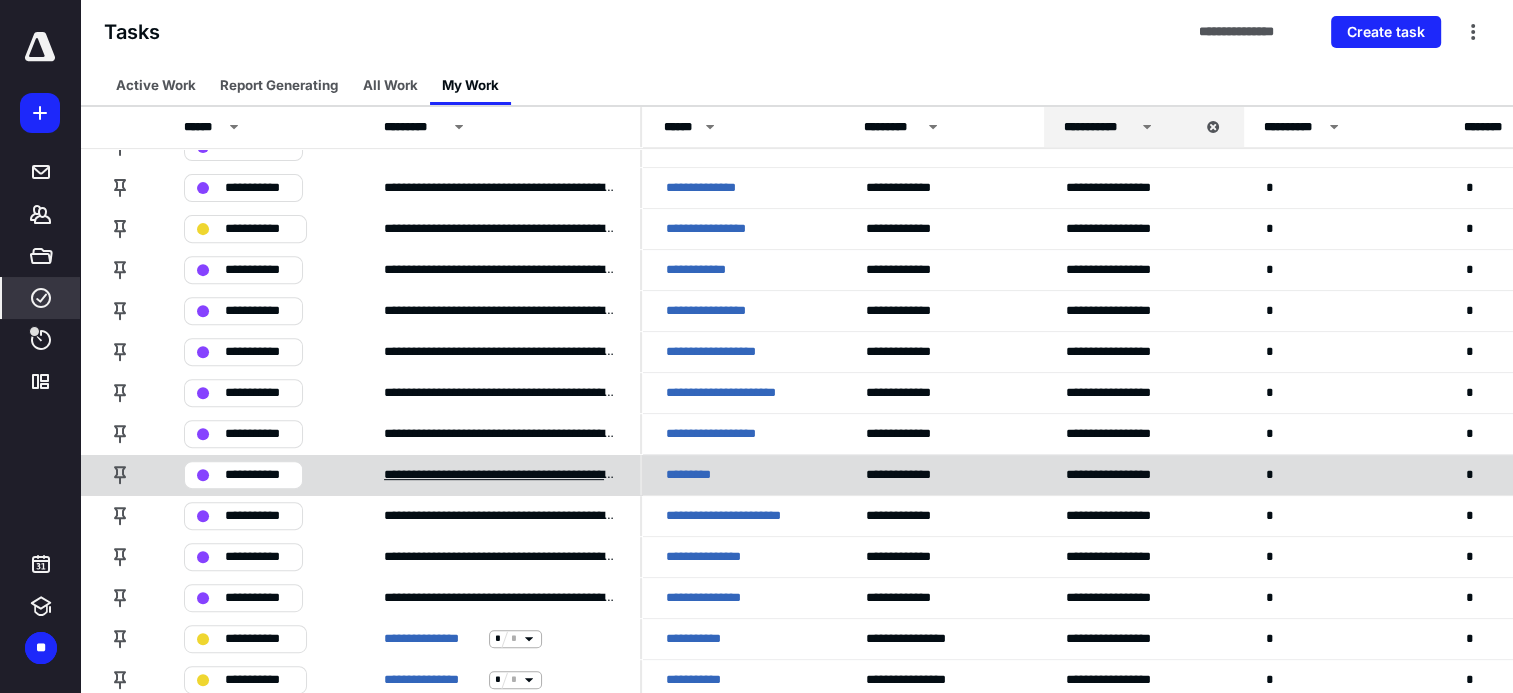 click on "**********" at bounding box center (500, 475) 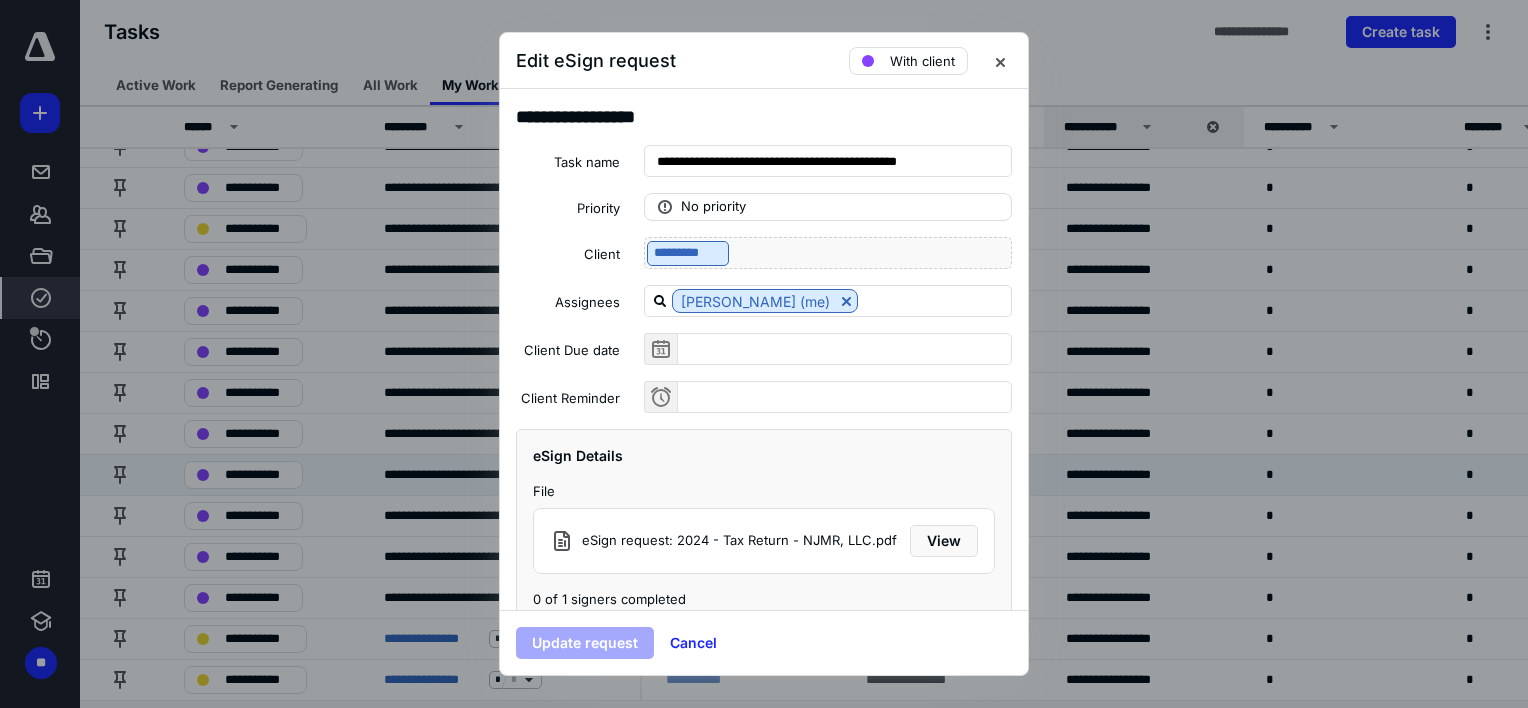 scroll, scrollTop: 123, scrollLeft: 0, axis: vertical 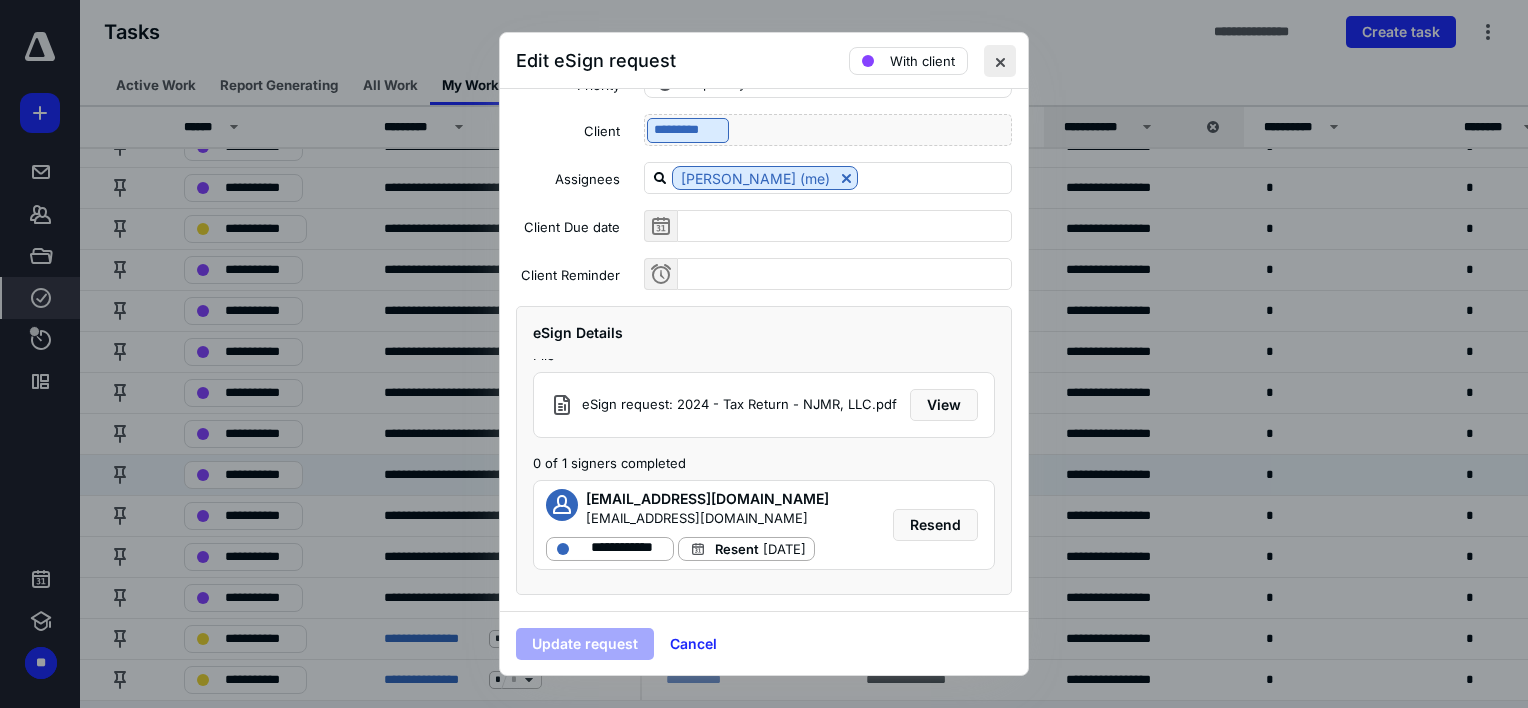 click at bounding box center [1000, 61] 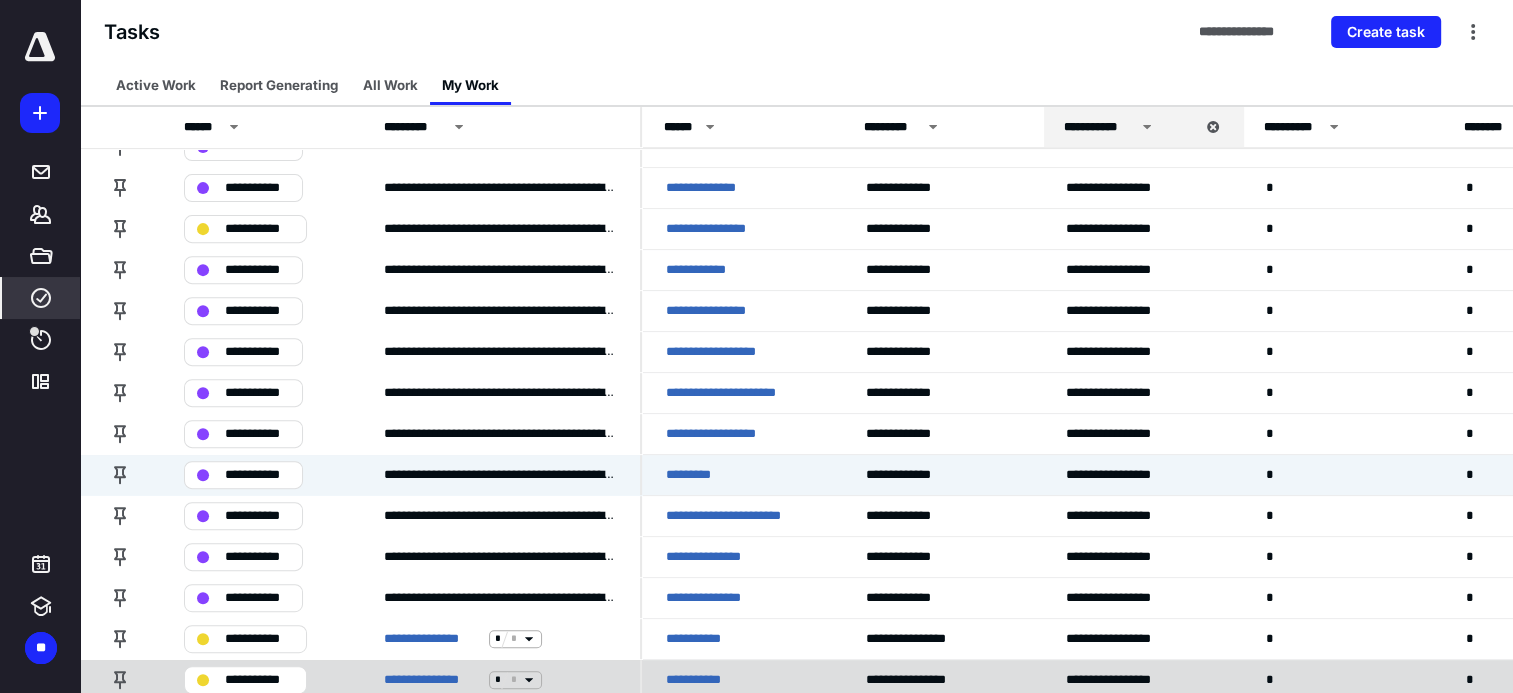 scroll, scrollTop: 744, scrollLeft: 0, axis: vertical 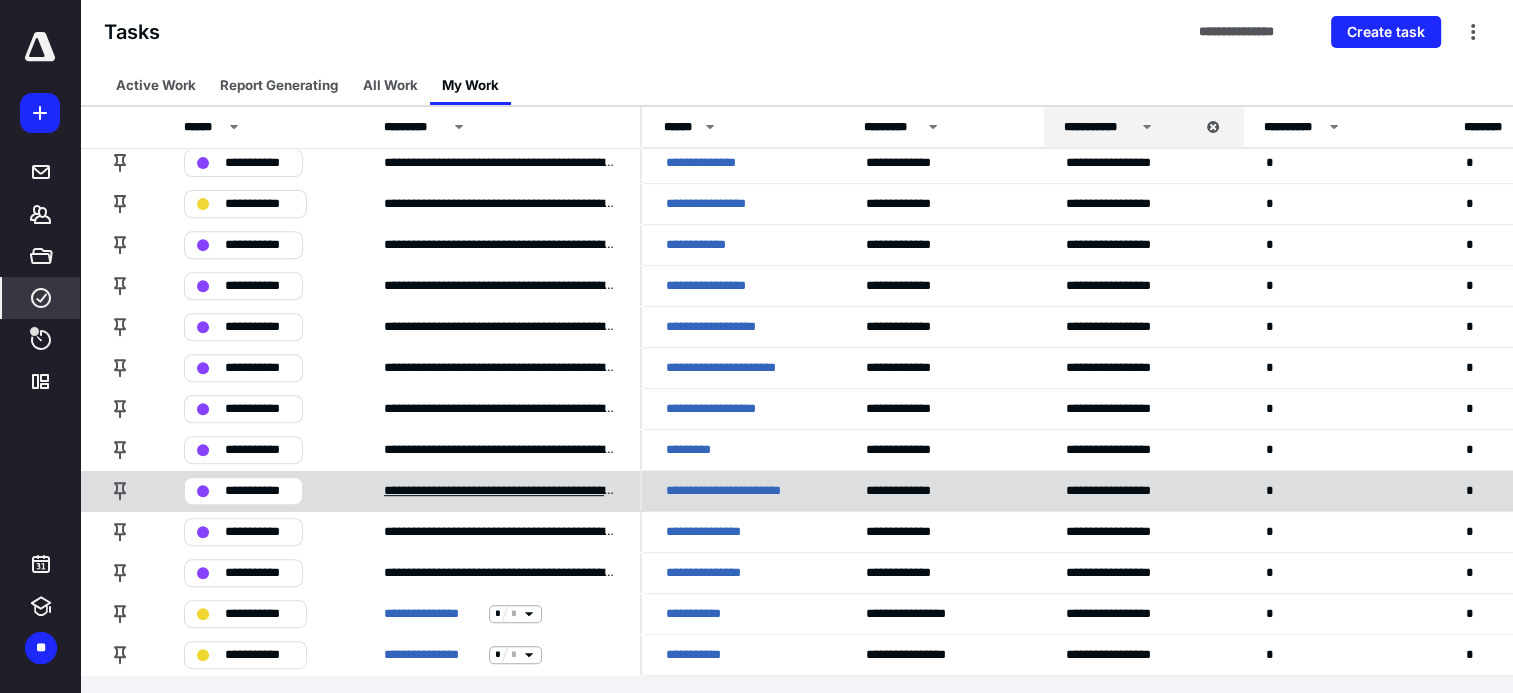 click on "**********" at bounding box center [500, 491] 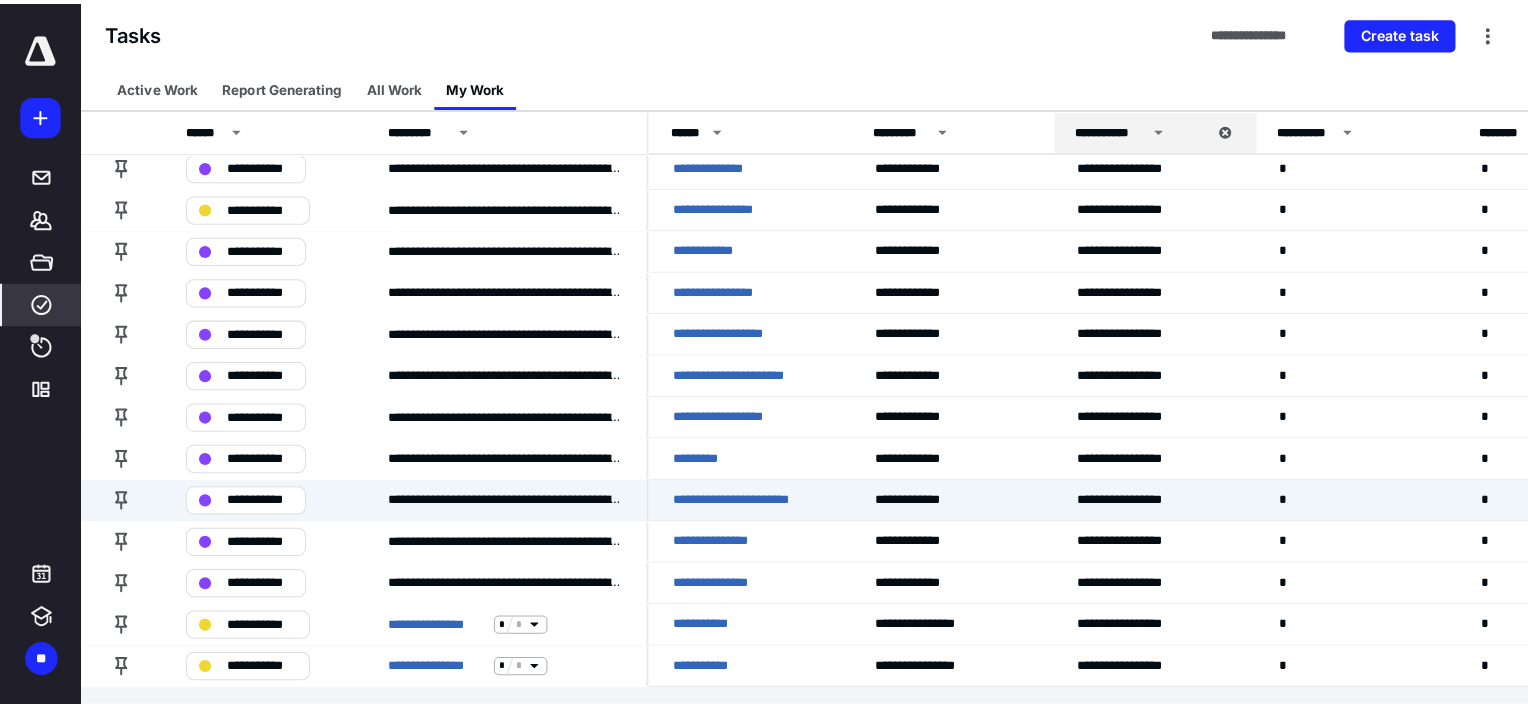 scroll, scrollTop: 729, scrollLeft: 0, axis: vertical 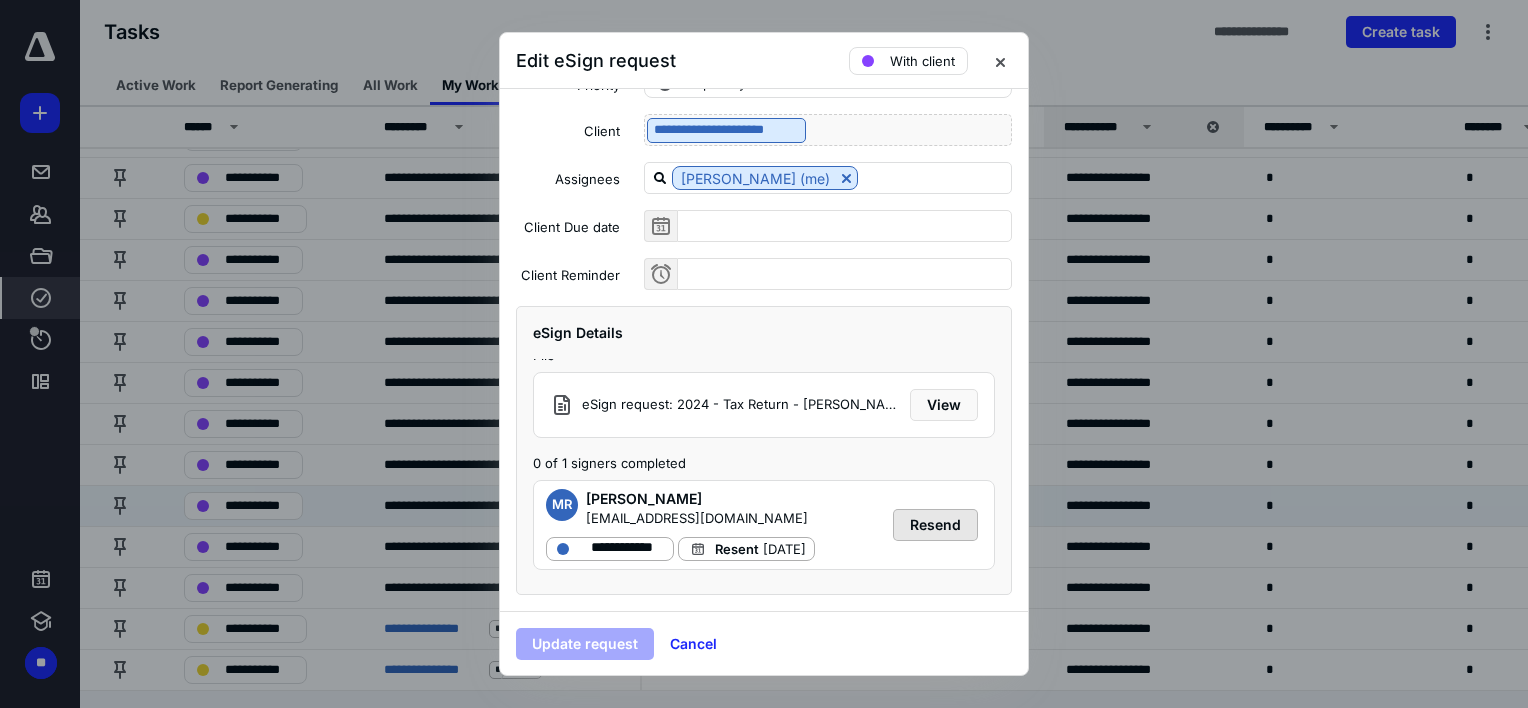 click on "Resend" at bounding box center (935, 525) 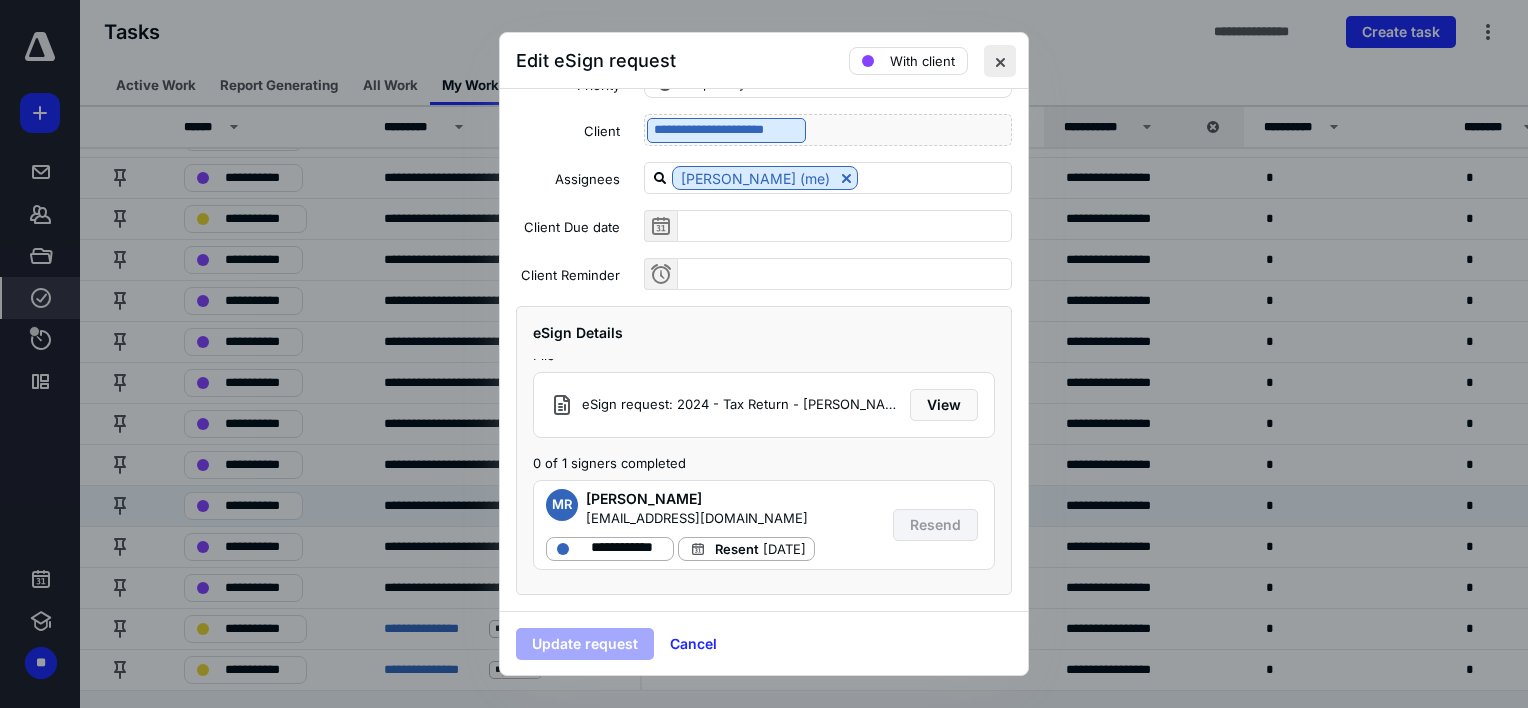 click at bounding box center (1000, 61) 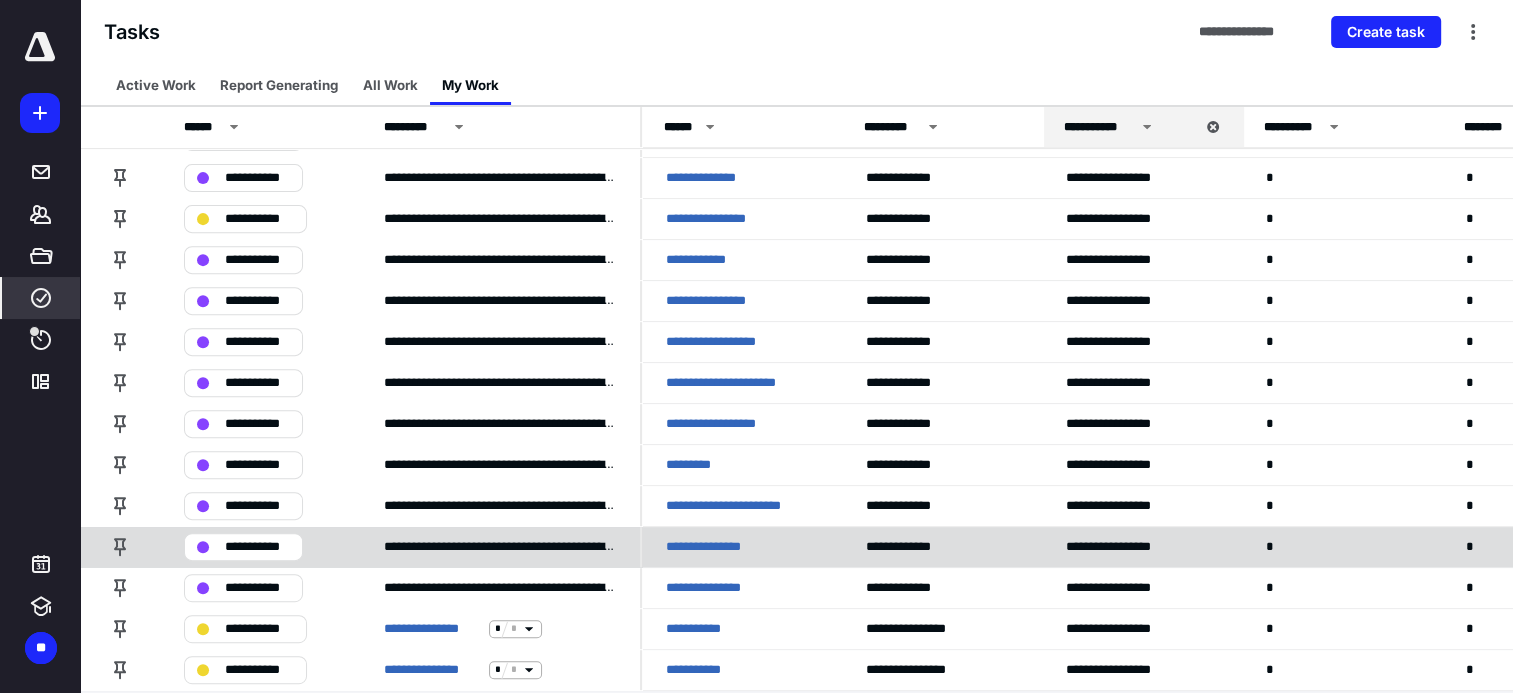 click on "**********" at bounding box center [500, 546] 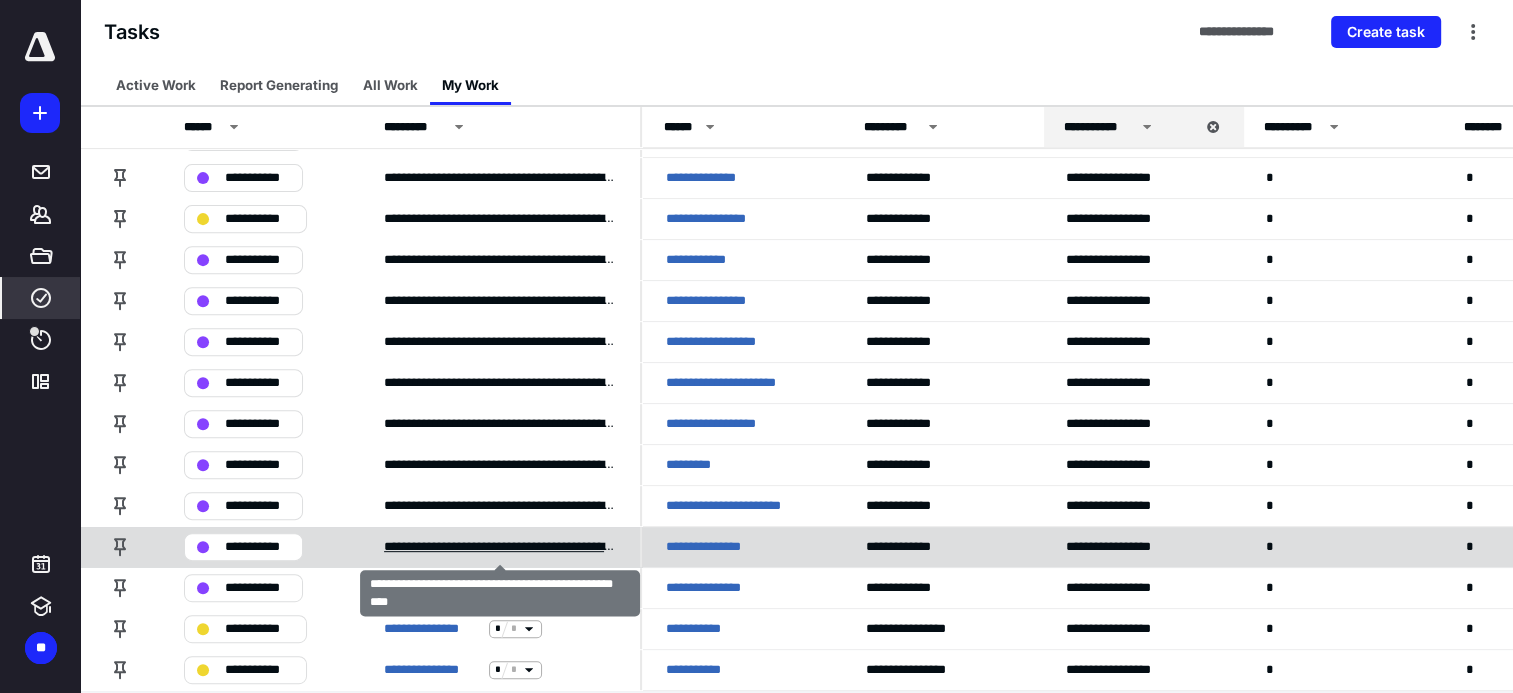 click on "**********" at bounding box center [500, 547] 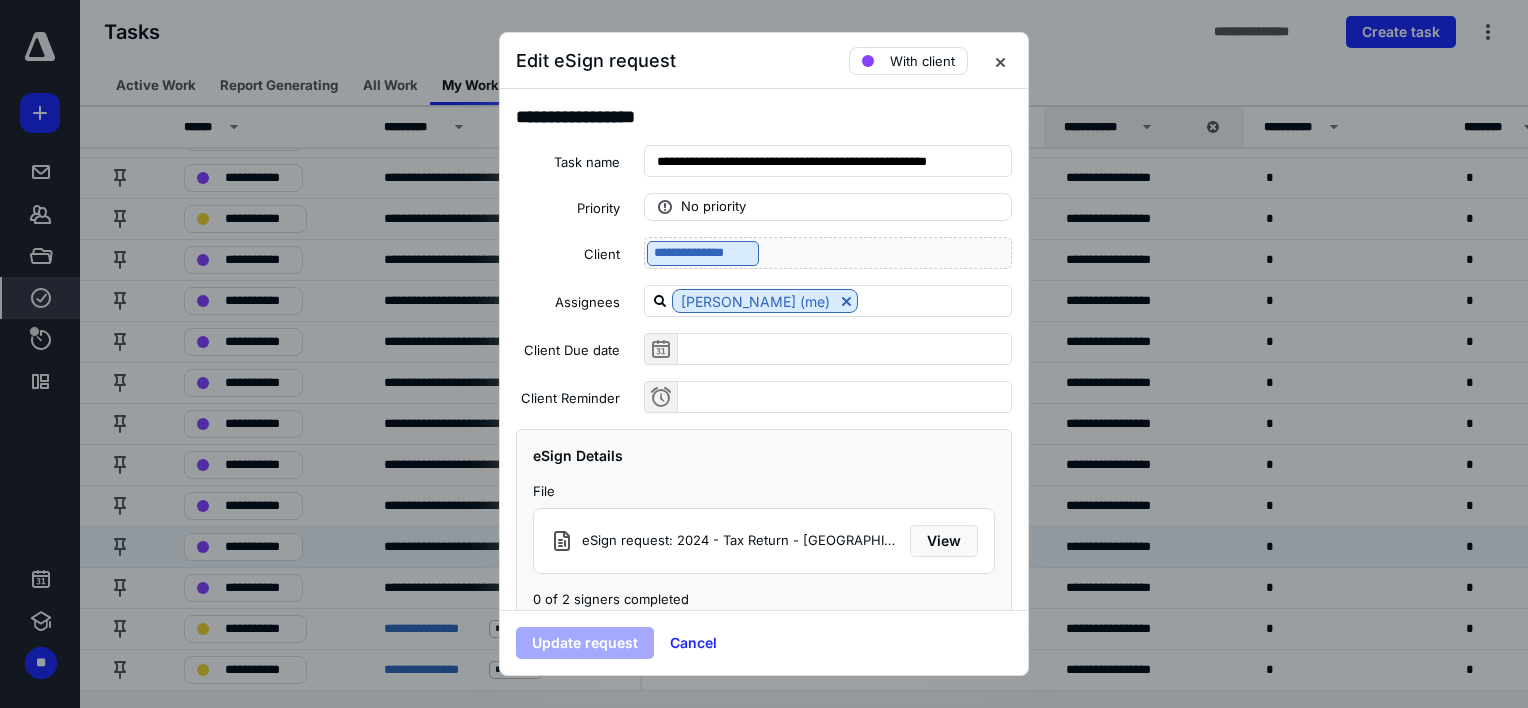 scroll, scrollTop: 124, scrollLeft: 0, axis: vertical 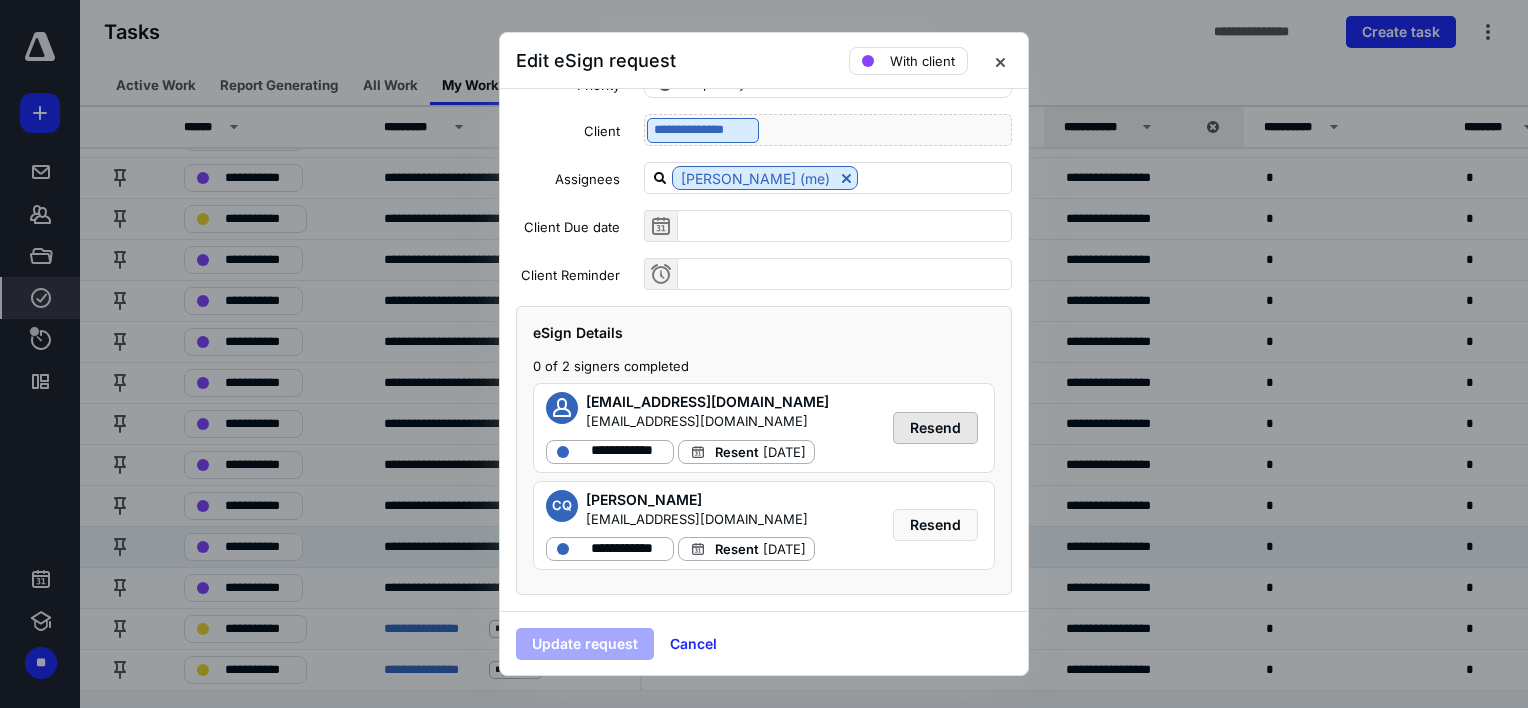 click on "Resend" at bounding box center [935, 428] 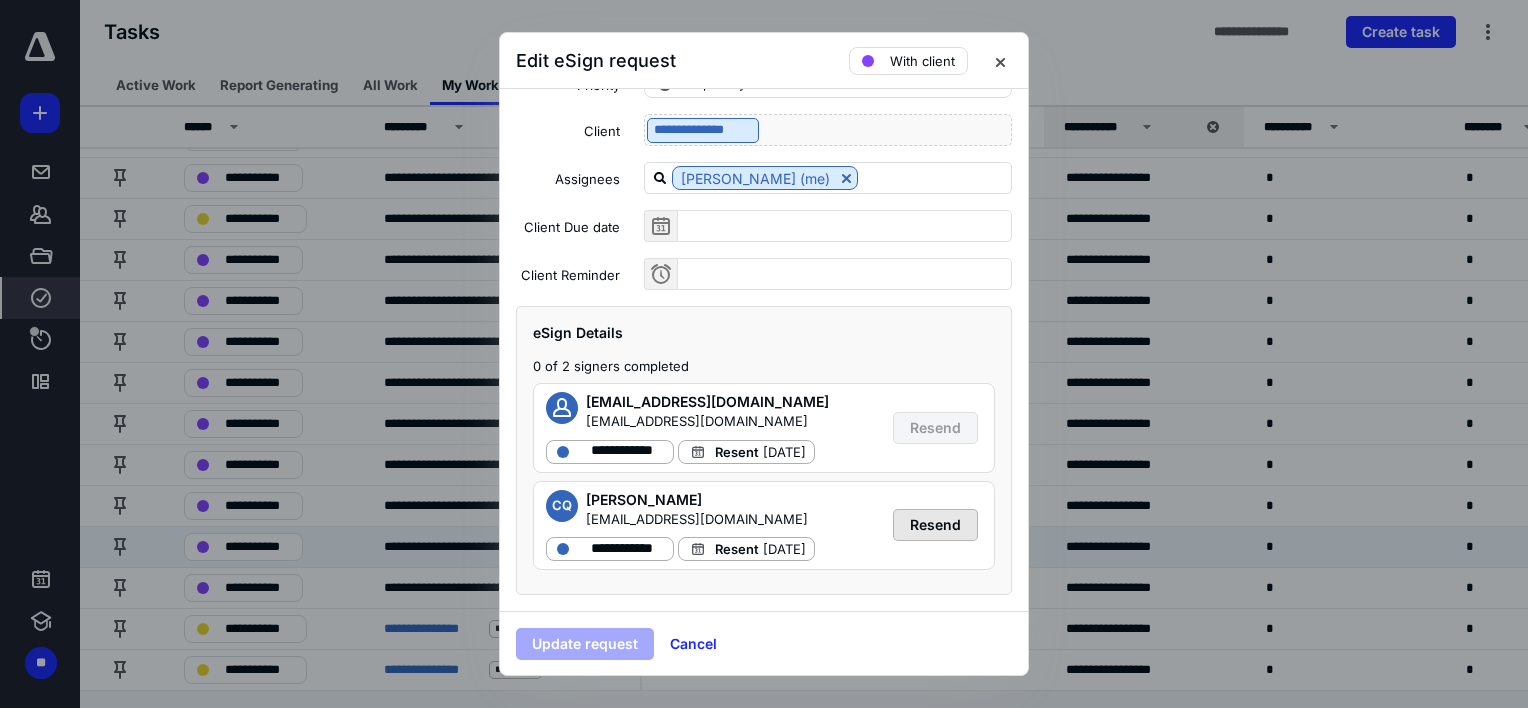click on "Resend" at bounding box center (935, 525) 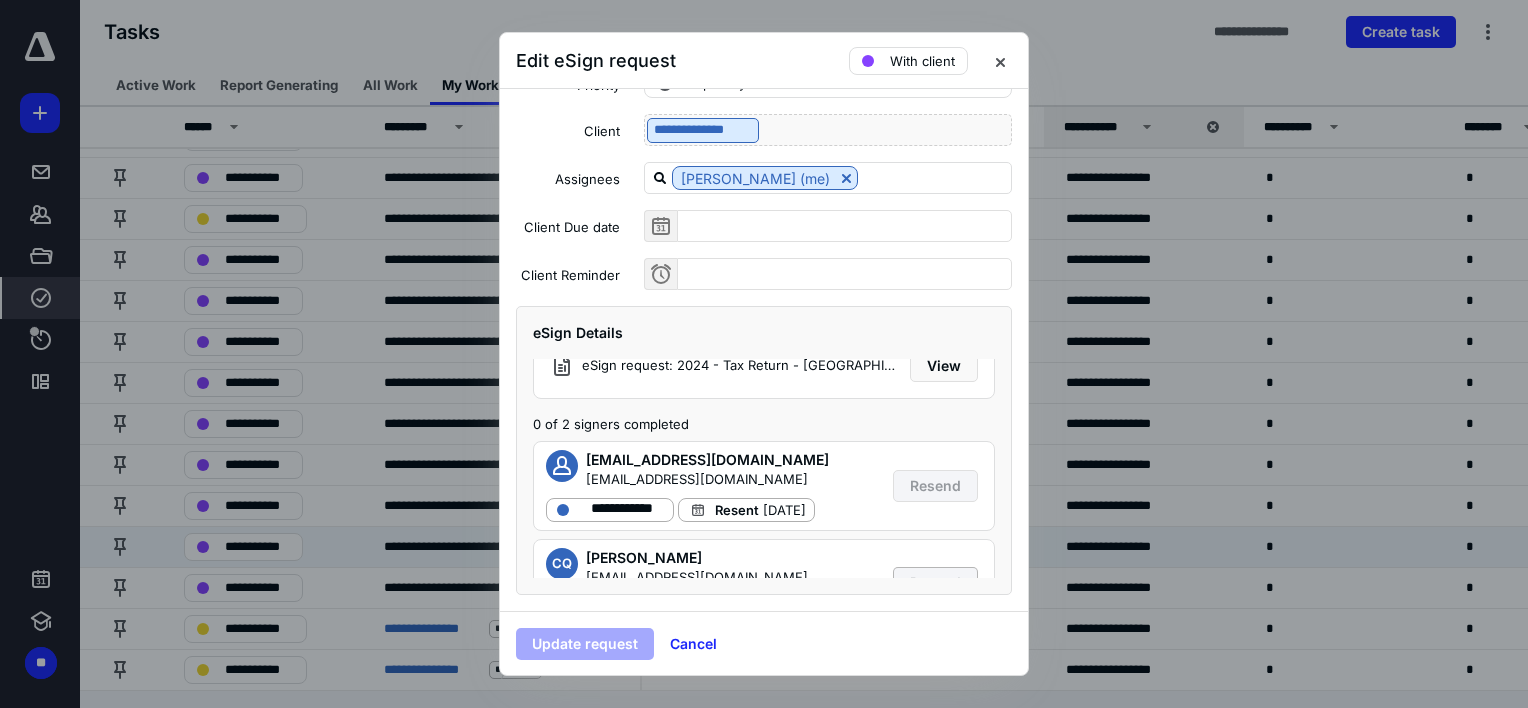scroll, scrollTop: 0, scrollLeft: 0, axis: both 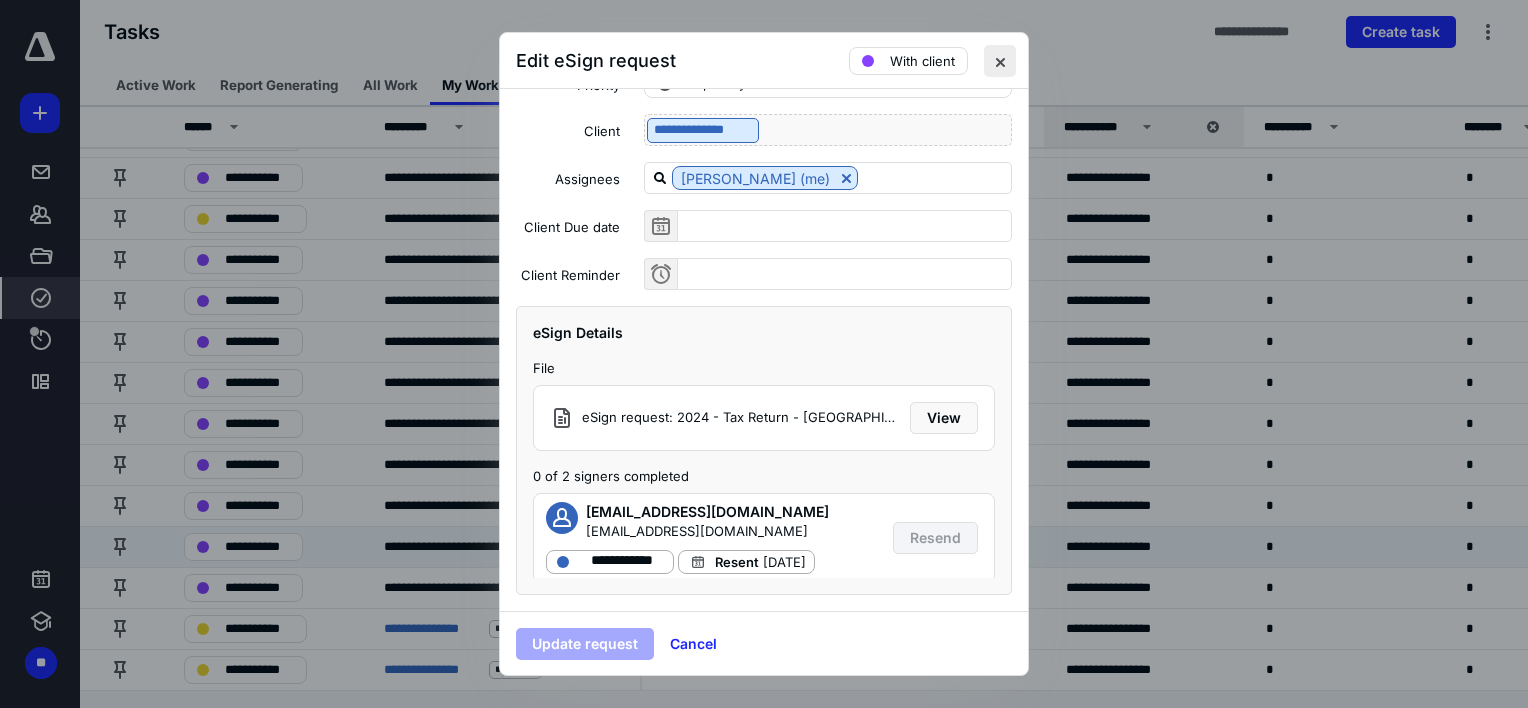 drag, startPoint x: 1018, startPoint y: 50, endPoint x: 998, endPoint y: 60, distance: 22.36068 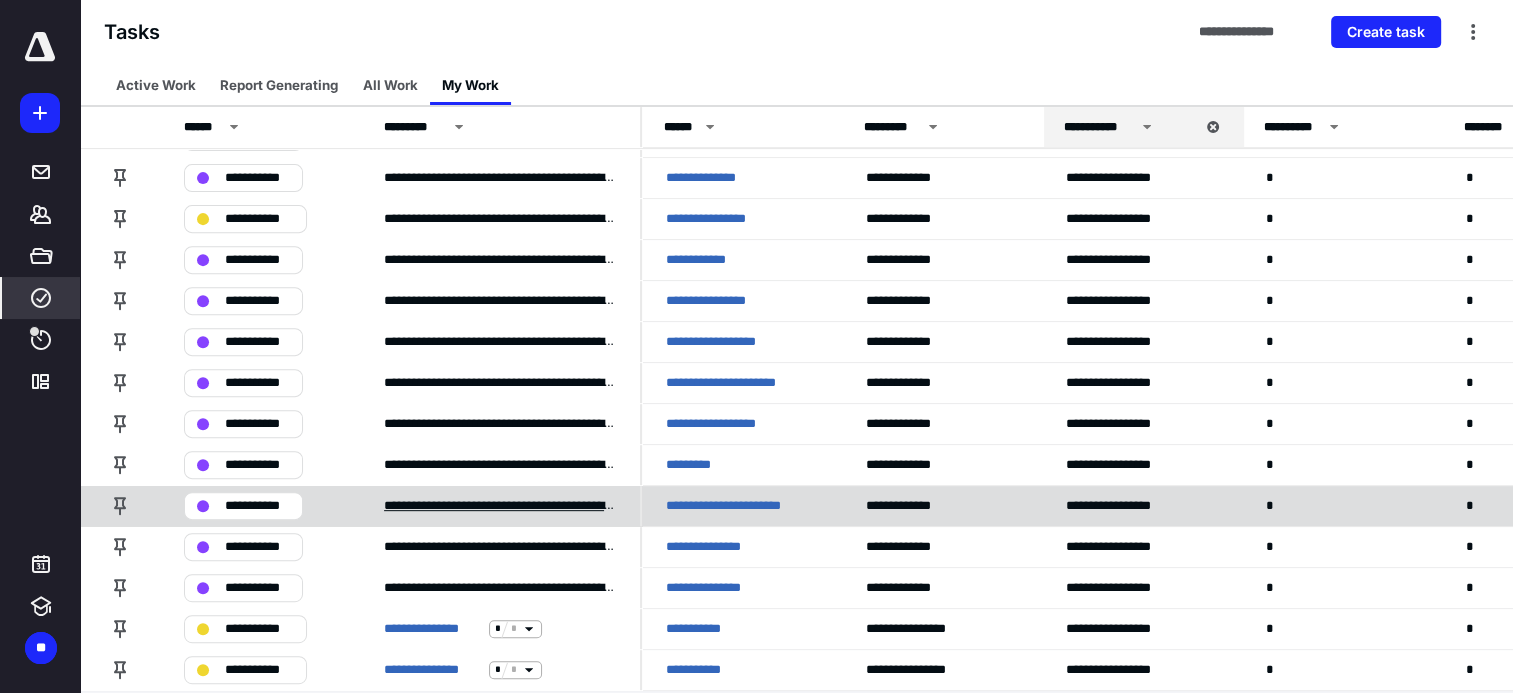 click on "**********" at bounding box center (500, 506) 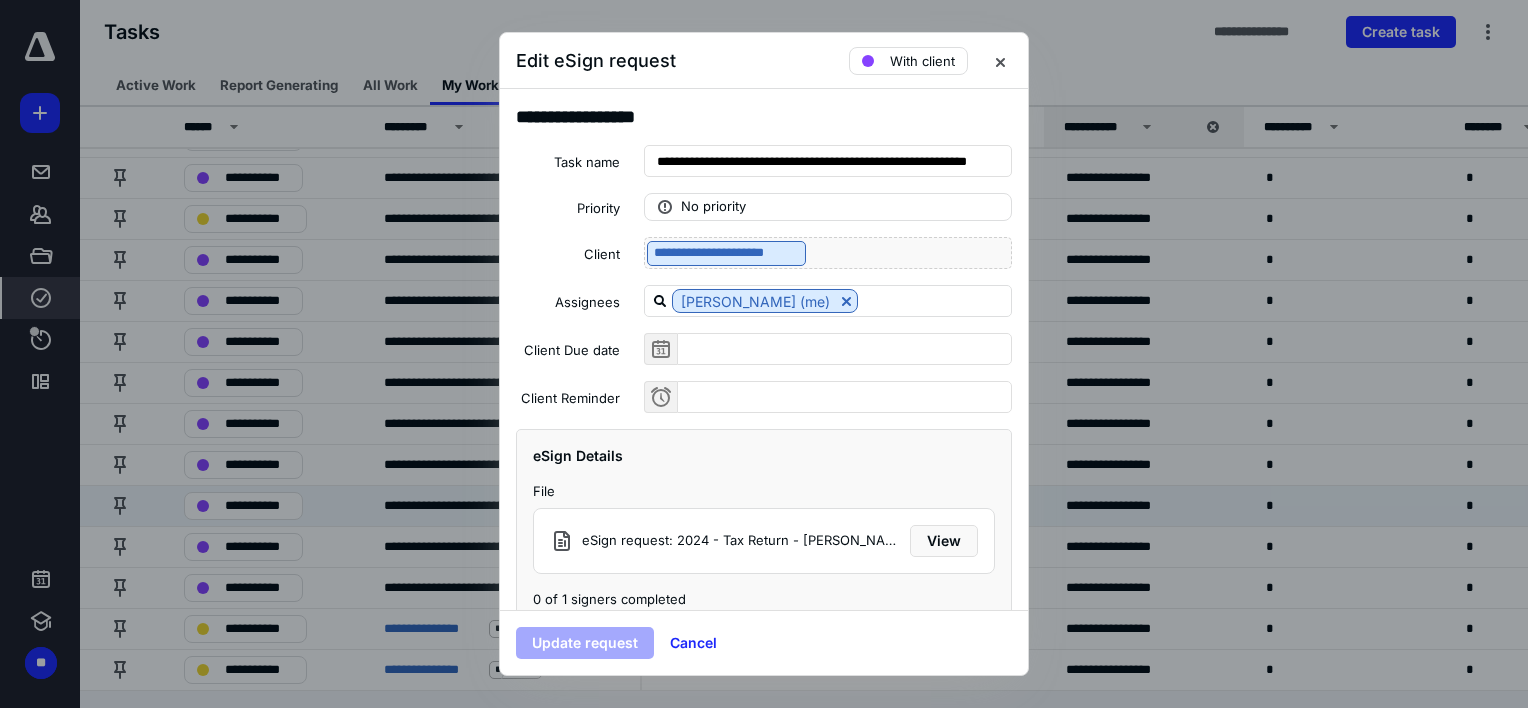 scroll, scrollTop: 26, scrollLeft: 0, axis: vertical 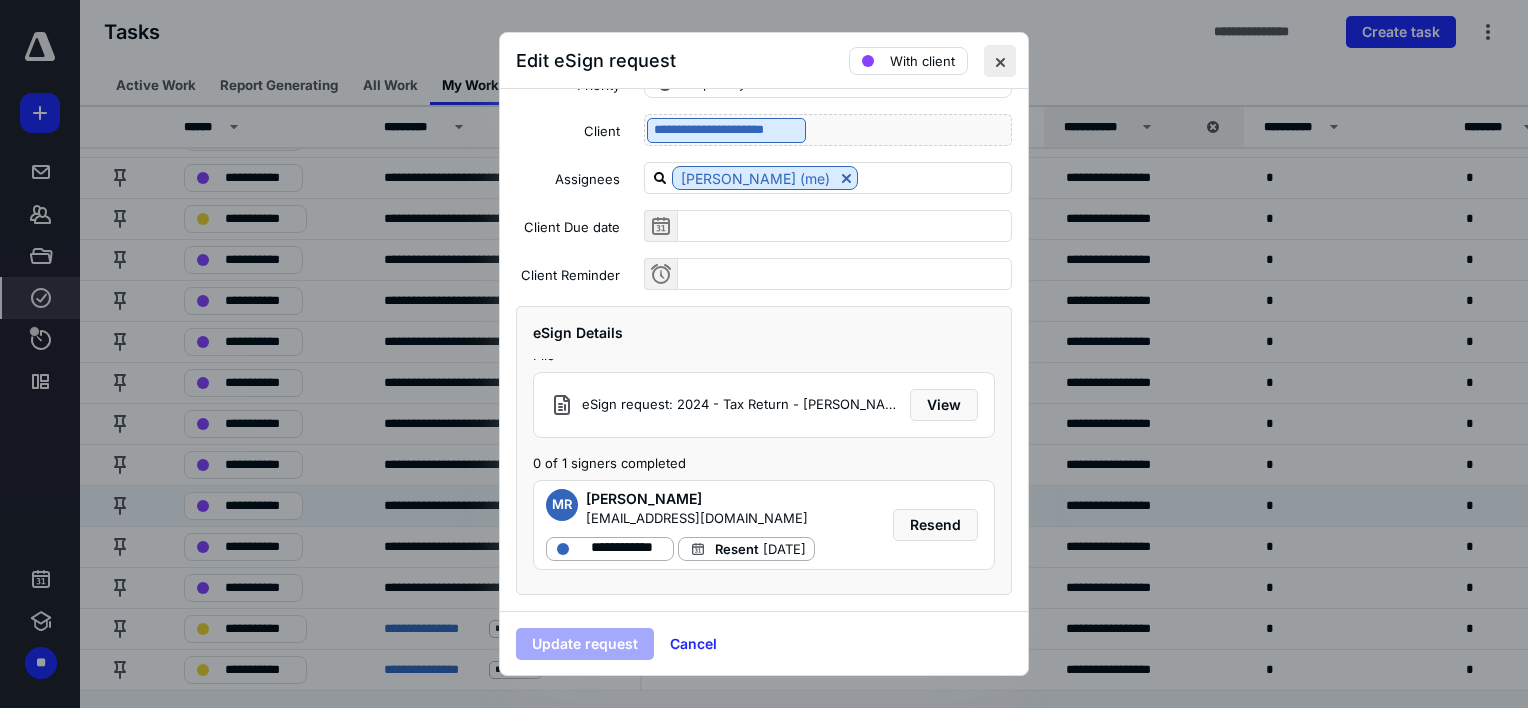 click at bounding box center [1000, 61] 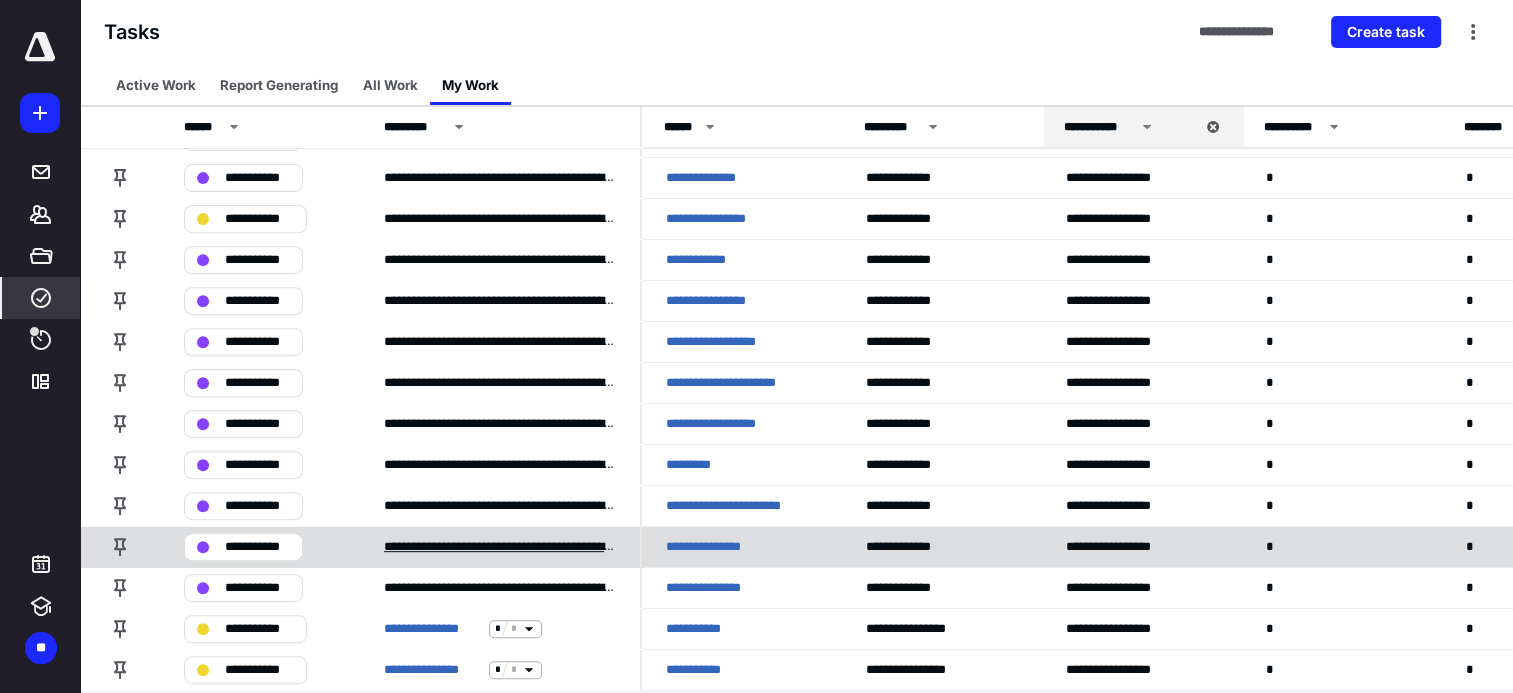 click on "**********" at bounding box center [500, 547] 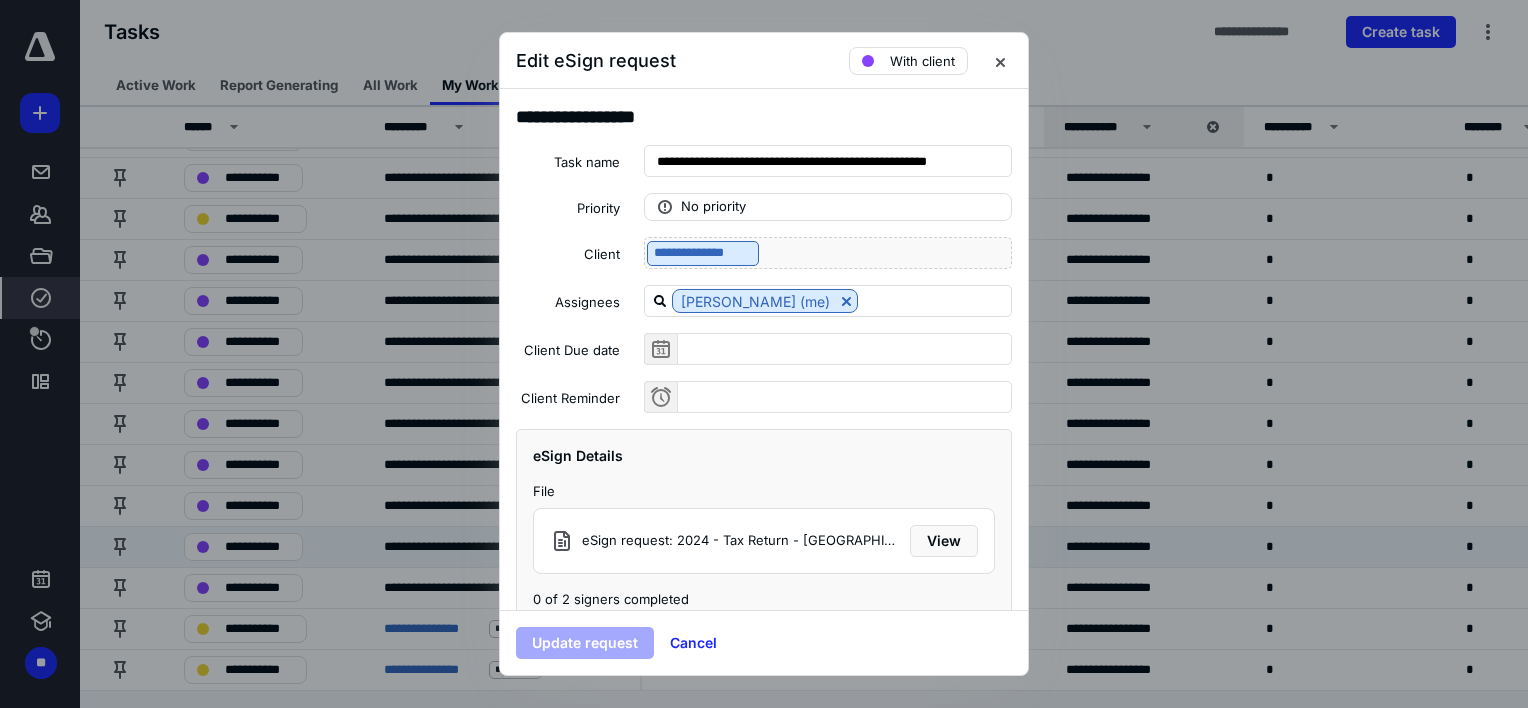 scroll, scrollTop: 124, scrollLeft: 0, axis: vertical 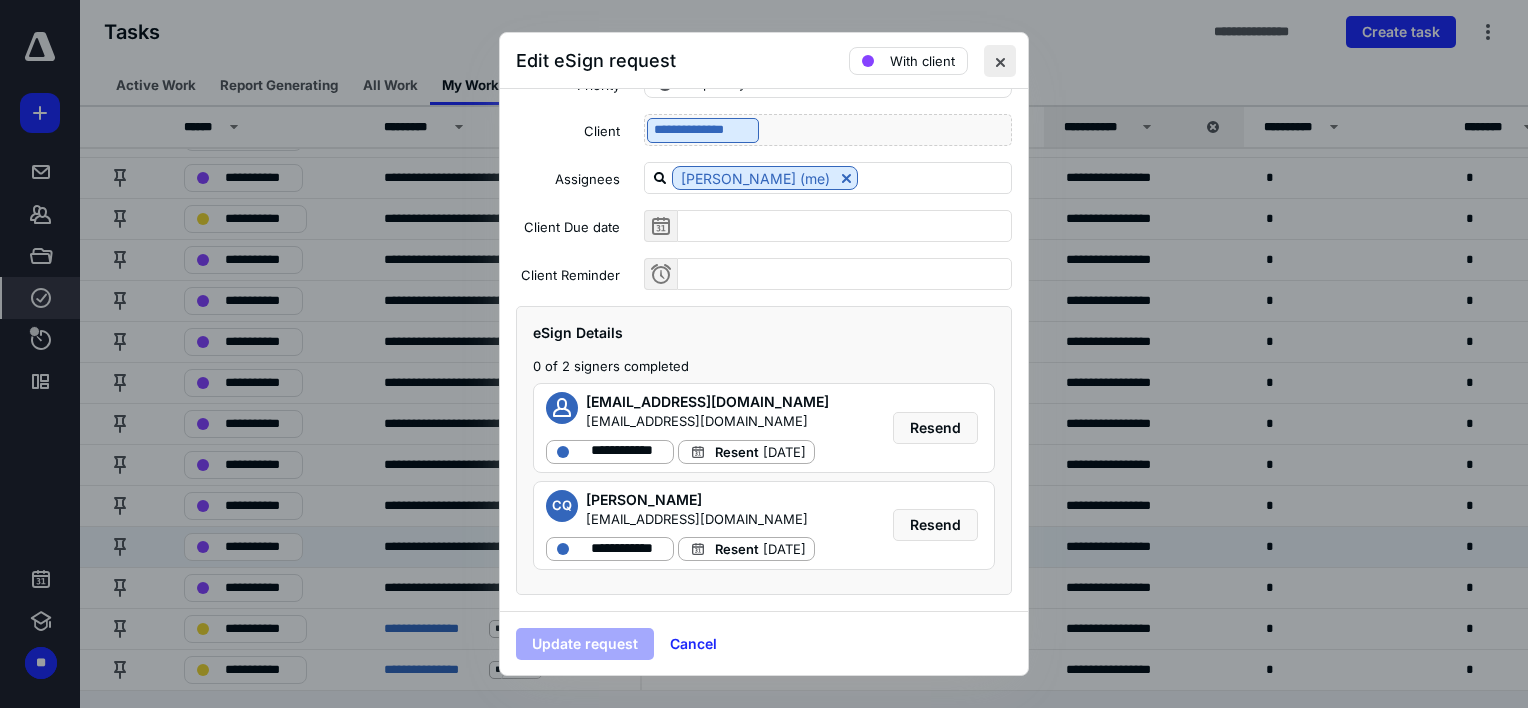 click at bounding box center (1000, 61) 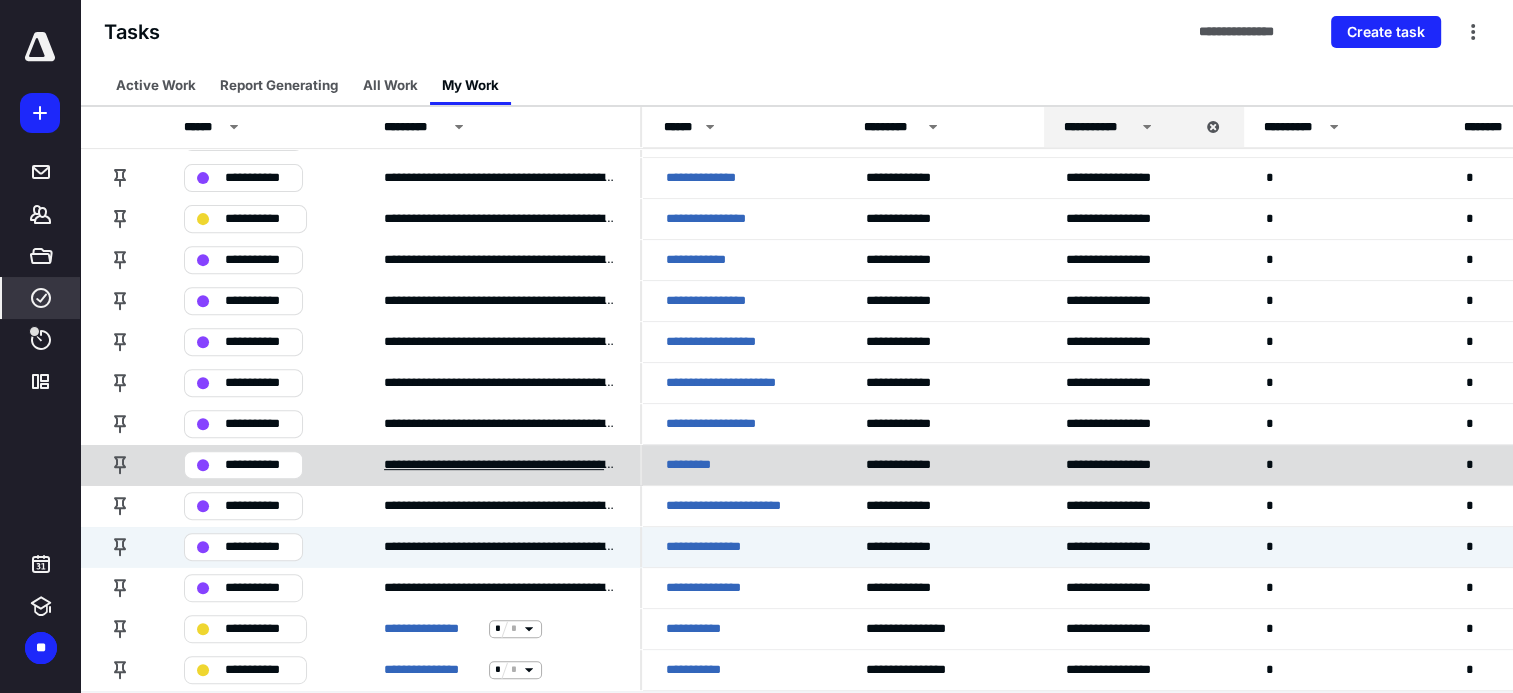 scroll, scrollTop: 744, scrollLeft: 0, axis: vertical 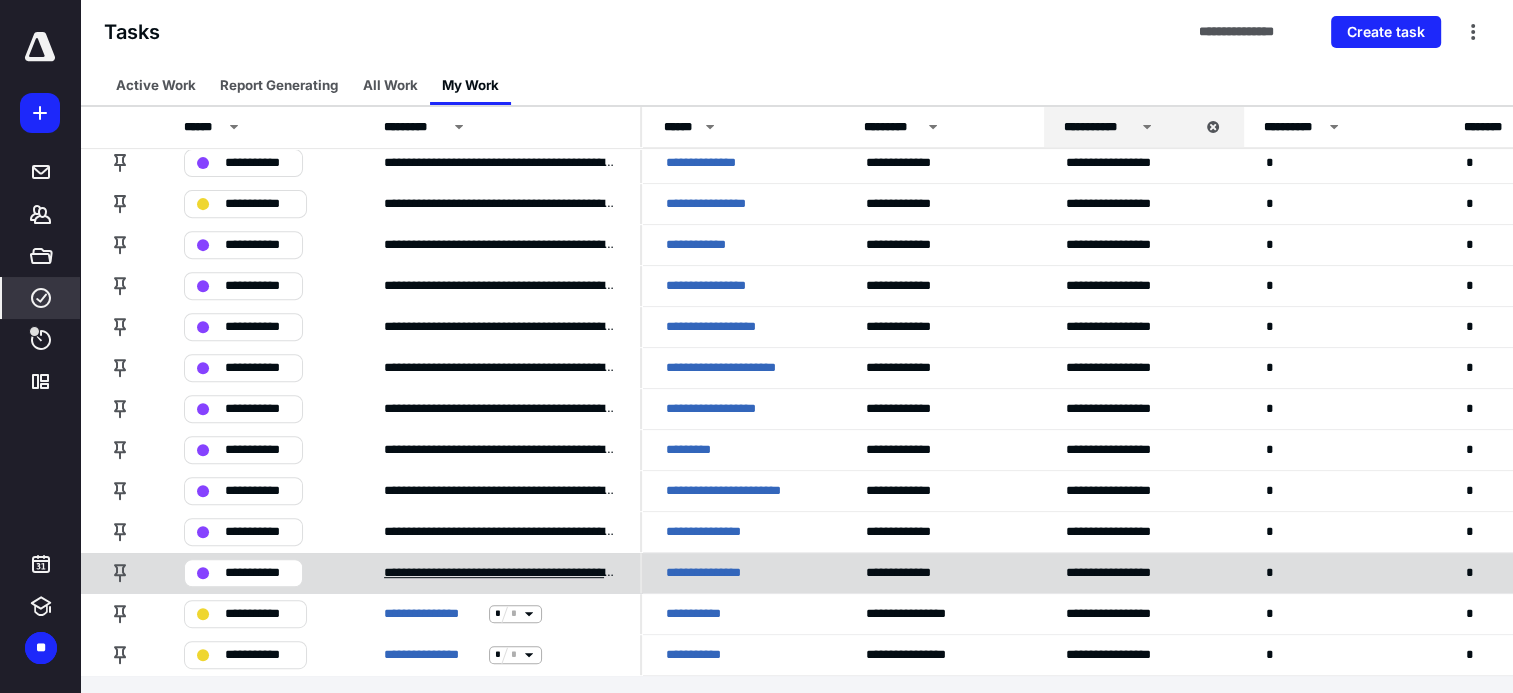 click on "**********" at bounding box center [500, 573] 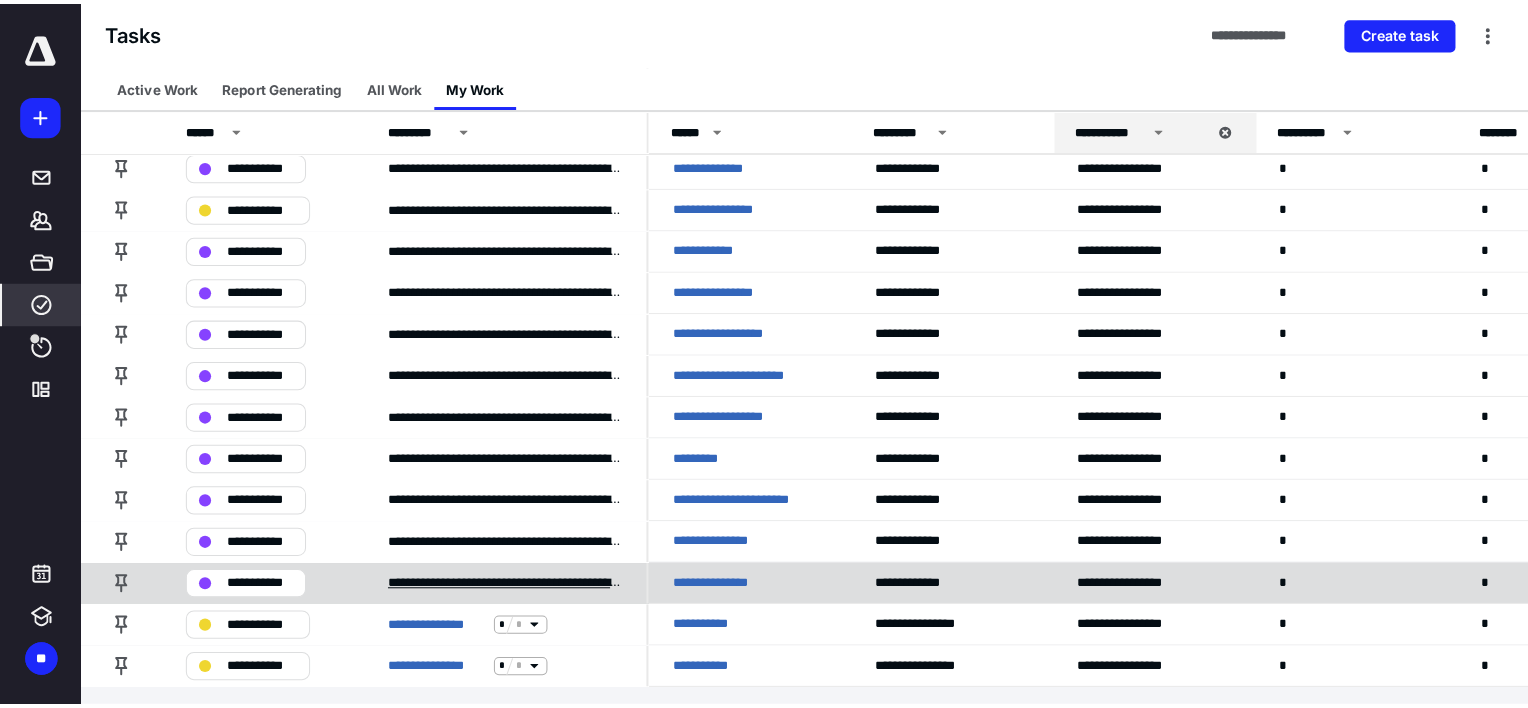 scroll, scrollTop: 729, scrollLeft: 0, axis: vertical 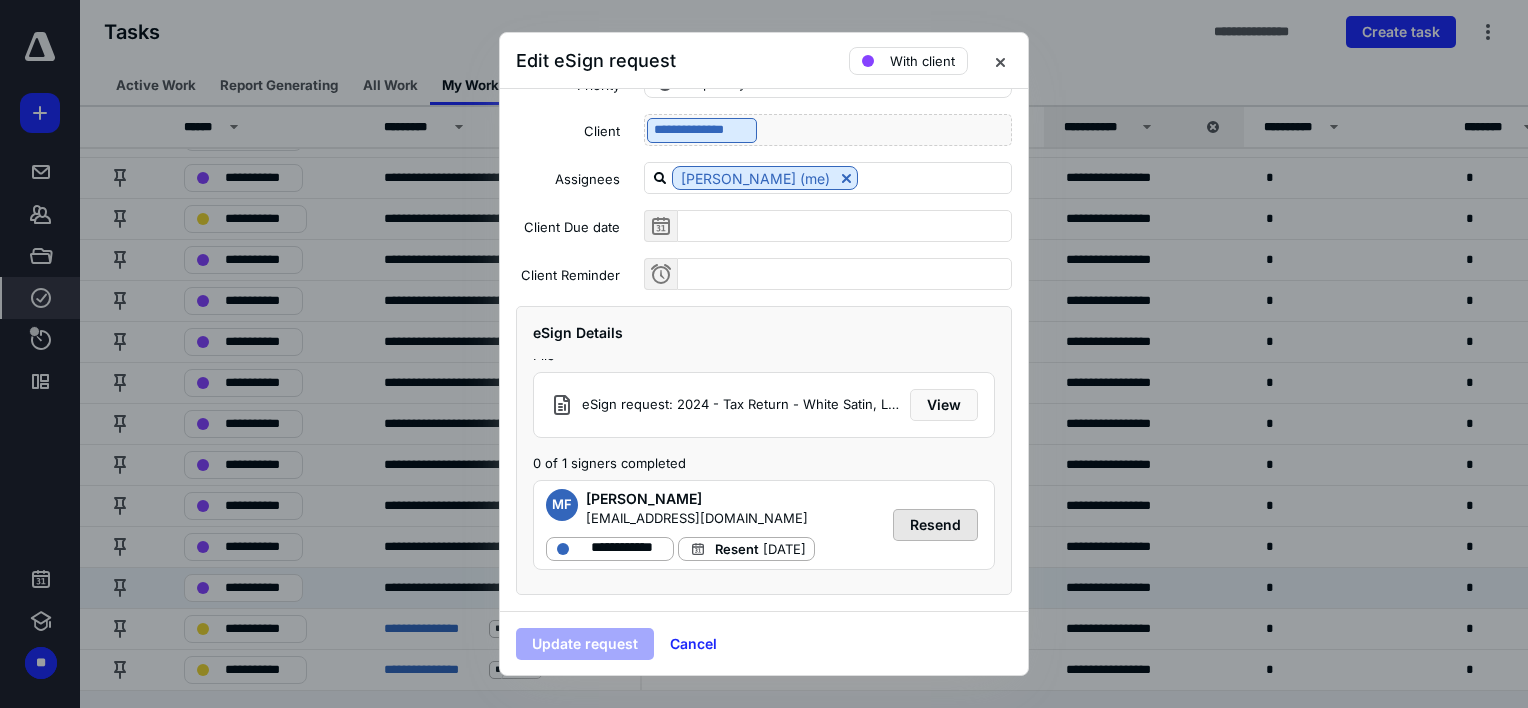 click on "Resend" at bounding box center [935, 525] 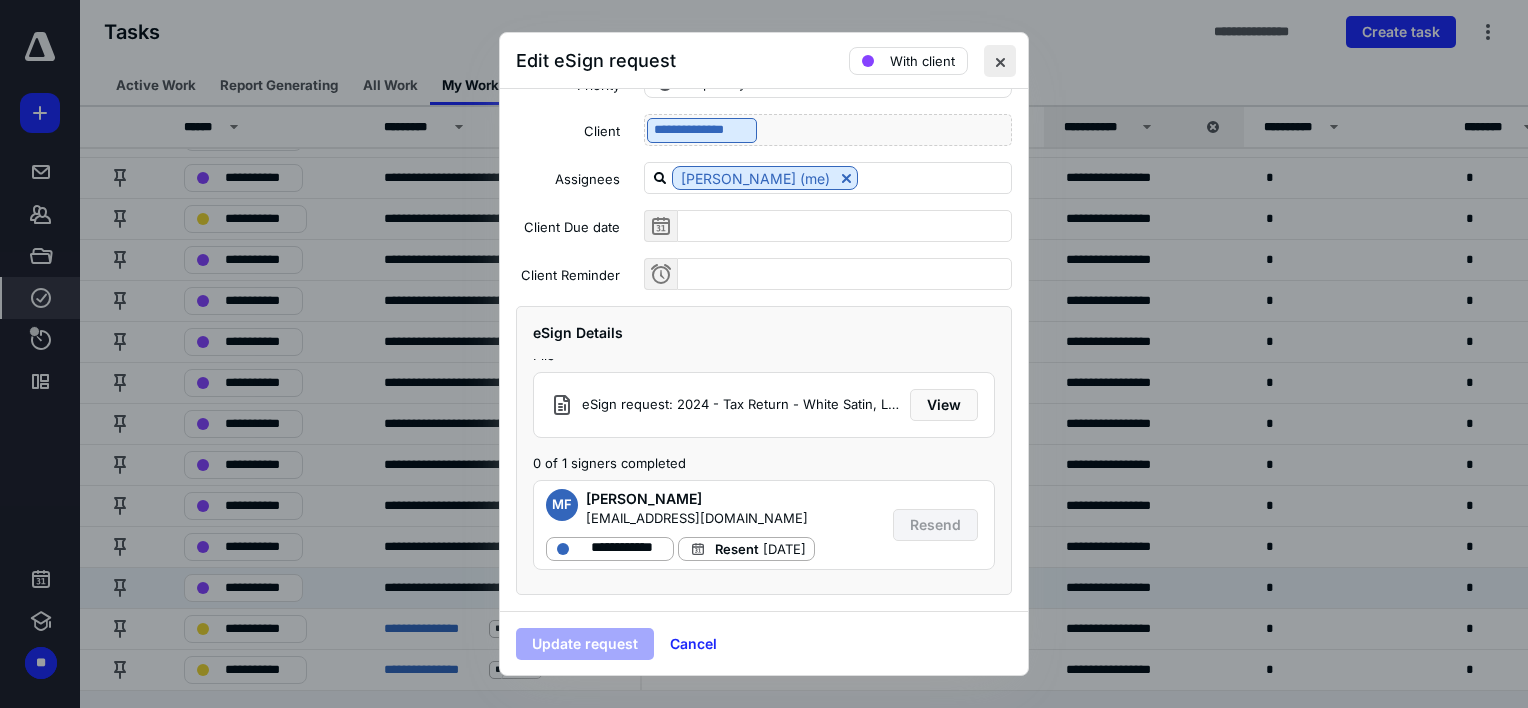 click at bounding box center [1000, 61] 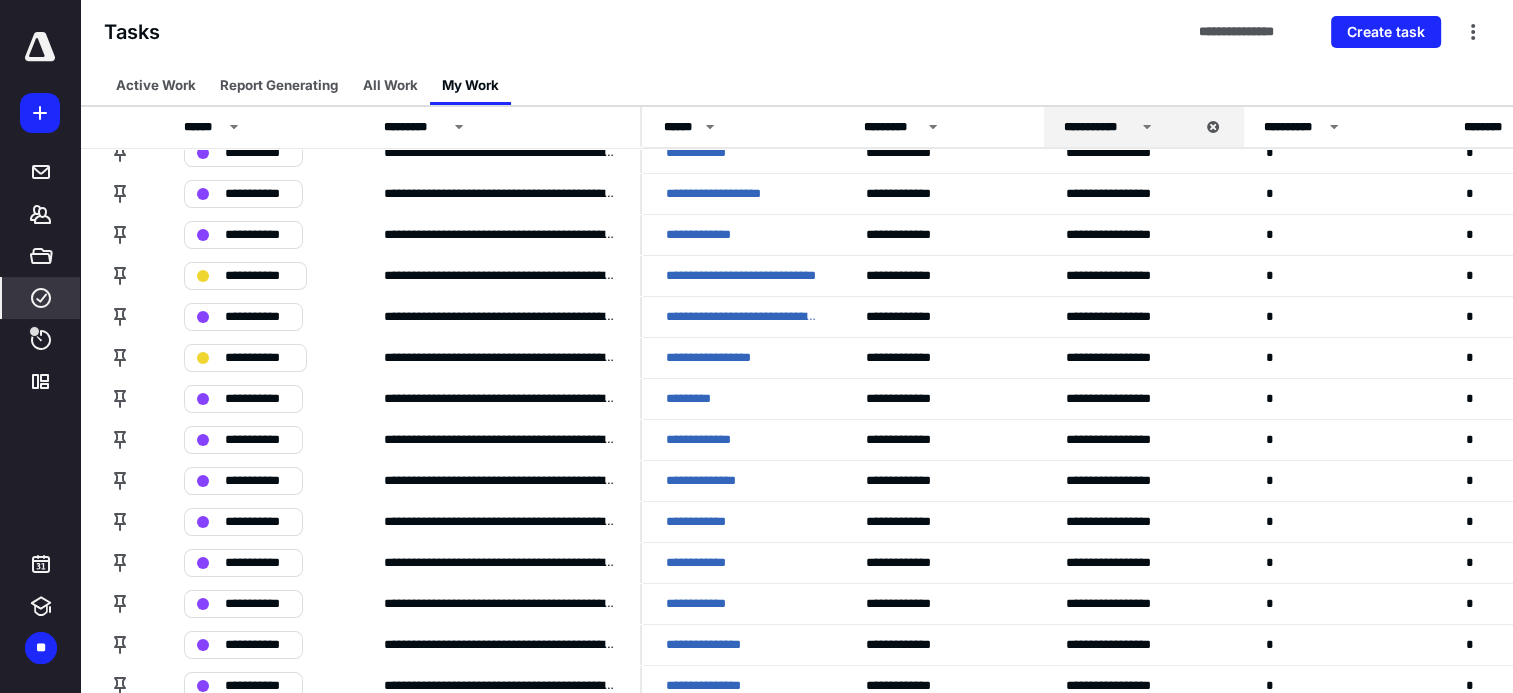scroll, scrollTop: 0, scrollLeft: 0, axis: both 